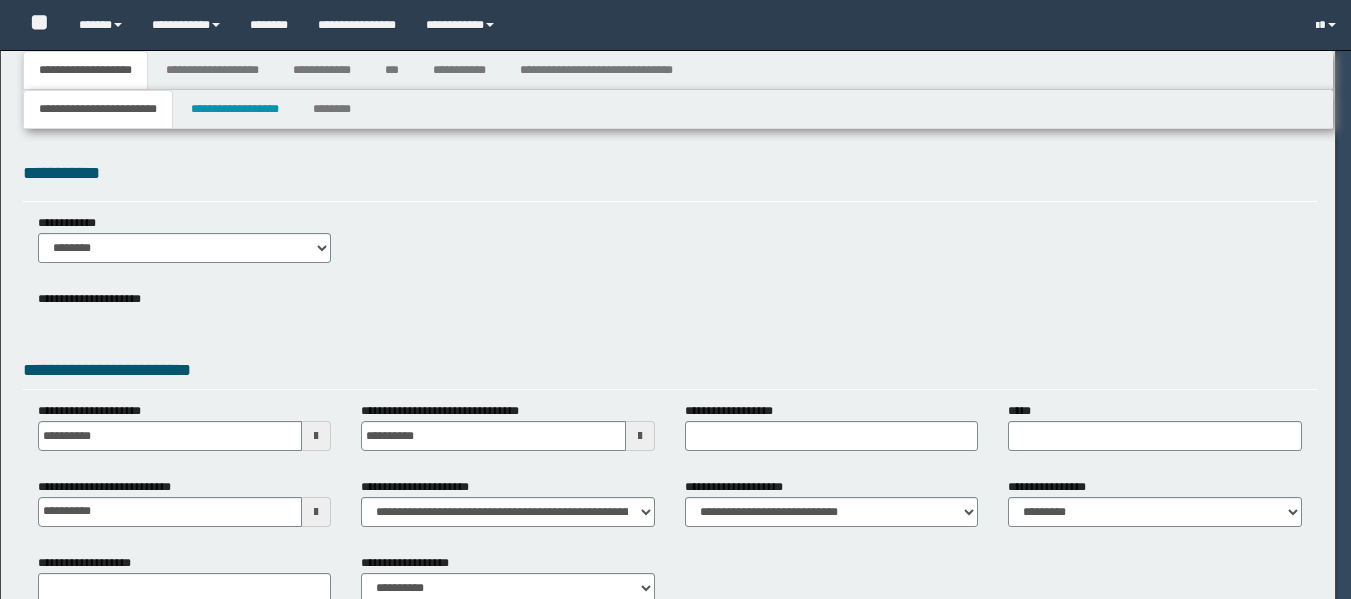 select on "**" 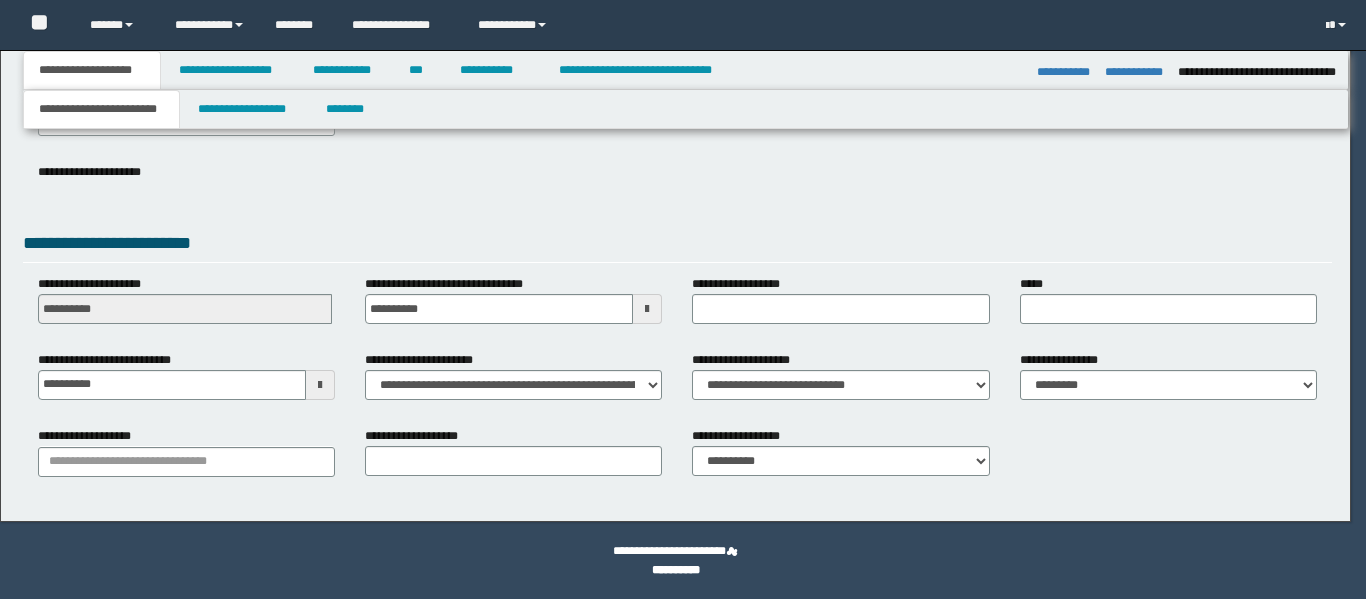 type on "**********" 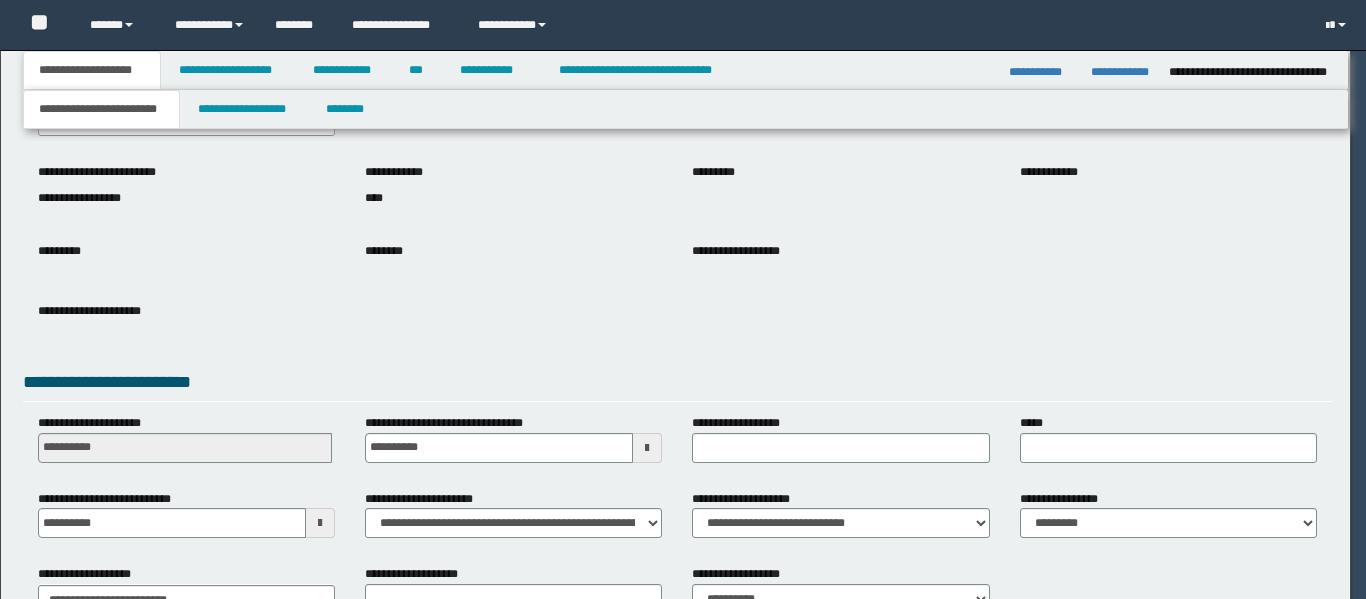 scroll, scrollTop: 127, scrollLeft: 0, axis: vertical 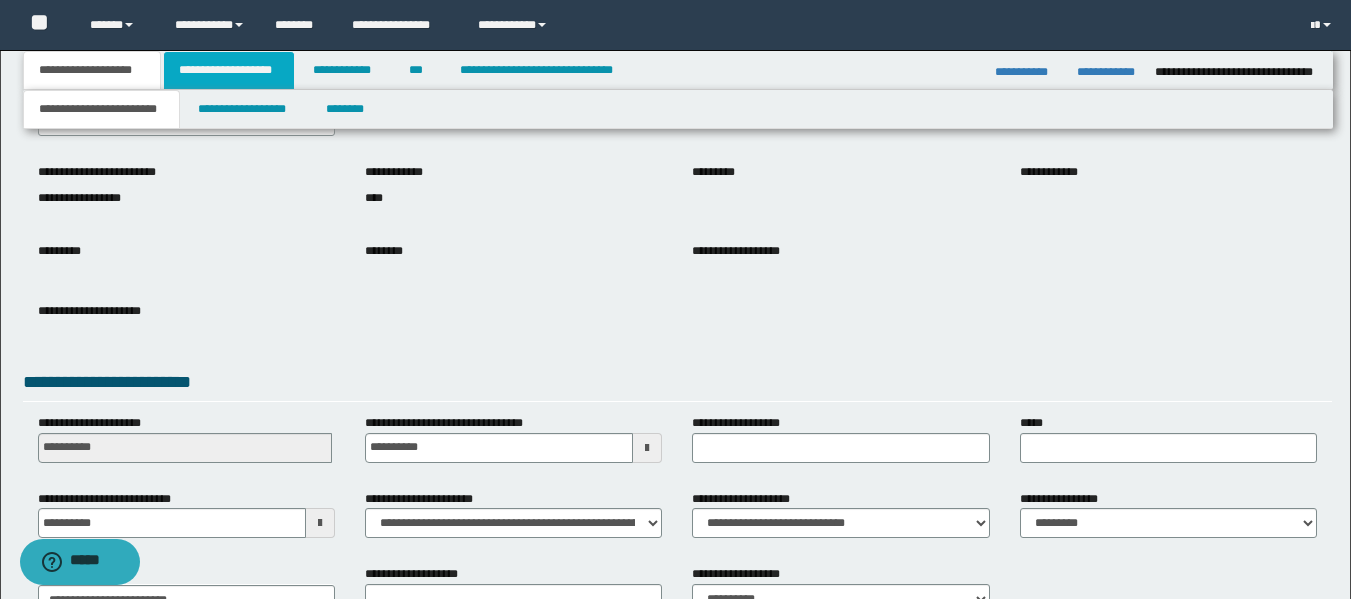 click on "**********" at bounding box center (229, 70) 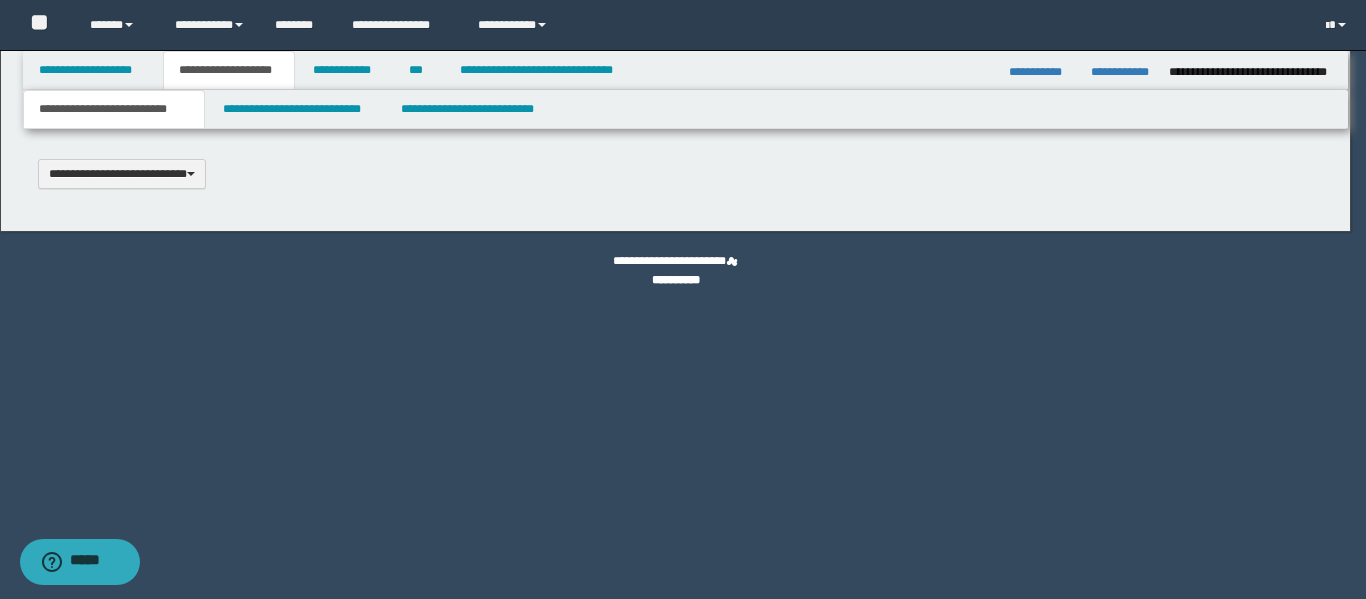 type 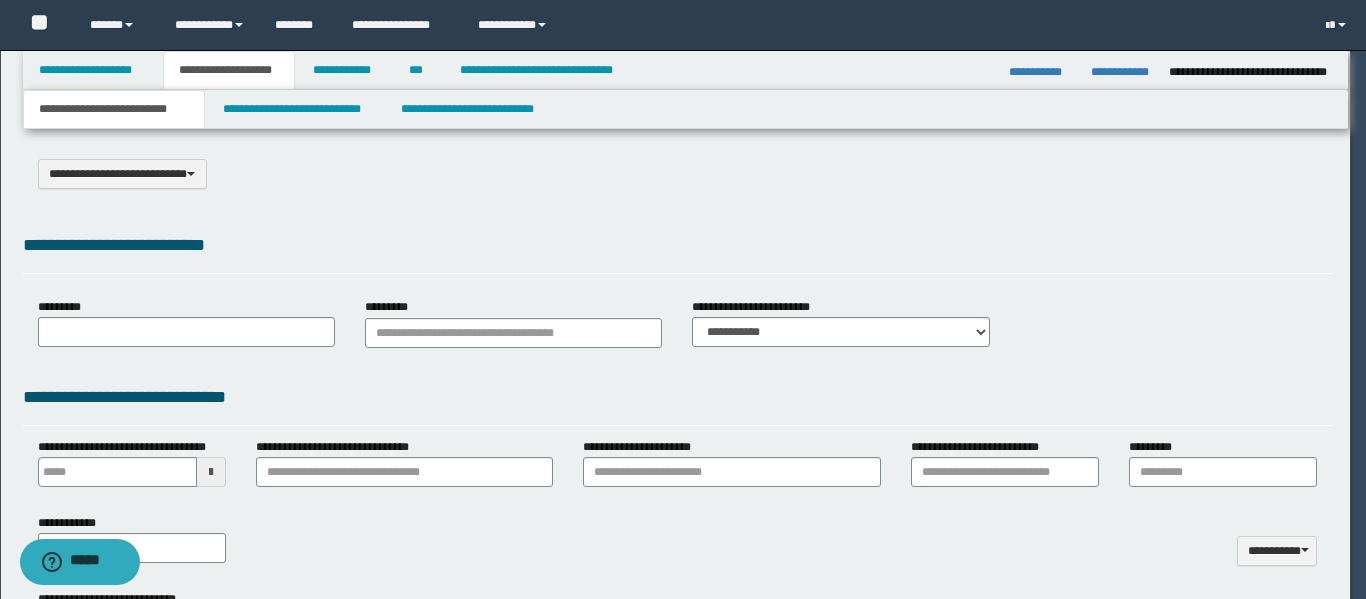 type on "**********" 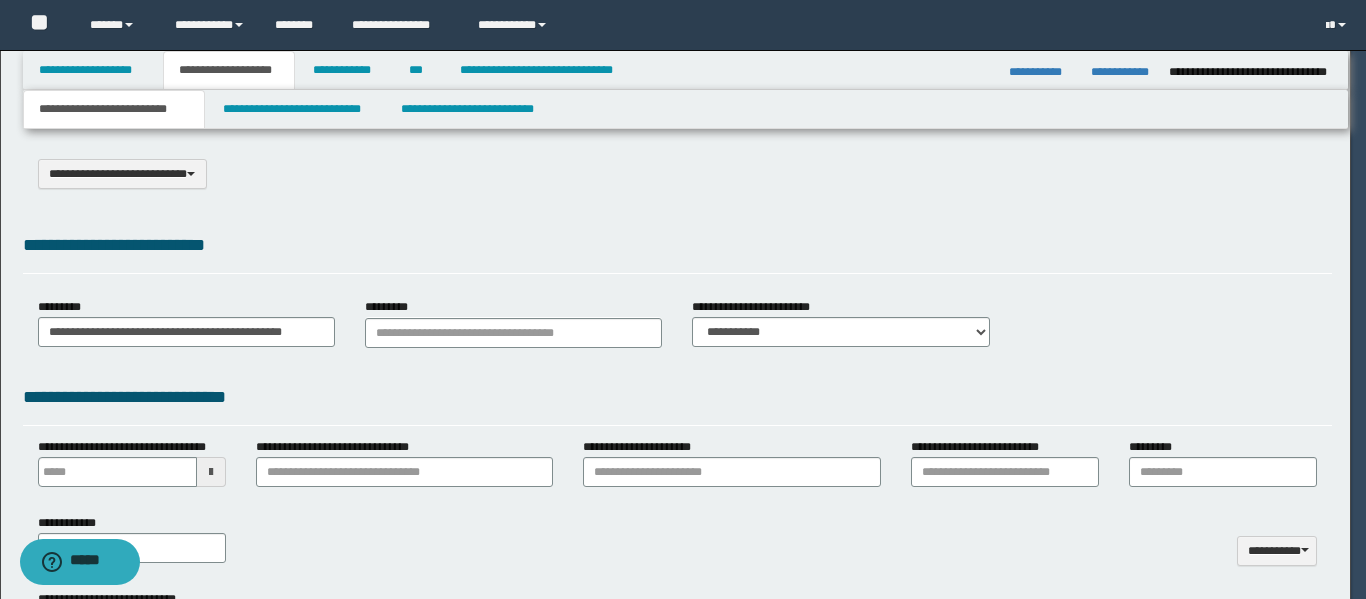 select on "*" 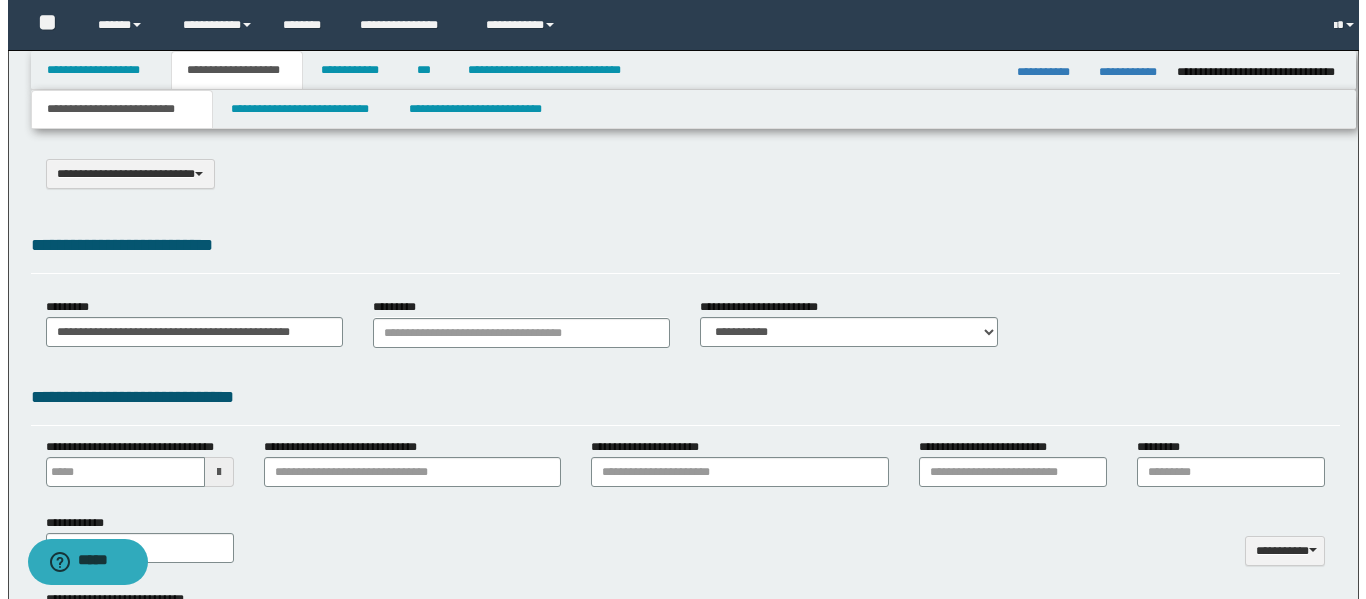 scroll, scrollTop: 0, scrollLeft: 0, axis: both 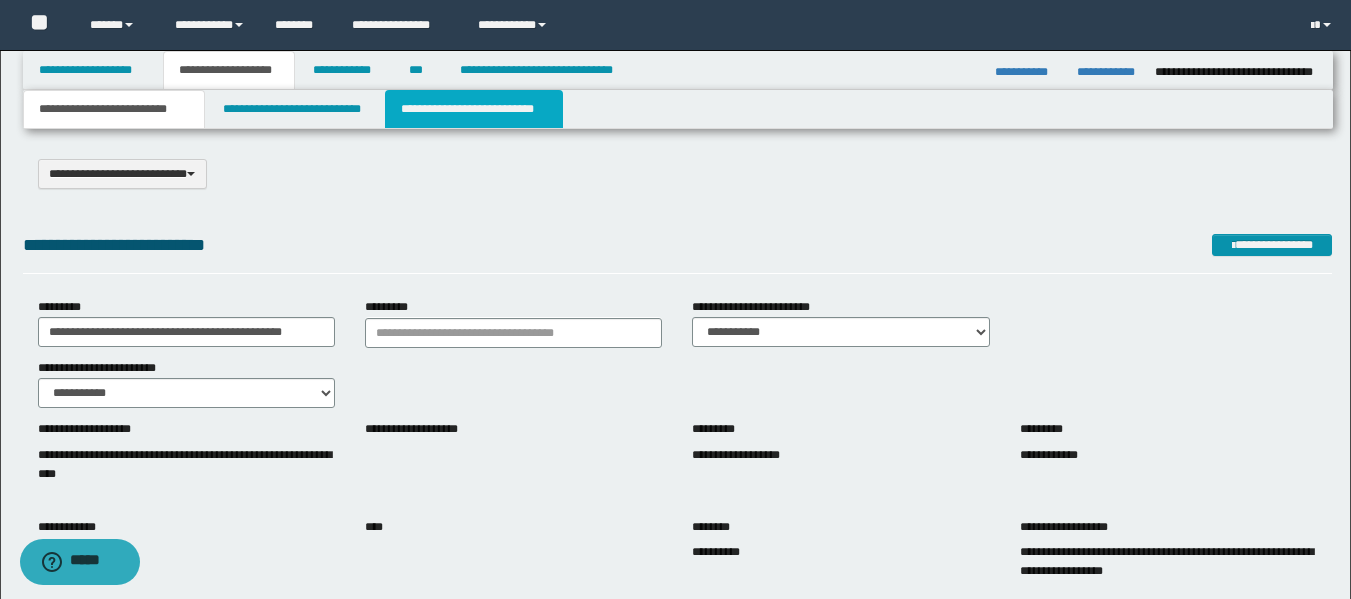 click on "**********" at bounding box center (474, 109) 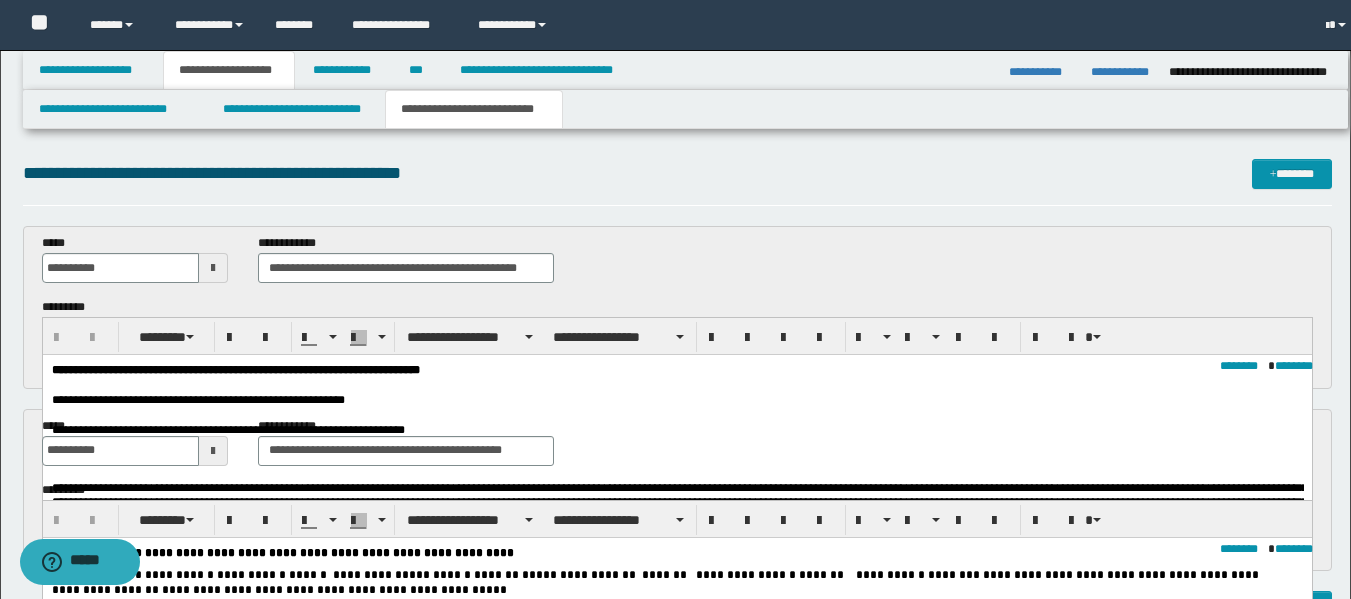 scroll, scrollTop: 0, scrollLeft: 0, axis: both 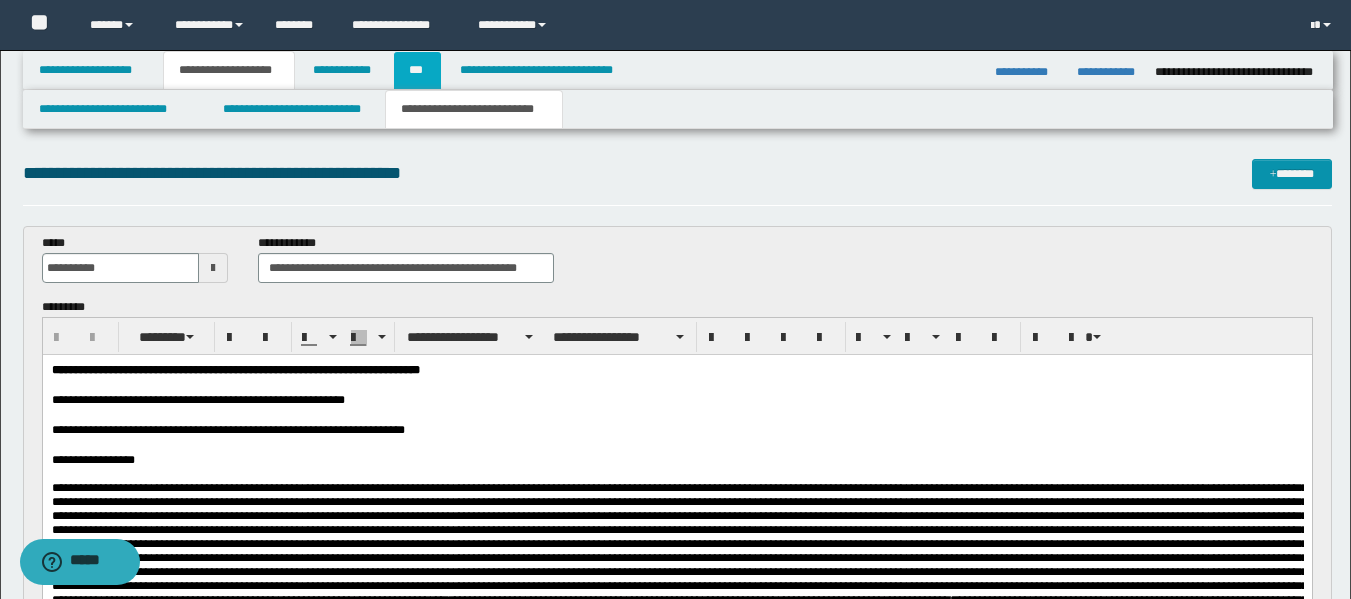 click on "***" at bounding box center (417, 70) 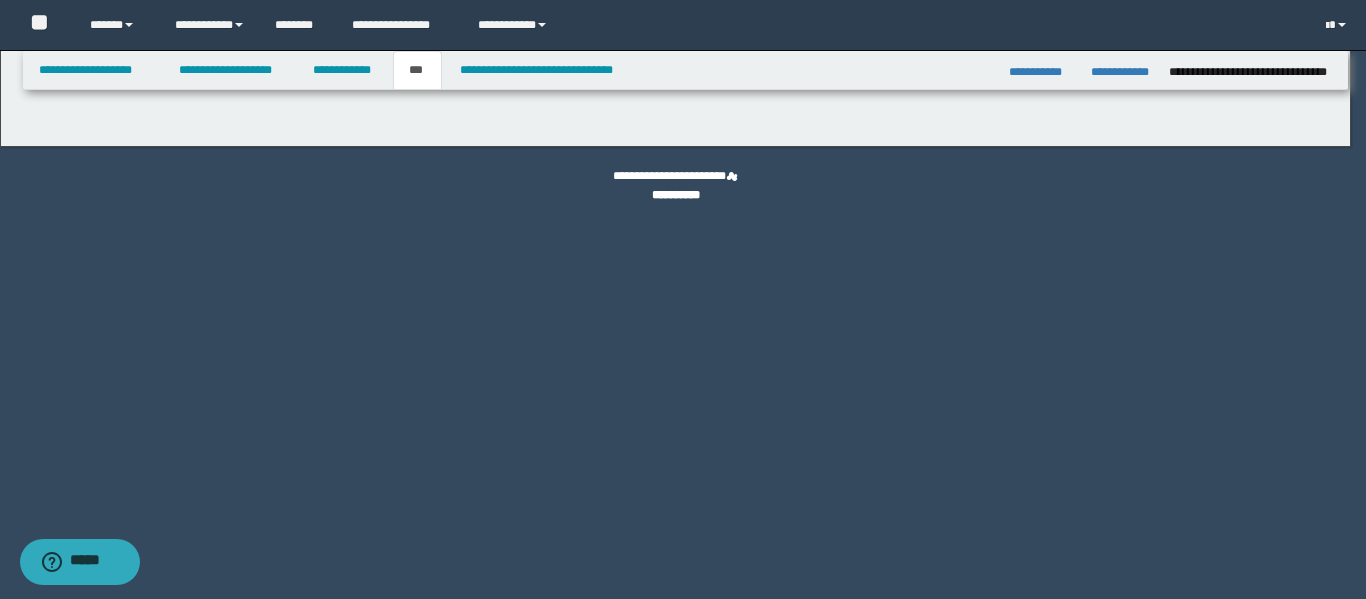 select on "**" 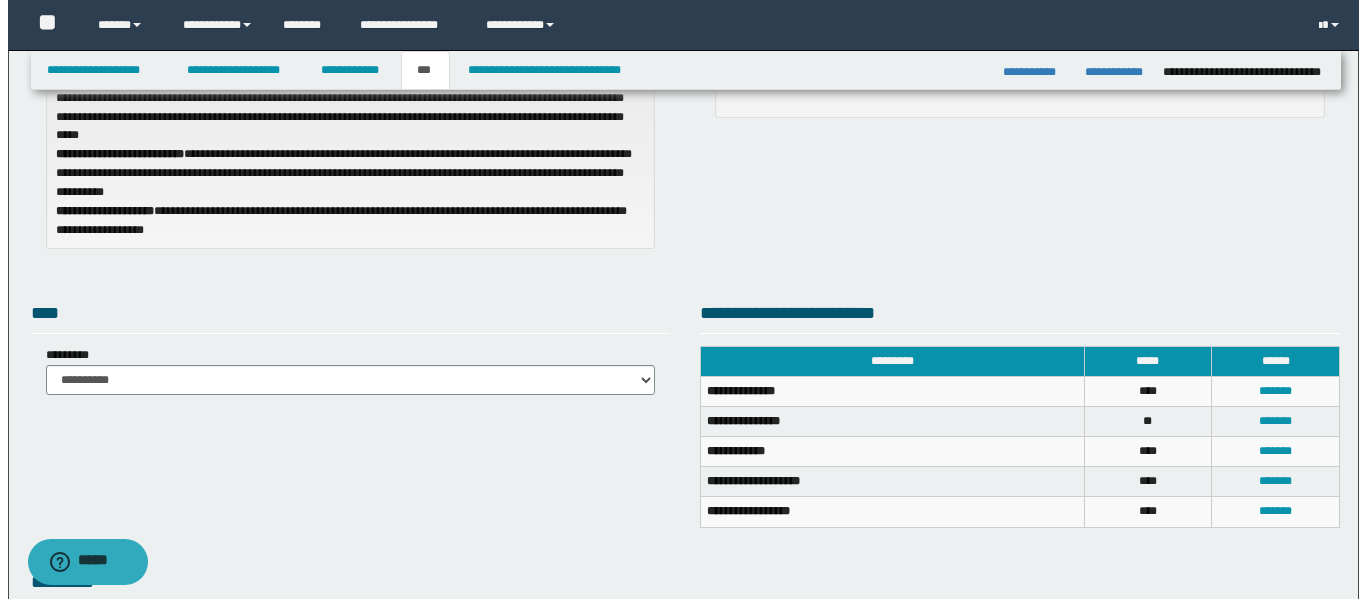 scroll, scrollTop: 243, scrollLeft: 0, axis: vertical 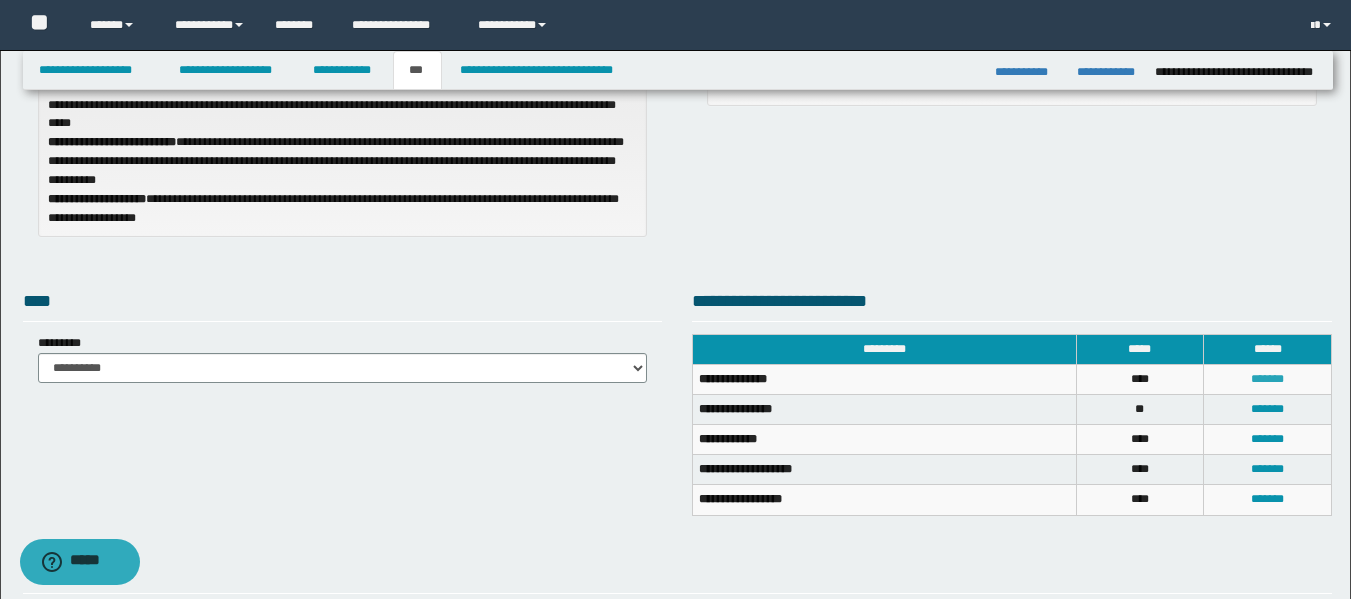 click on "*******" at bounding box center (1267, 379) 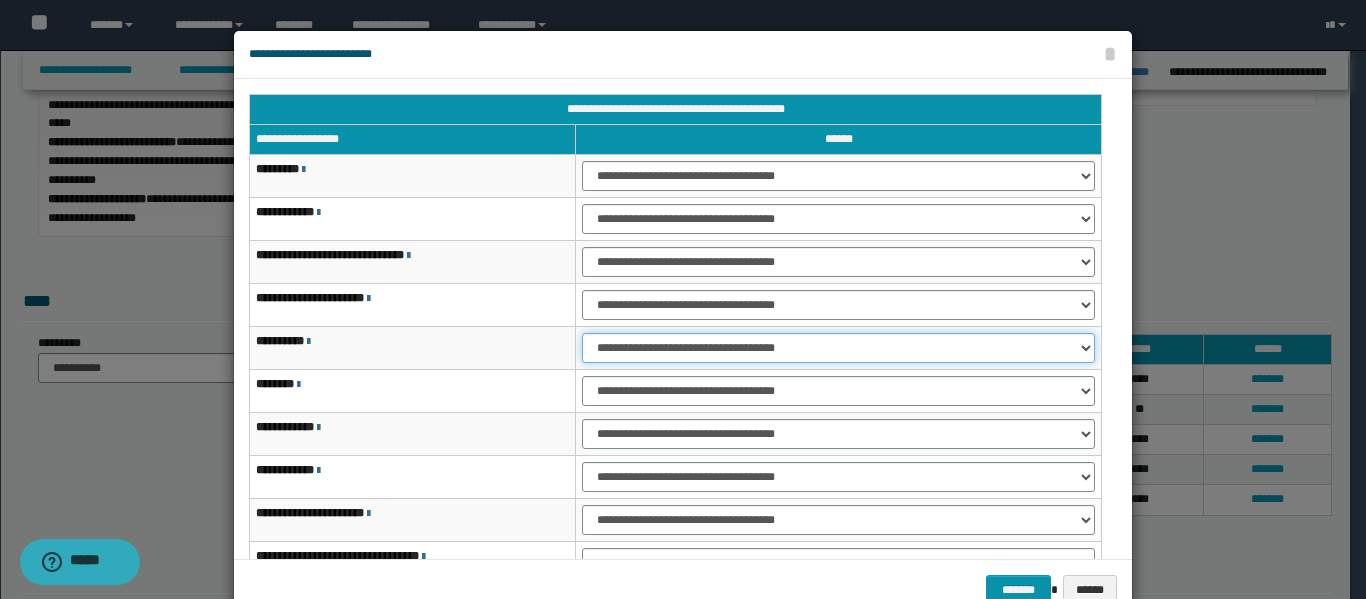 click on "**********" at bounding box center (838, 348) 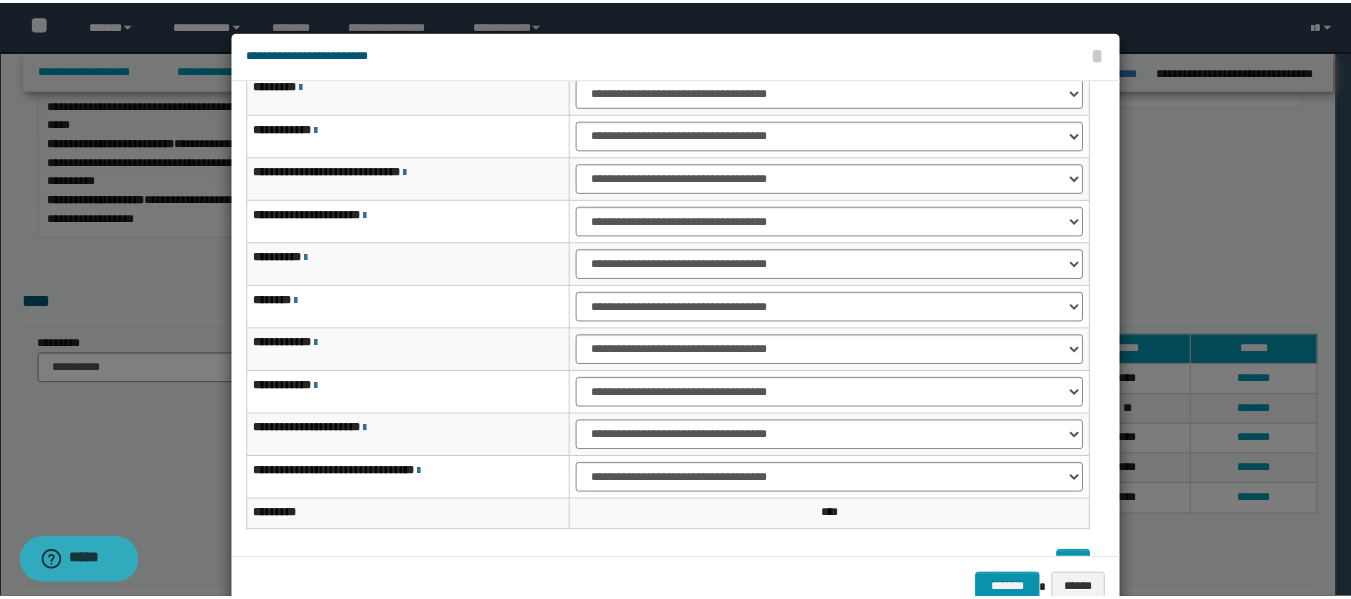 scroll, scrollTop: 90, scrollLeft: 0, axis: vertical 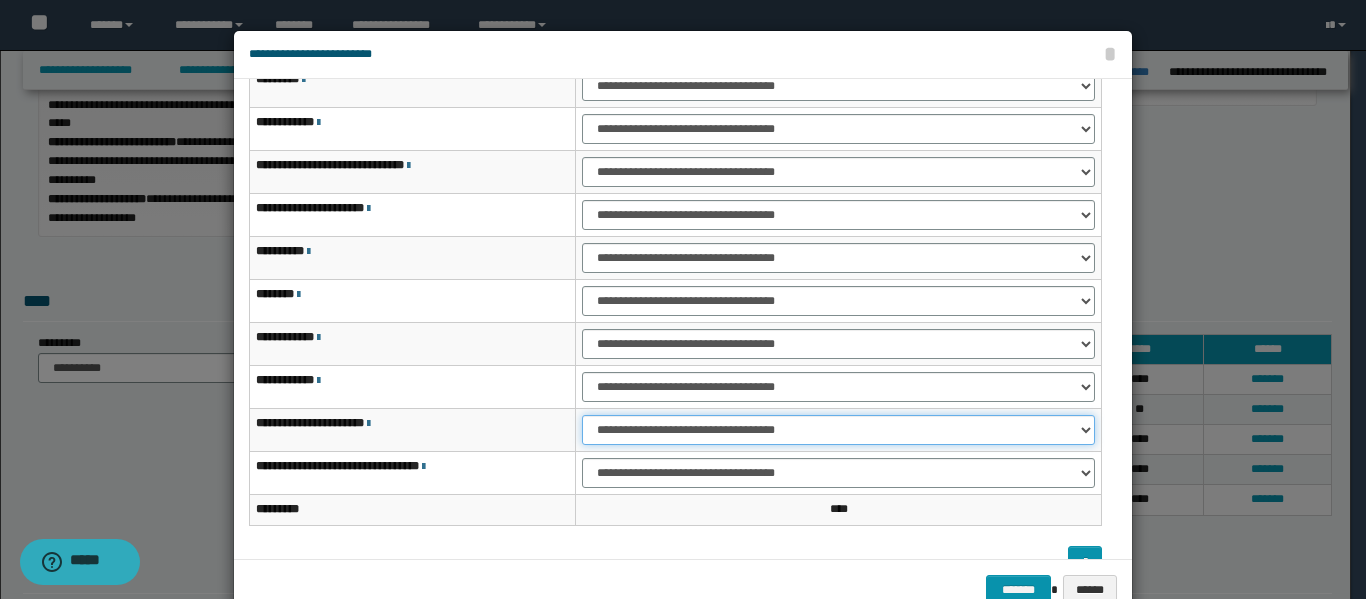 click on "**********" at bounding box center (838, 430) 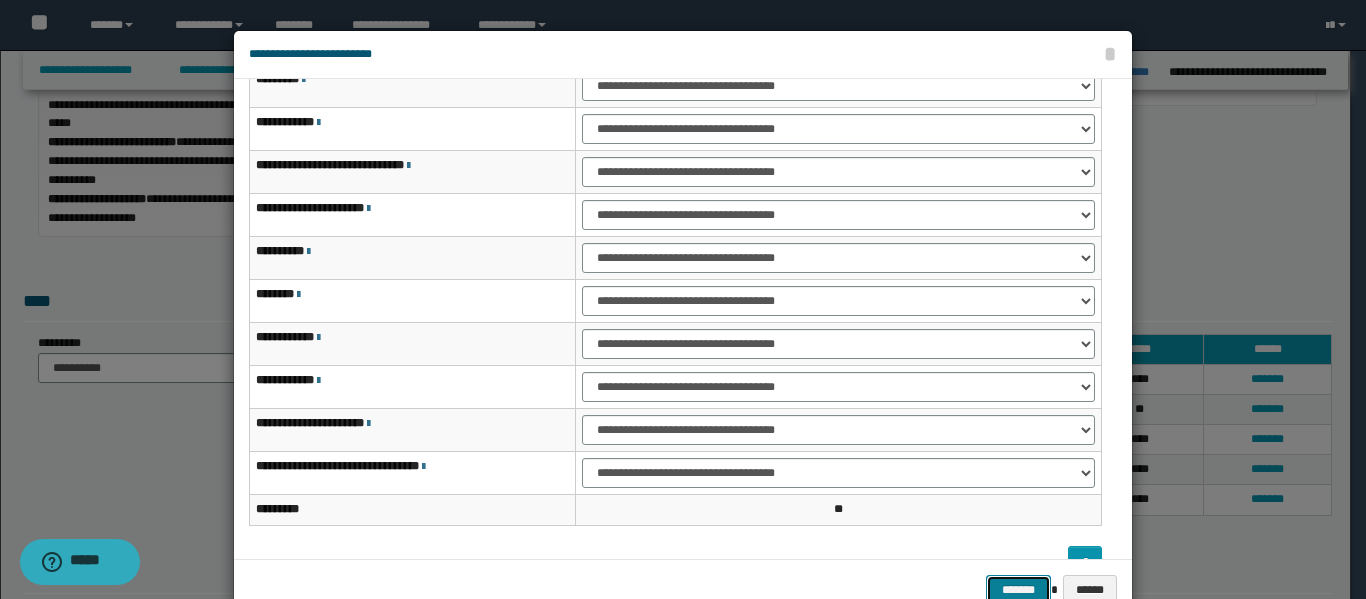 click on "*******" at bounding box center (1018, 590) 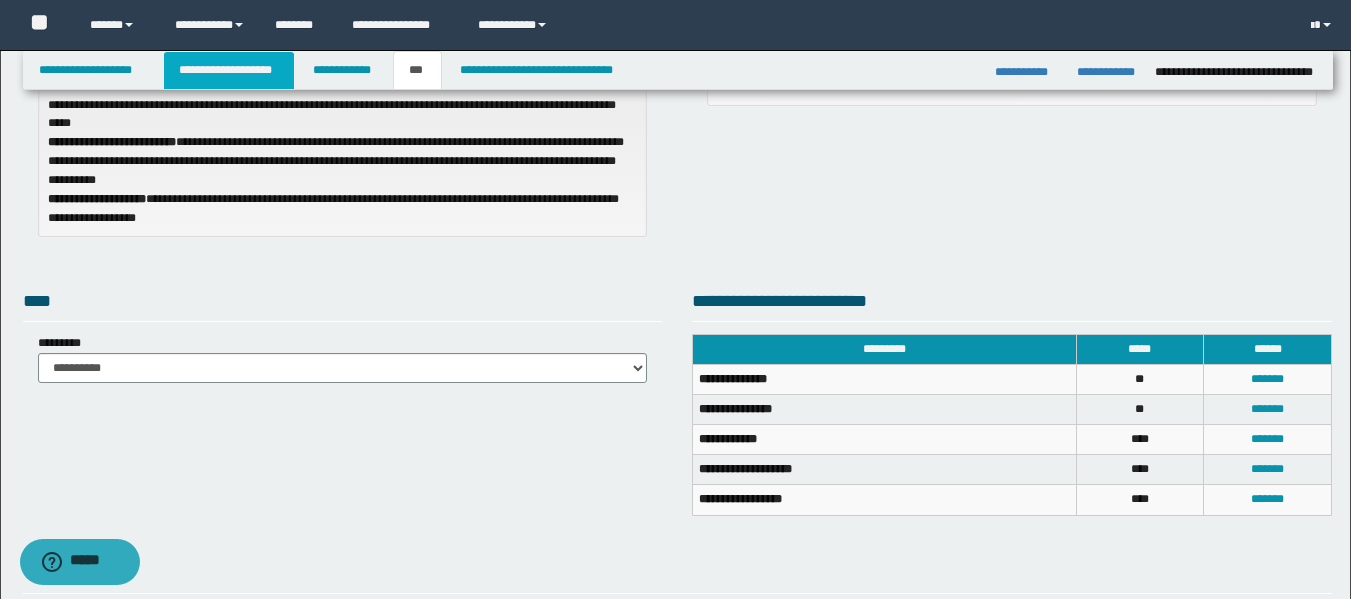 click on "**********" at bounding box center (229, 70) 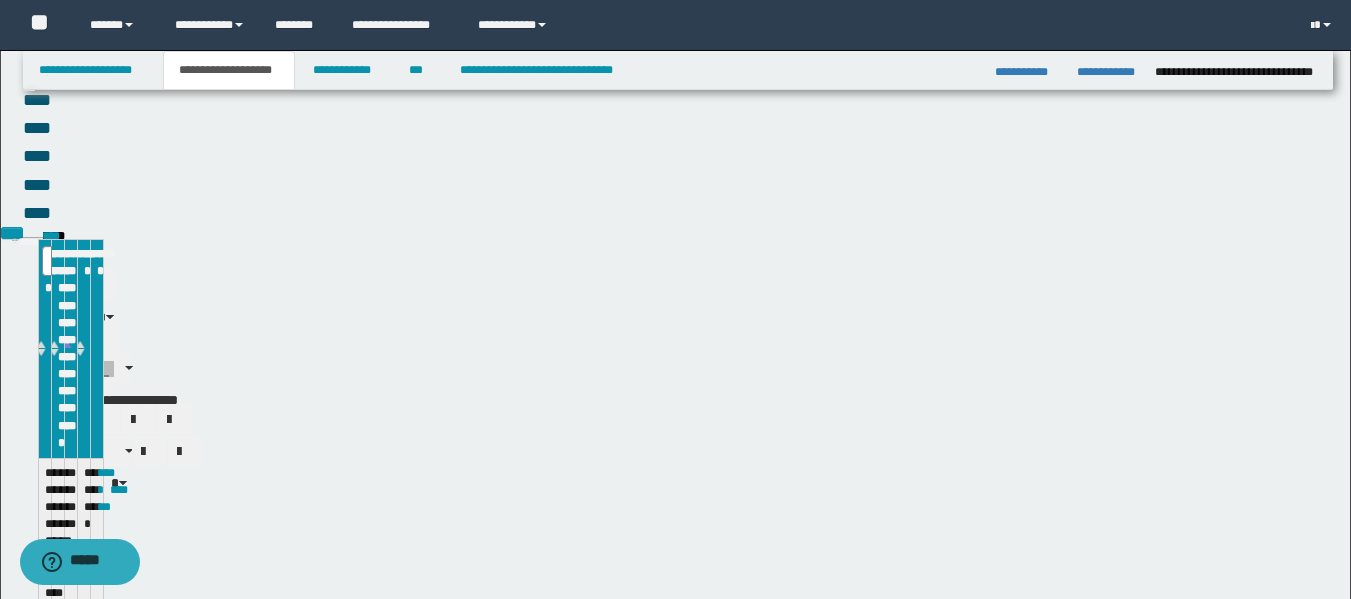 scroll, scrollTop: 274, scrollLeft: 0, axis: vertical 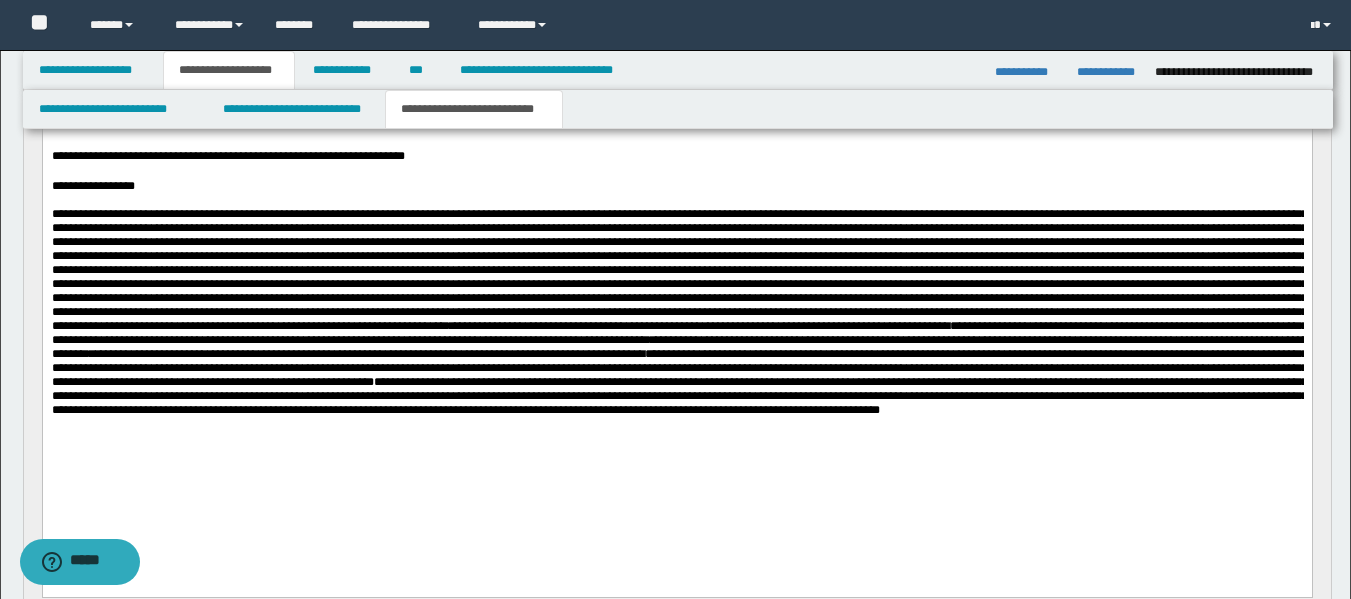 click on "**********" at bounding box center [679, 396] 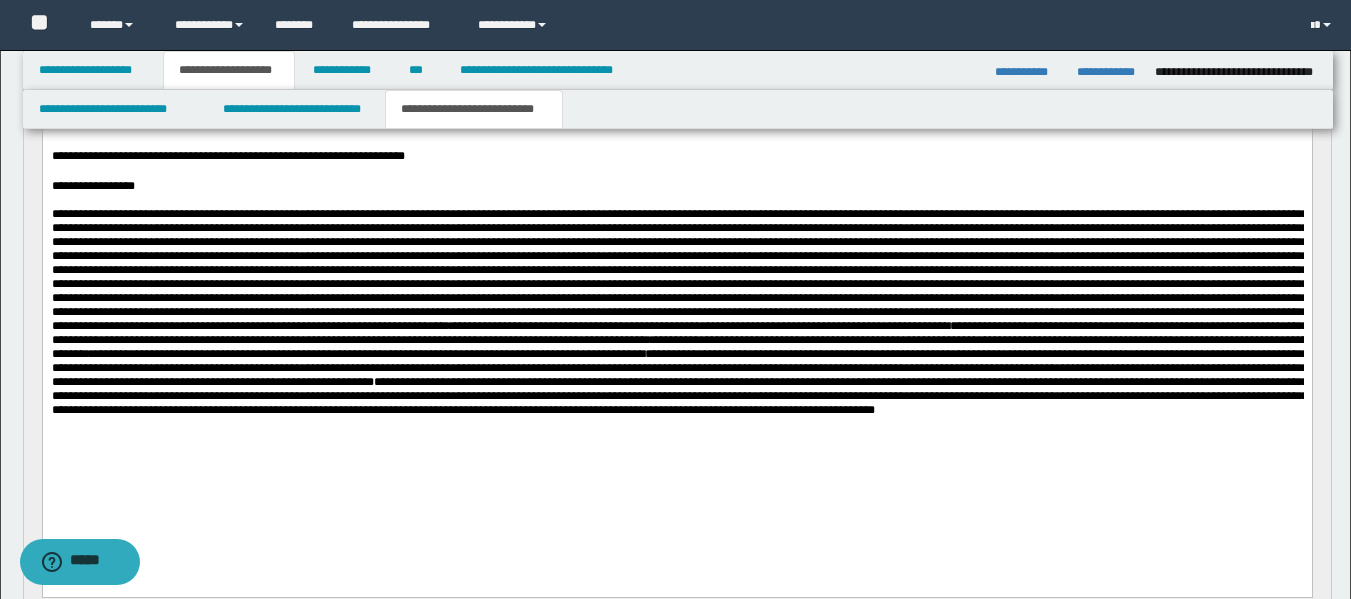 type 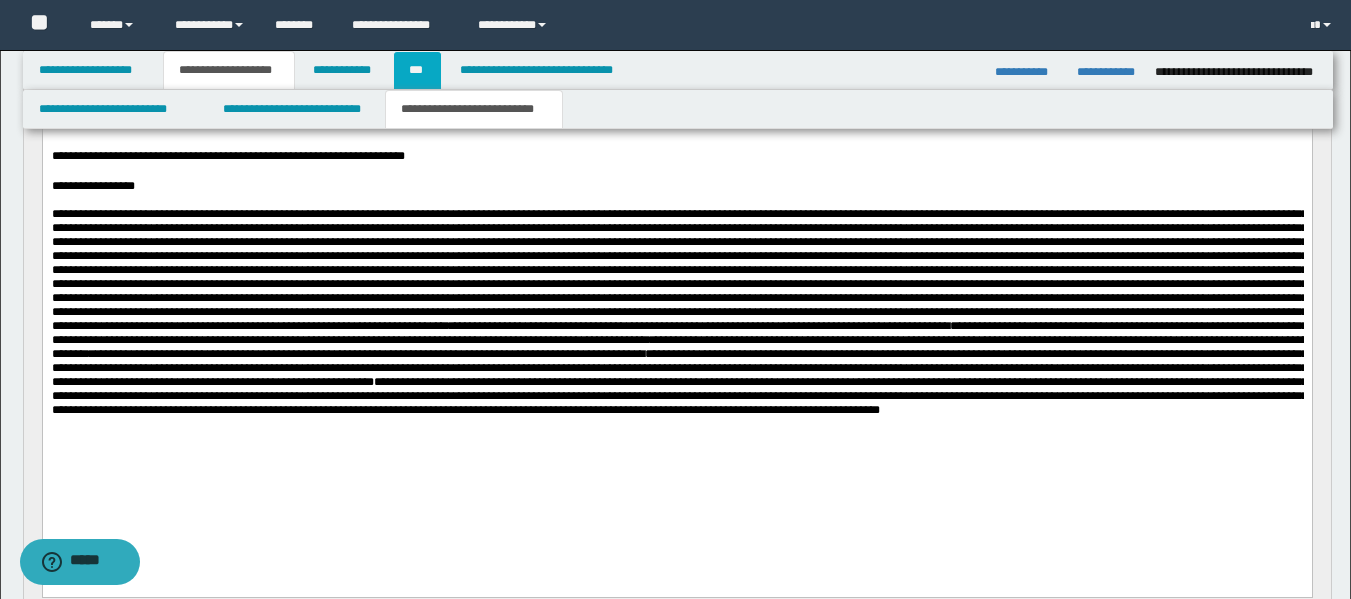 click on "***" at bounding box center (417, 70) 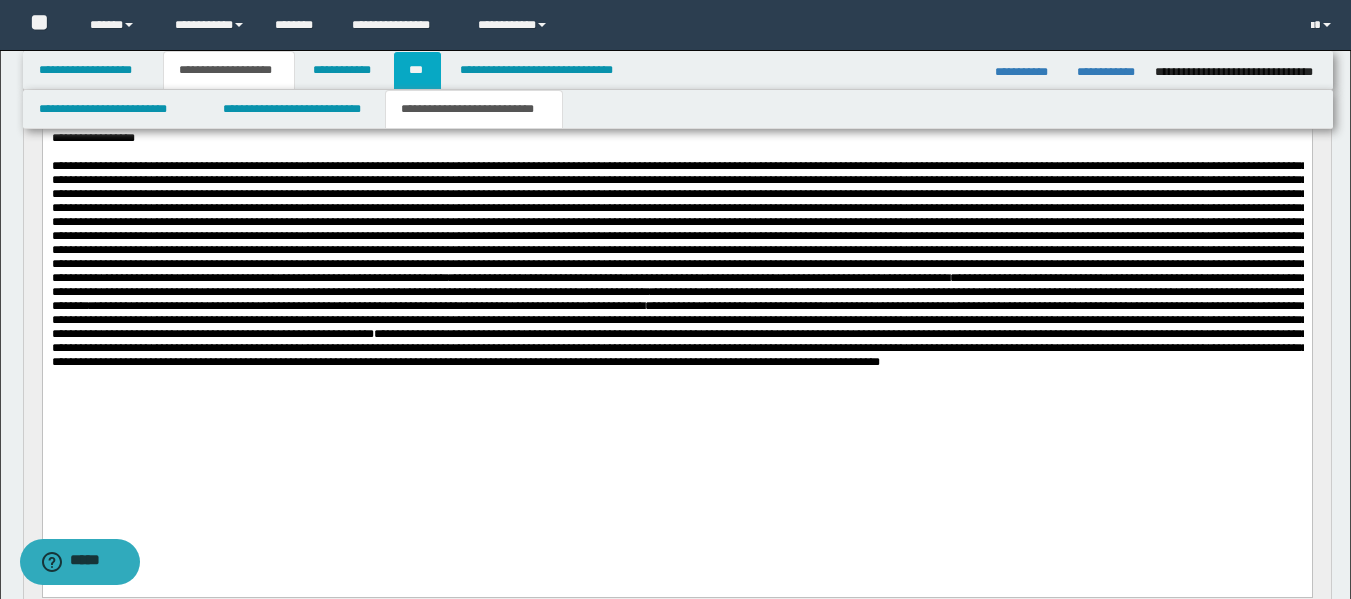 scroll, scrollTop: 243, scrollLeft: 0, axis: vertical 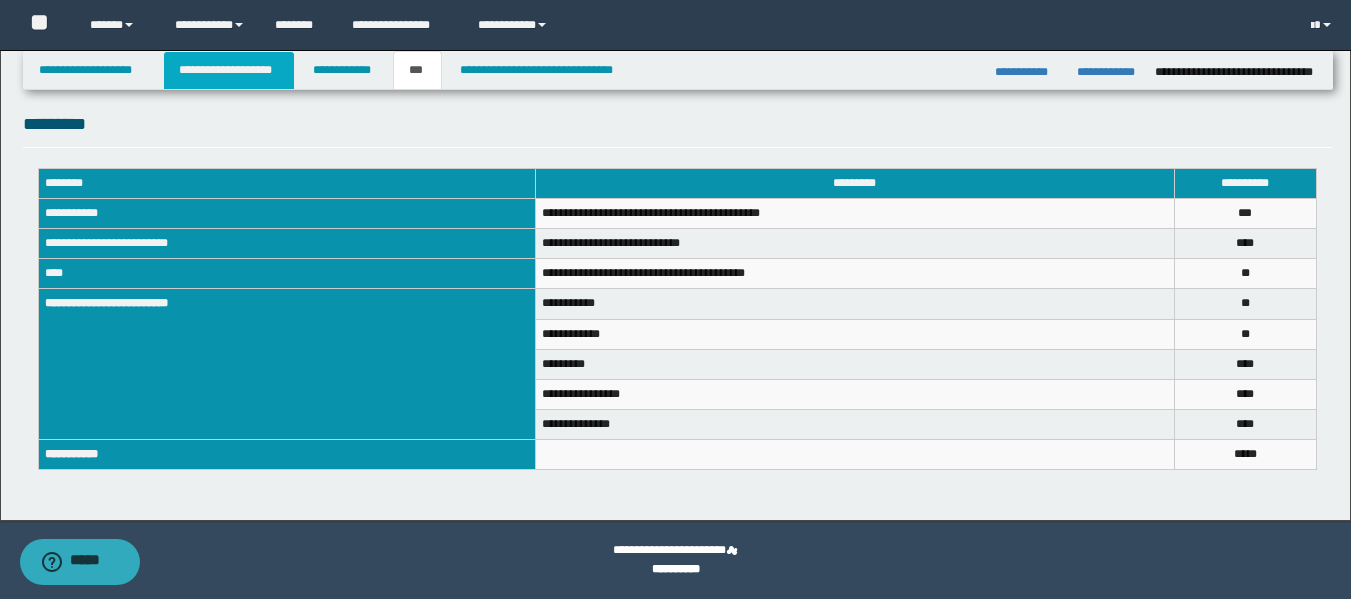click on "**********" at bounding box center [229, 70] 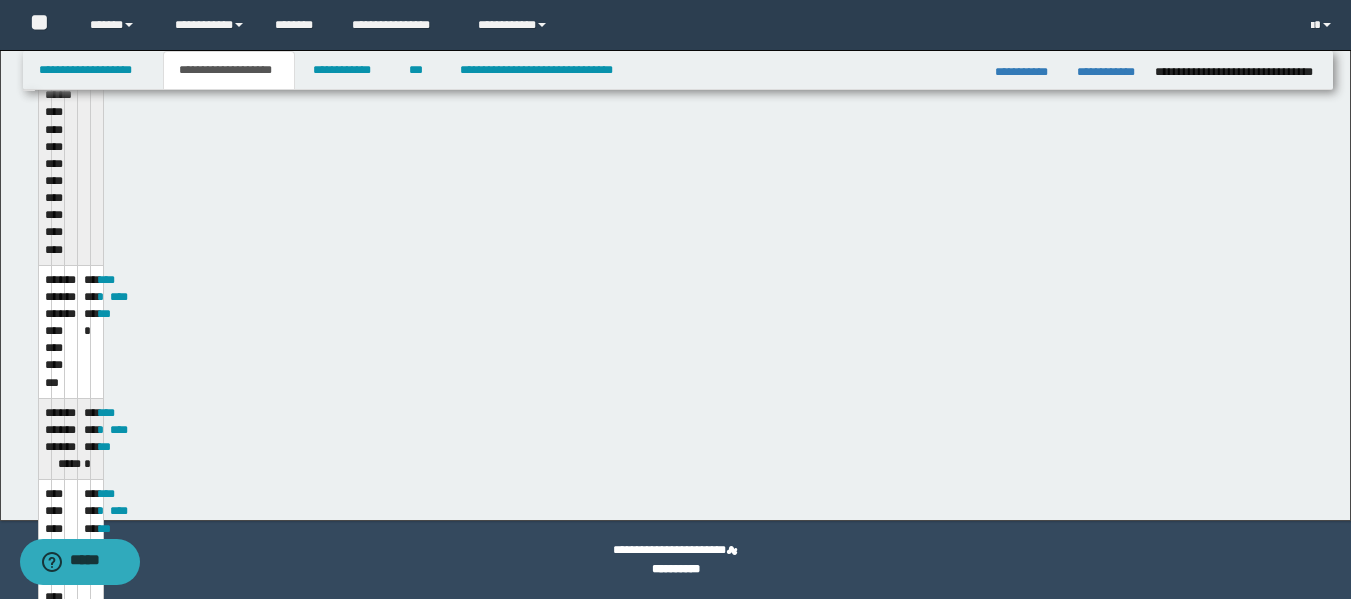 scroll, scrollTop: 720, scrollLeft: 0, axis: vertical 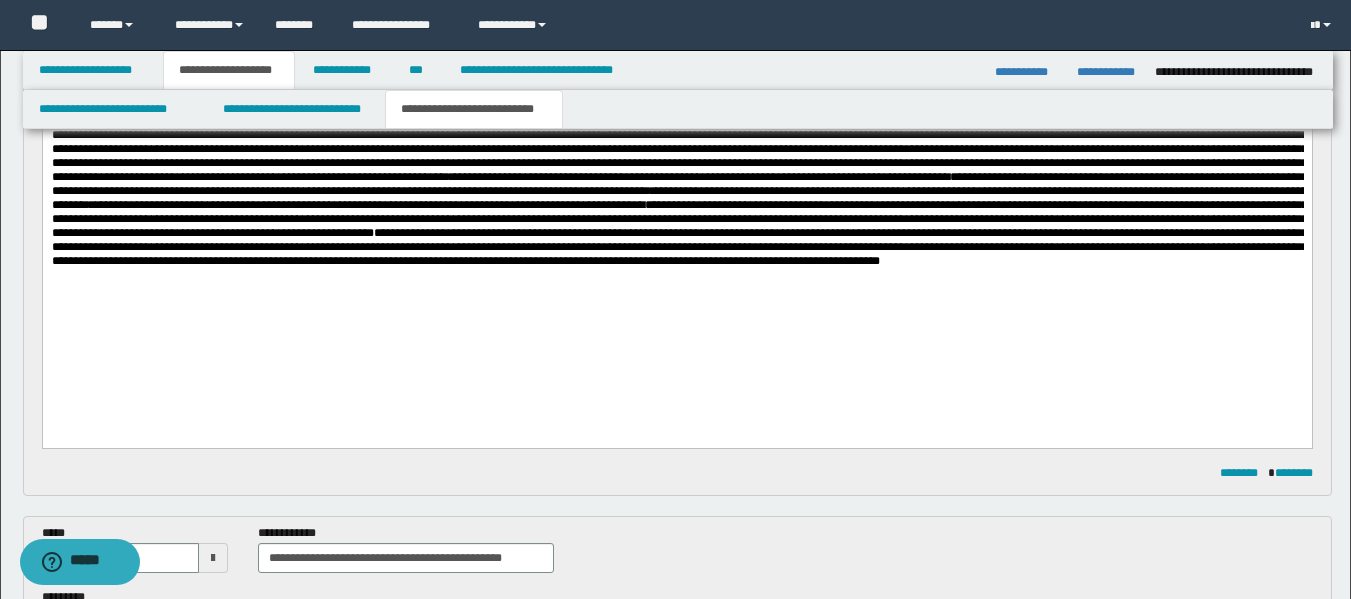 drag, startPoint x: 1365, startPoint y: 110, endPoint x: 1027, endPoint y: 271, distance: 374.38617 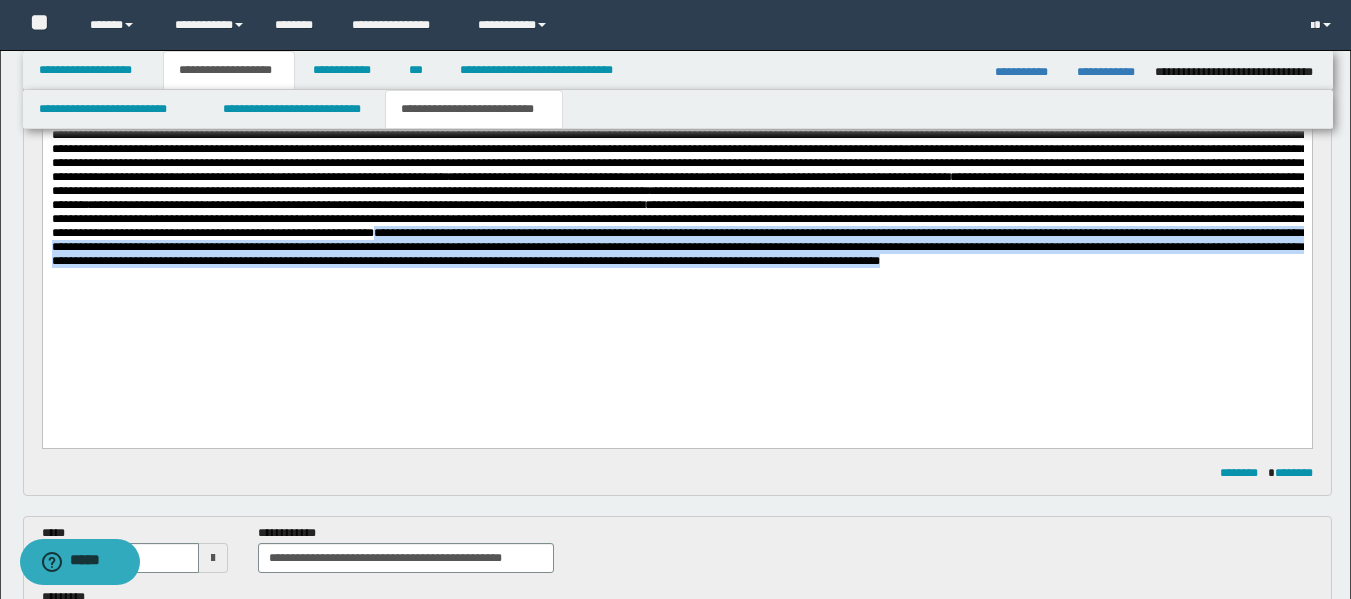 drag, startPoint x: 593, startPoint y: 281, endPoint x: 582, endPoint y: 337, distance: 57.070133 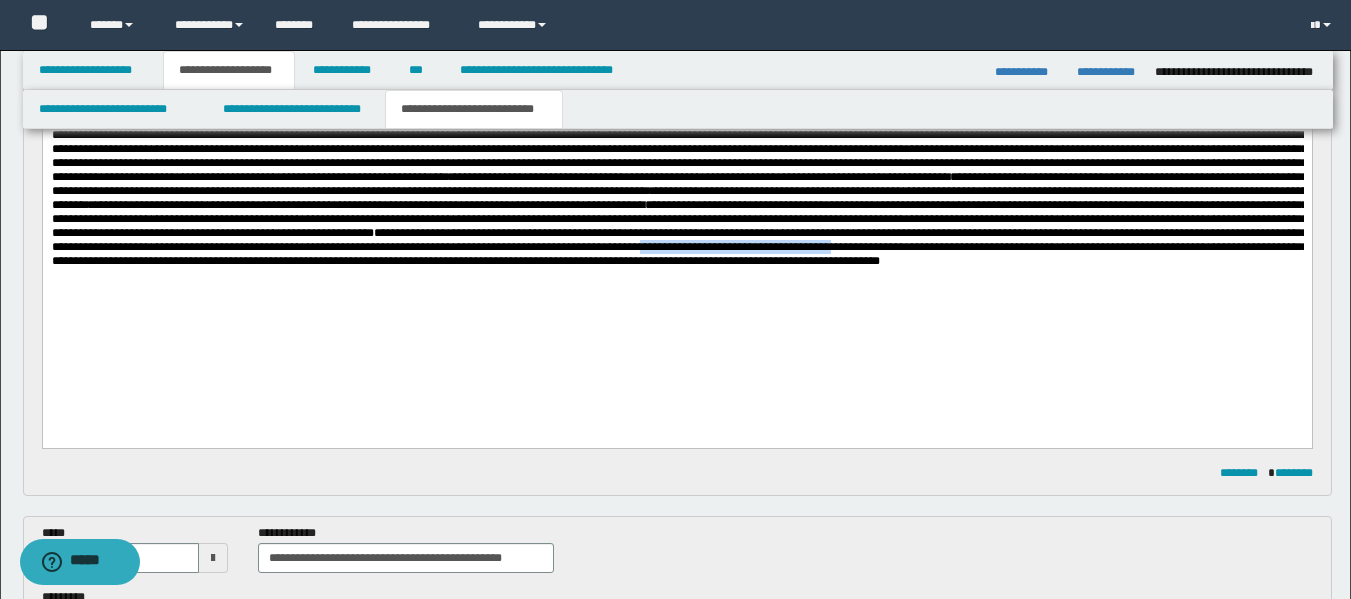 drag, startPoint x: 1145, startPoint y: 305, endPoint x: 941, endPoint y: 306, distance: 204.00246 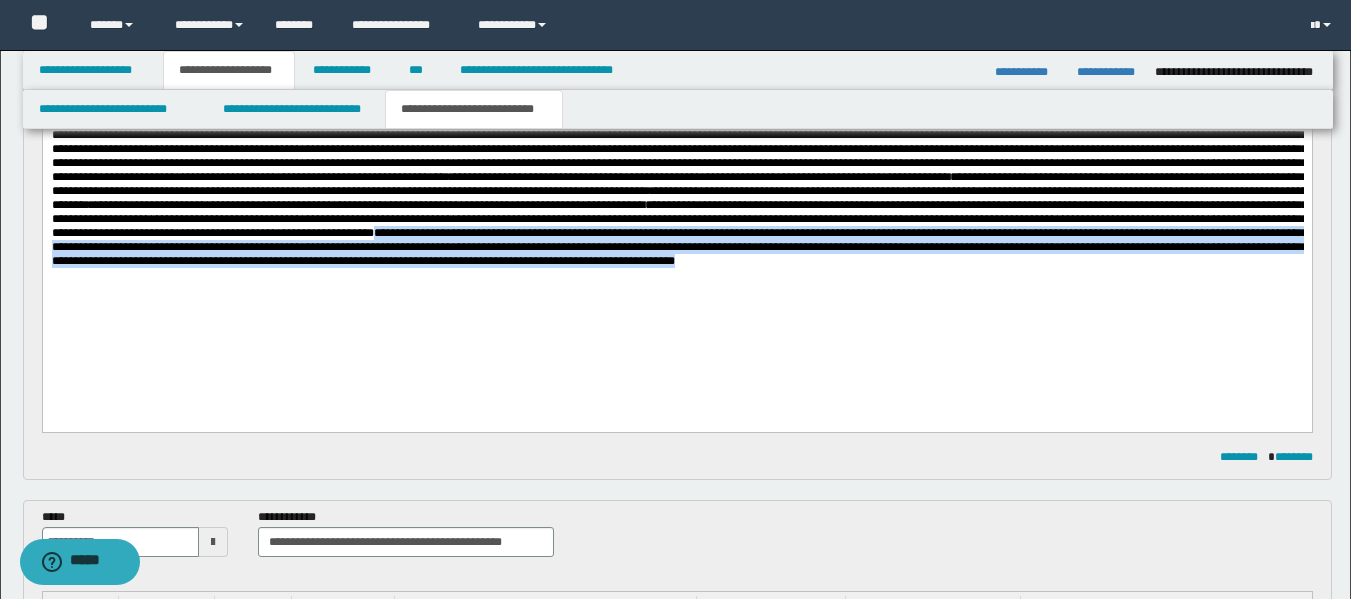 drag, startPoint x: 595, startPoint y: 285, endPoint x: 1139, endPoint y: 338, distance: 546.5757 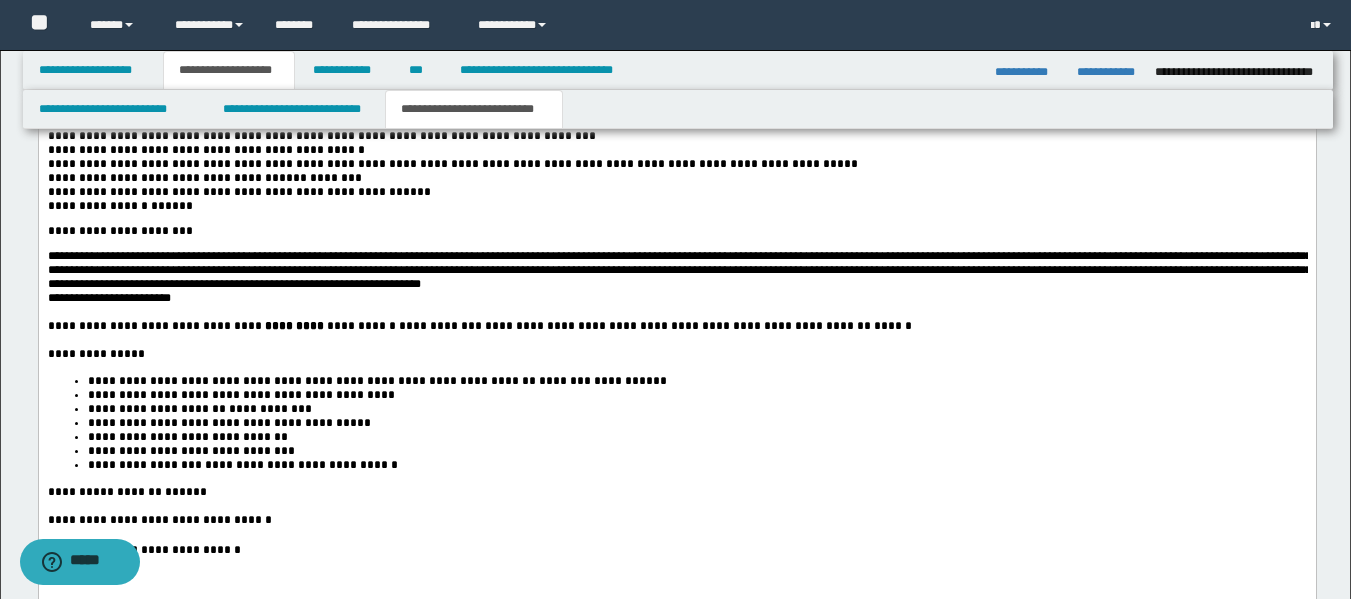 scroll, scrollTop: 3445, scrollLeft: 0, axis: vertical 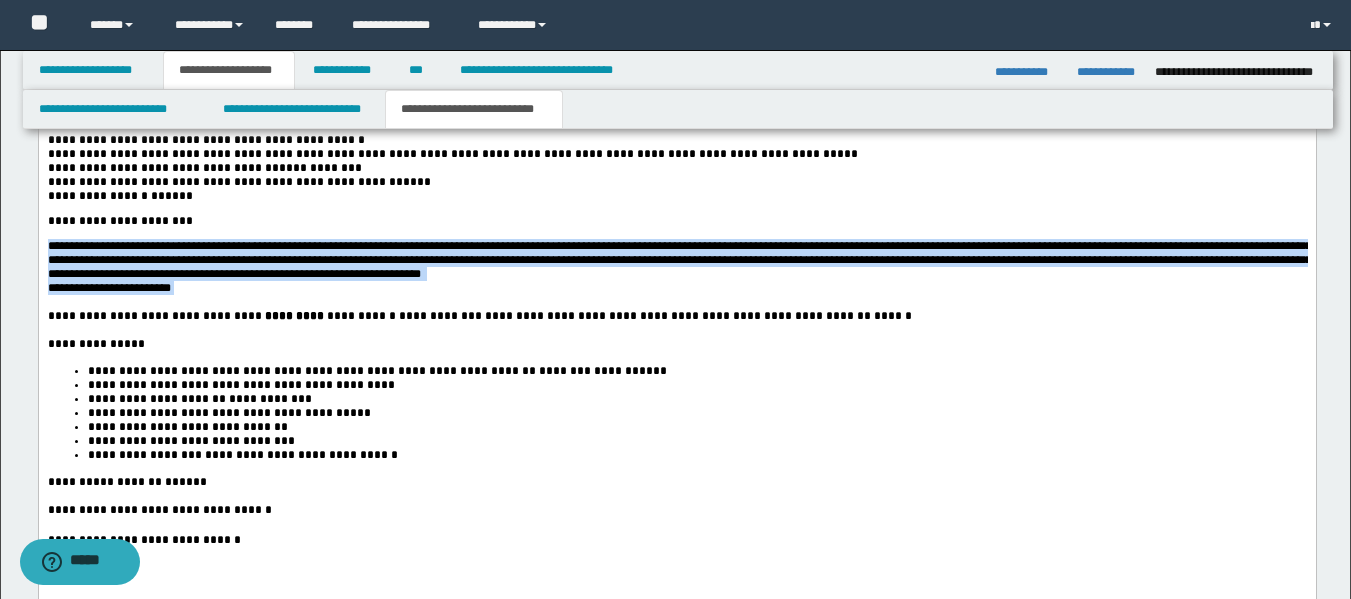 drag, startPoint x: 184, startPoint y: 416, endPoint x: 76, endPoint y: -701, distance: 1122.209 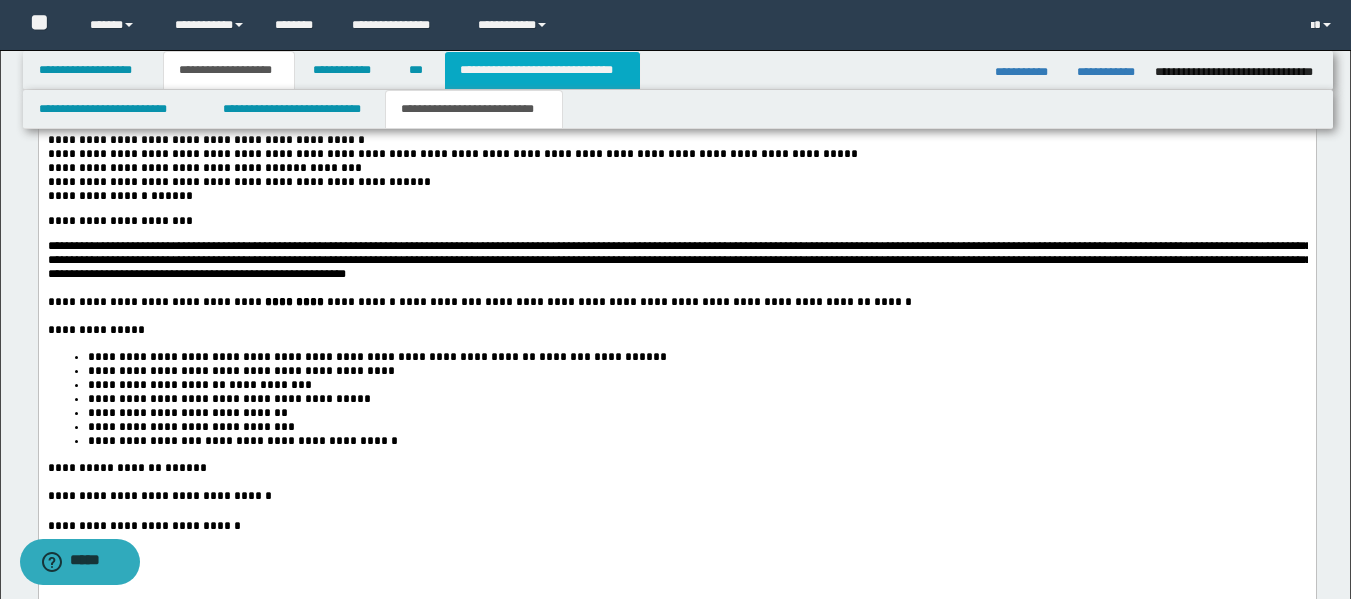 click on "**********" at bounding box center [542, 70] 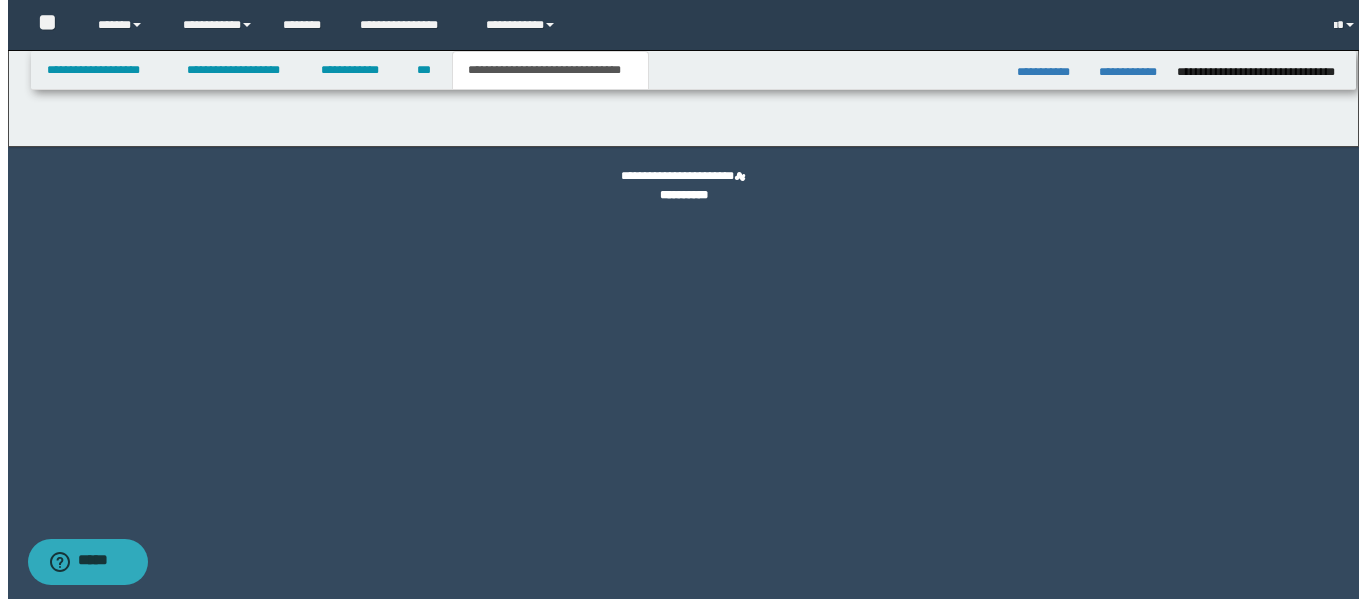scroll, scrollTop: 0, scrollLeft: 0, axis: both 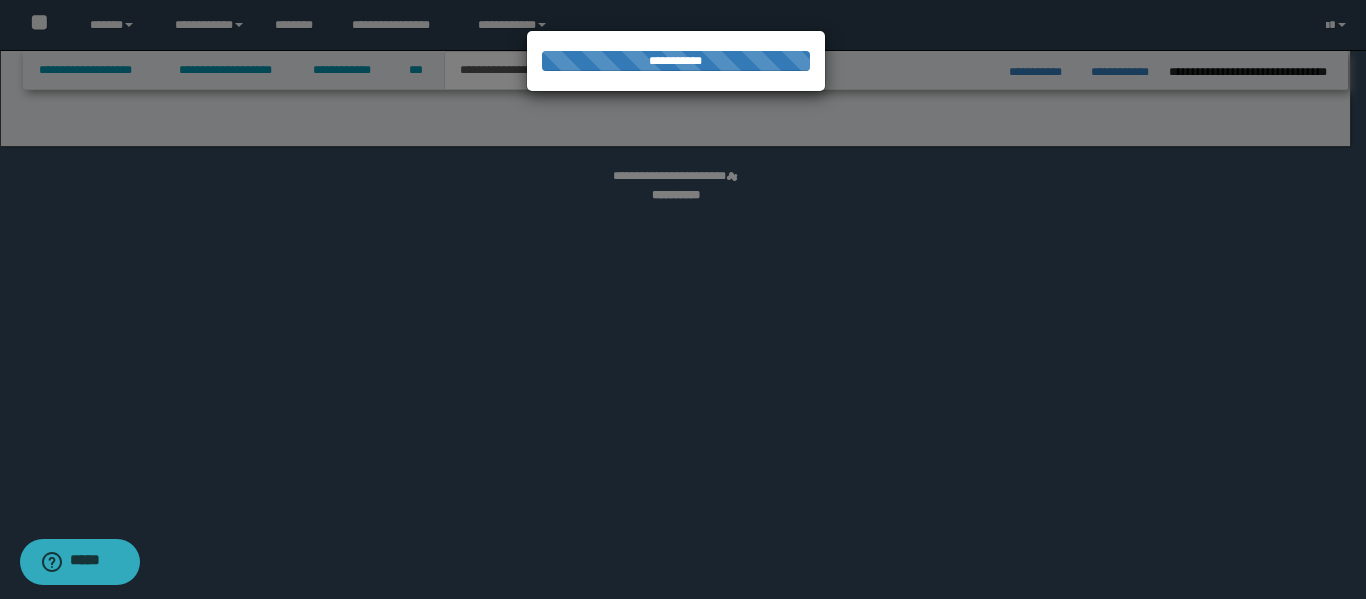 select on "*" 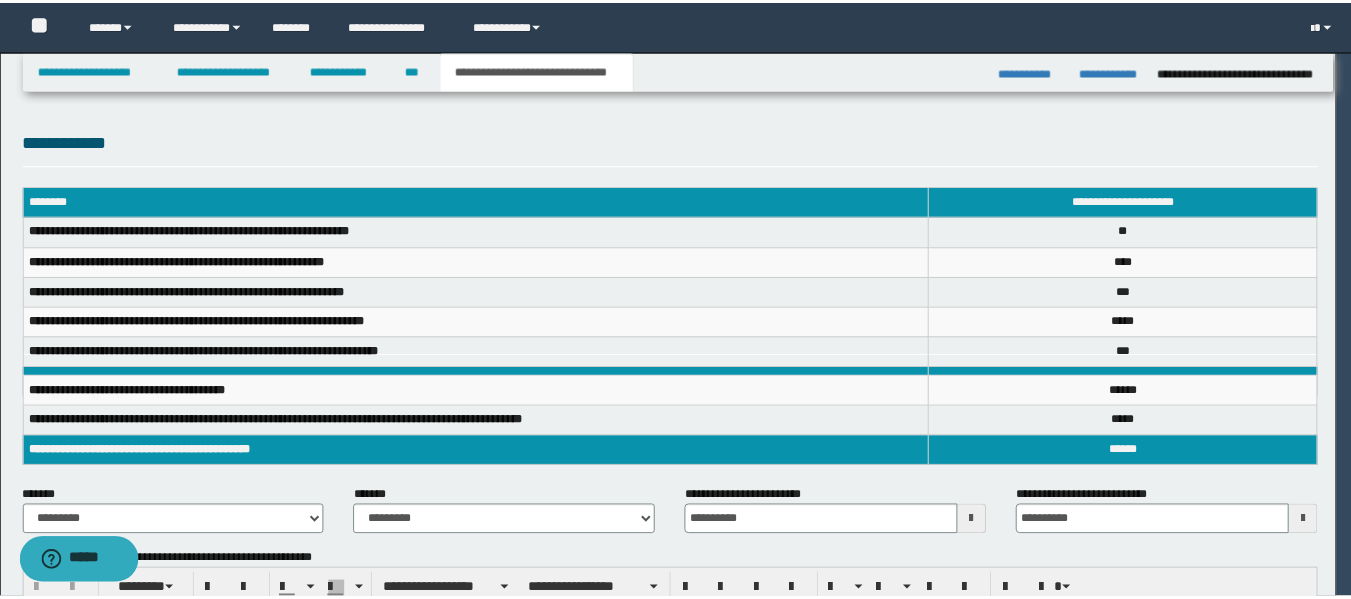 scroll, scrollTop: 0, scrollLeft: 0, axis: both 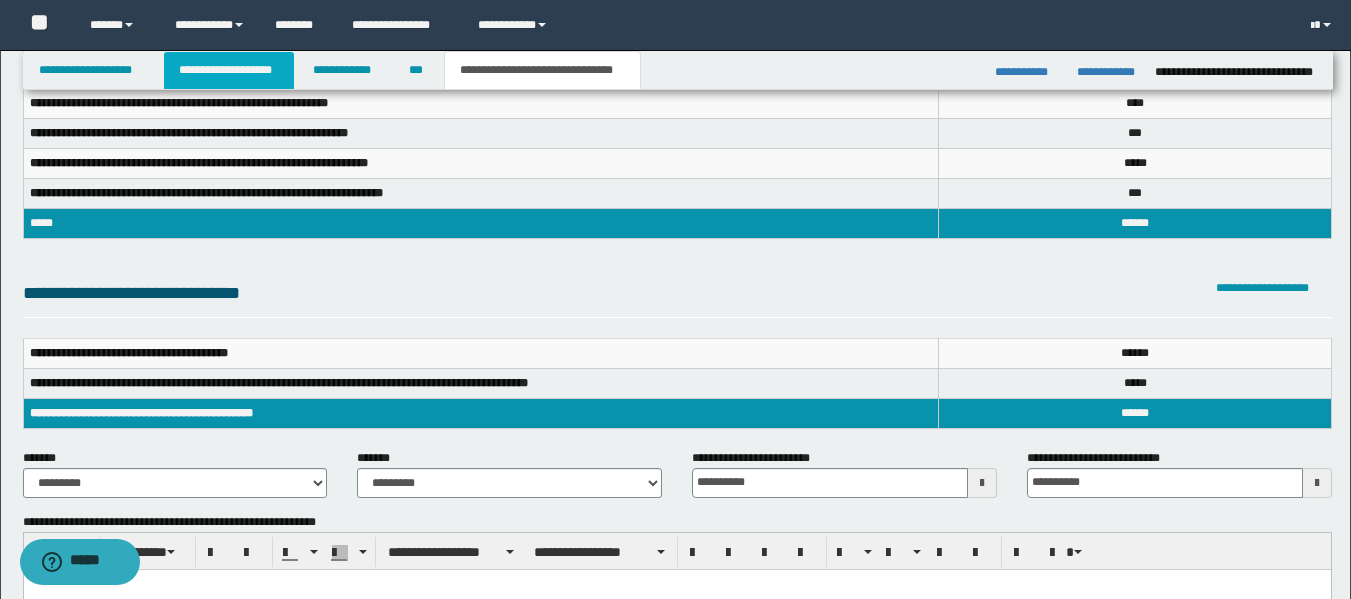 click on "**********" at bounding box center [229, 70] 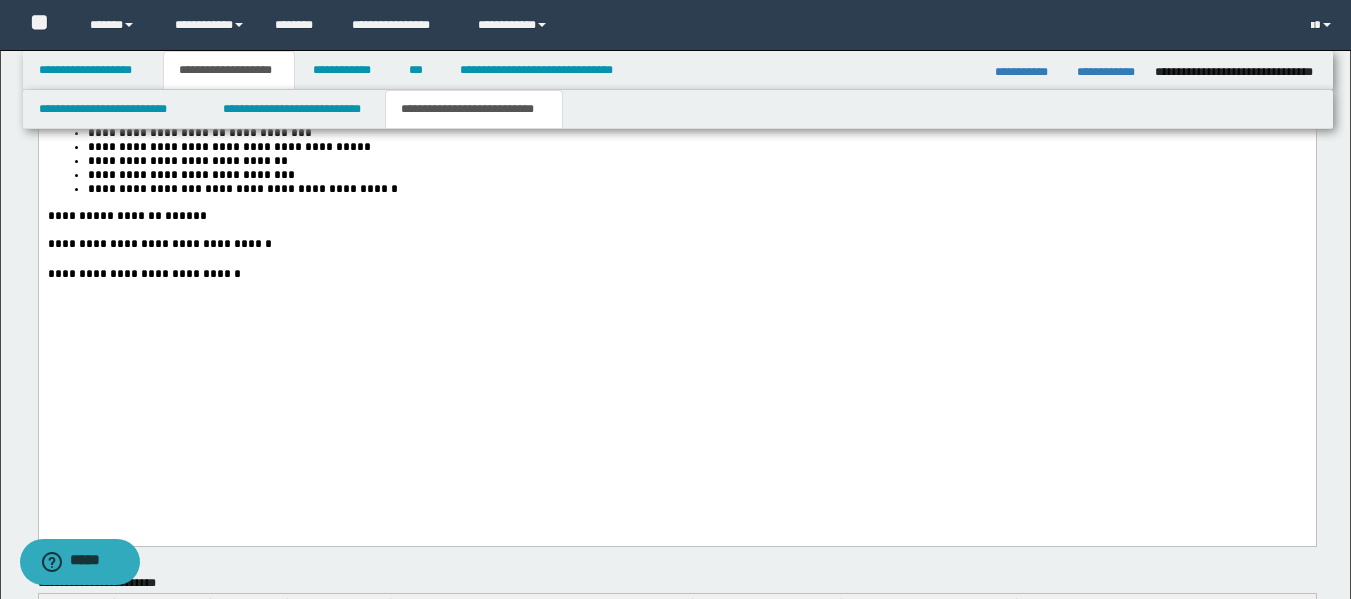 scroll, scrollTop: 3725, scrollLeft: 0, axis: vertical 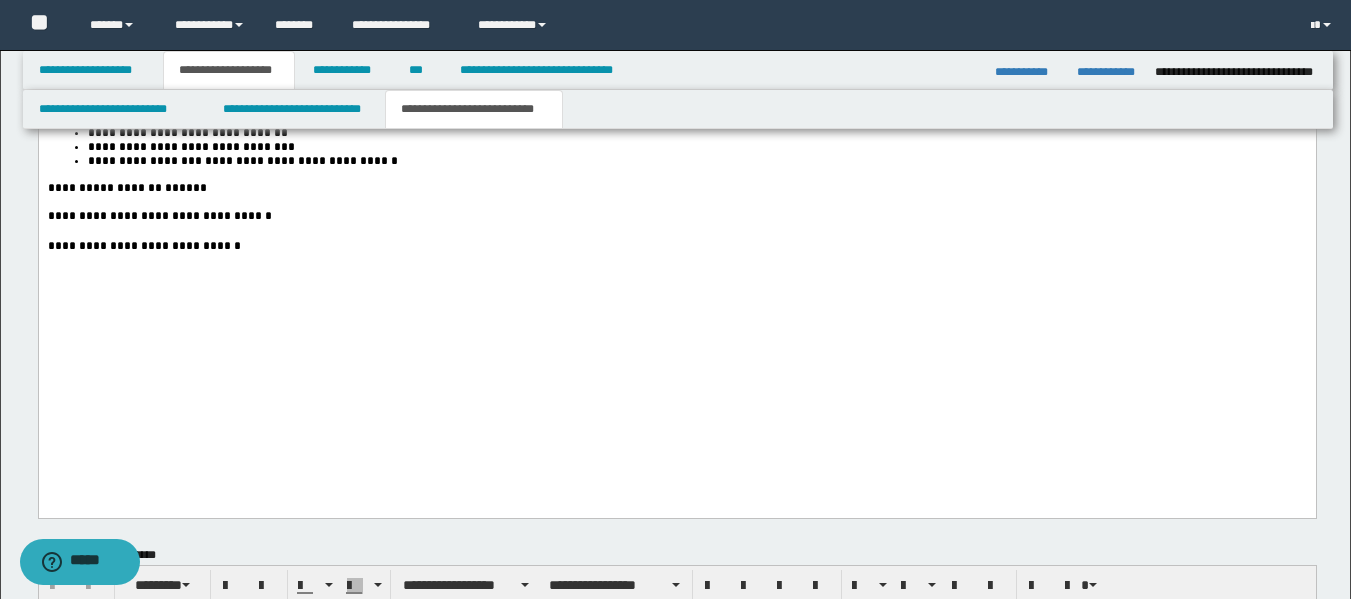 click on "******" at bounding box center (250, 216) 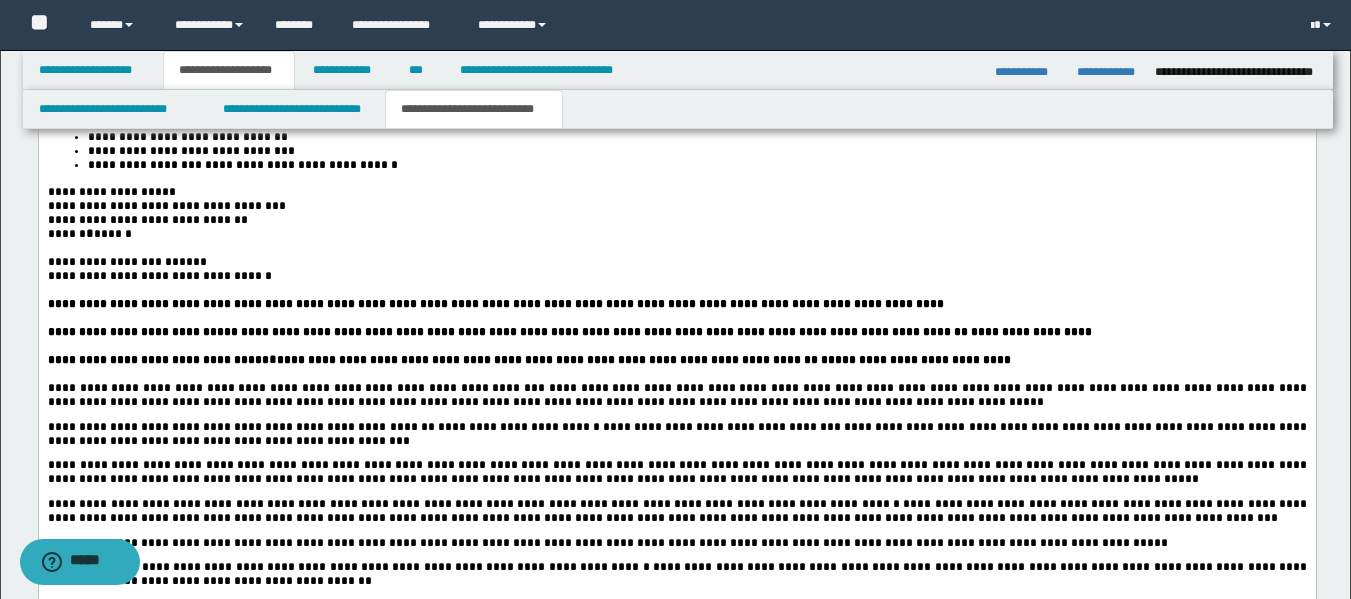 scroll, scrollTop: 2696, scrollLeft: 0, axis: vertical 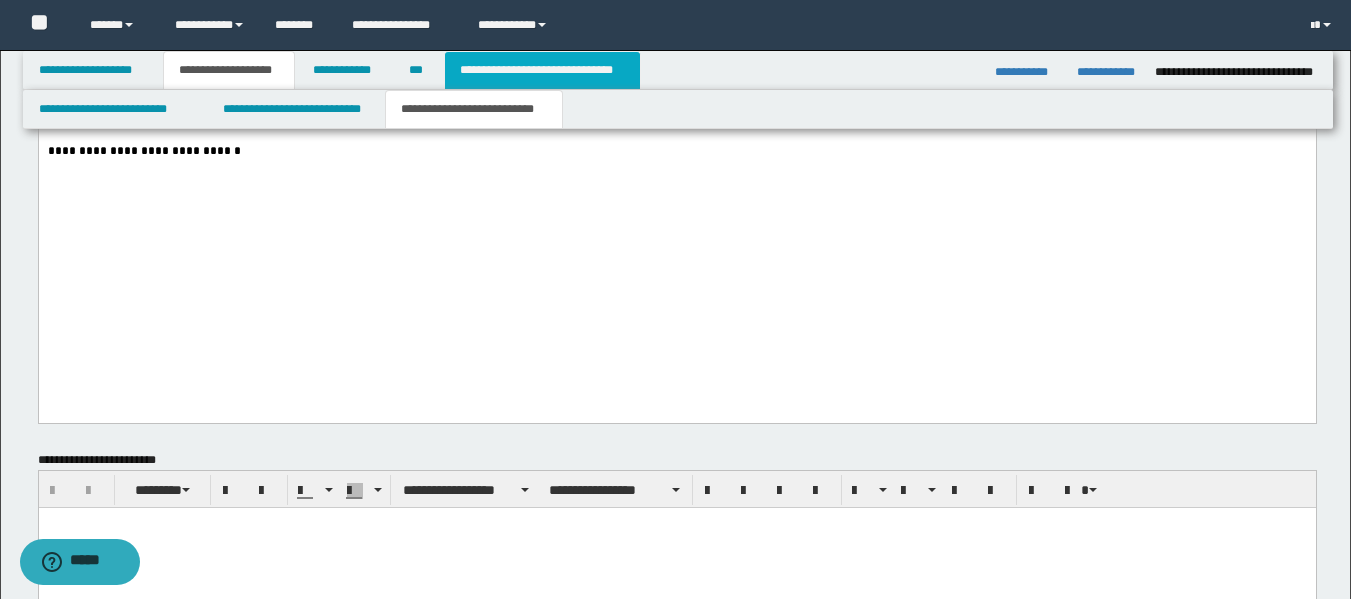 click on "**********" at bounding box center (542, 70) 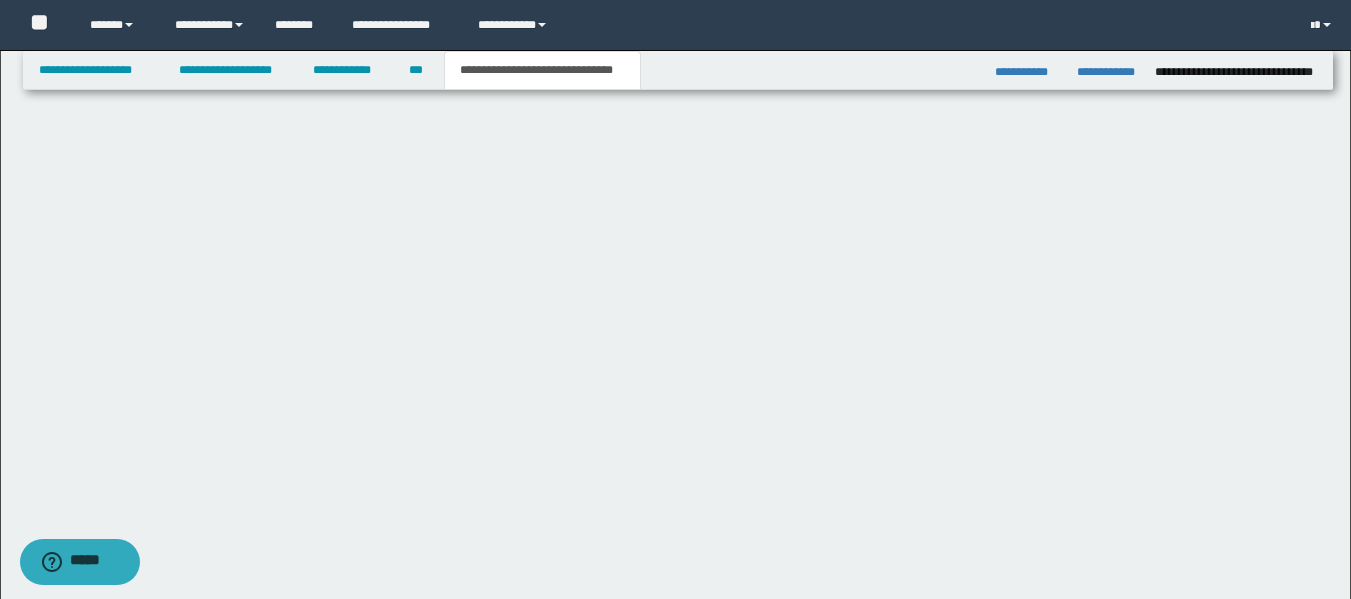 type on "**********" 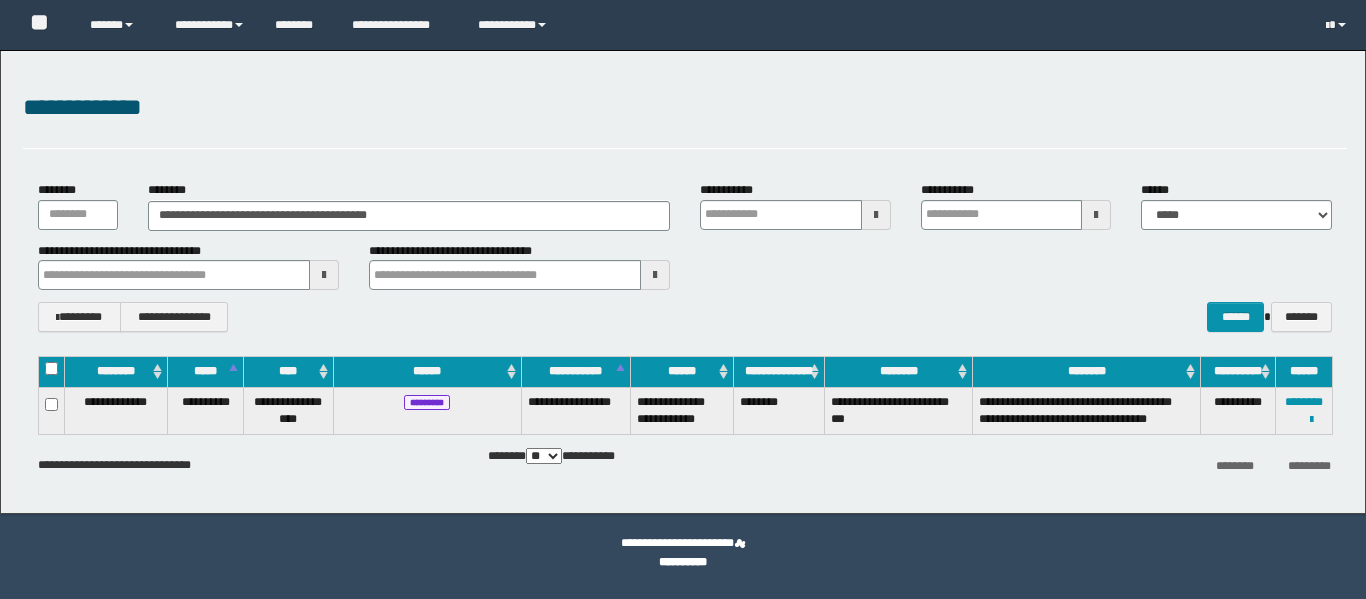 scroll, scrollTop: 0, scrollLeft: 0, axis: both 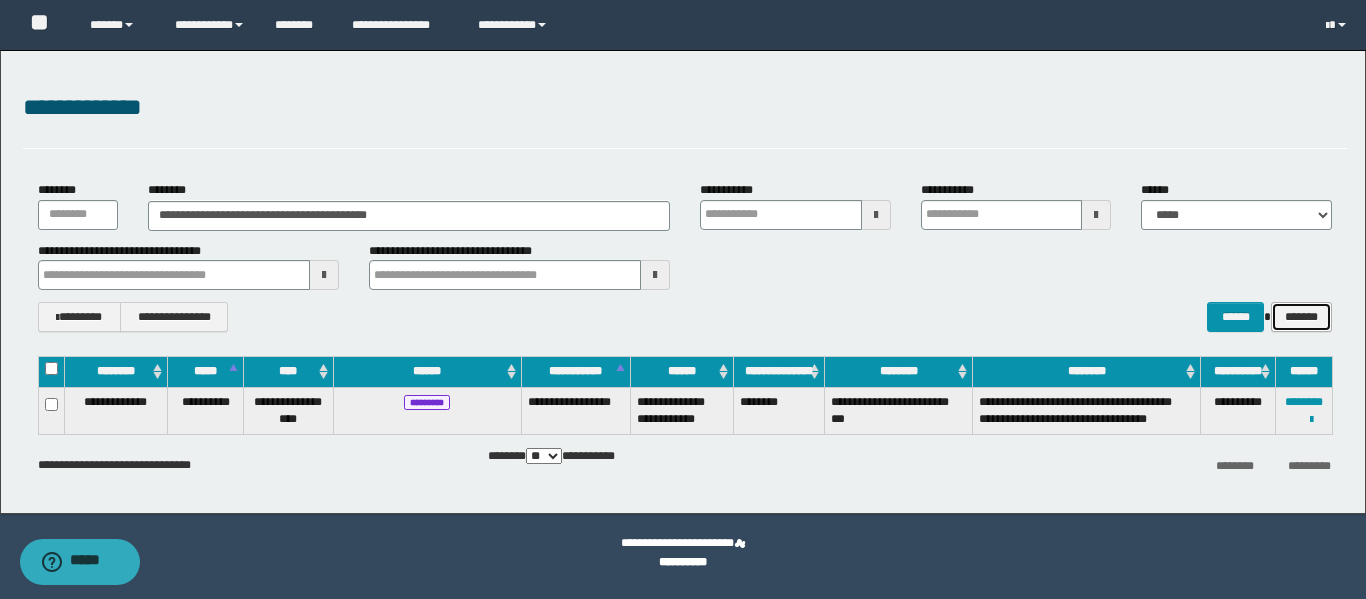 click on "*******" at bounding box center (1301, 317) 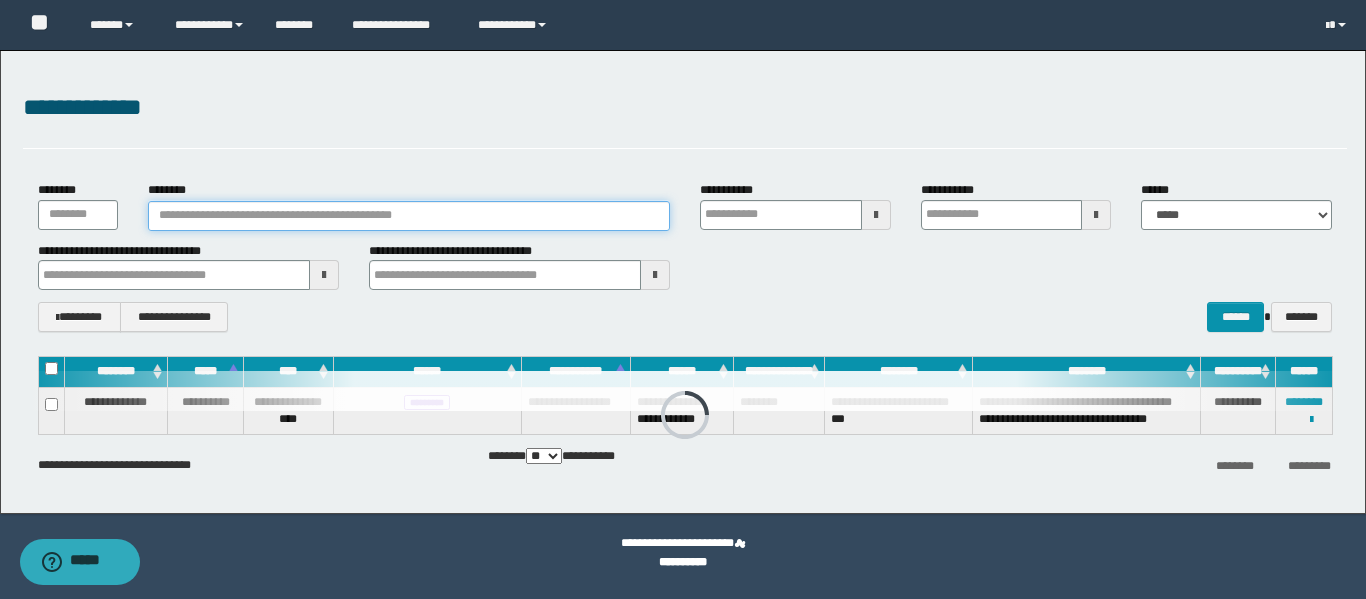 click on "********" at bounding box center [409, 216] 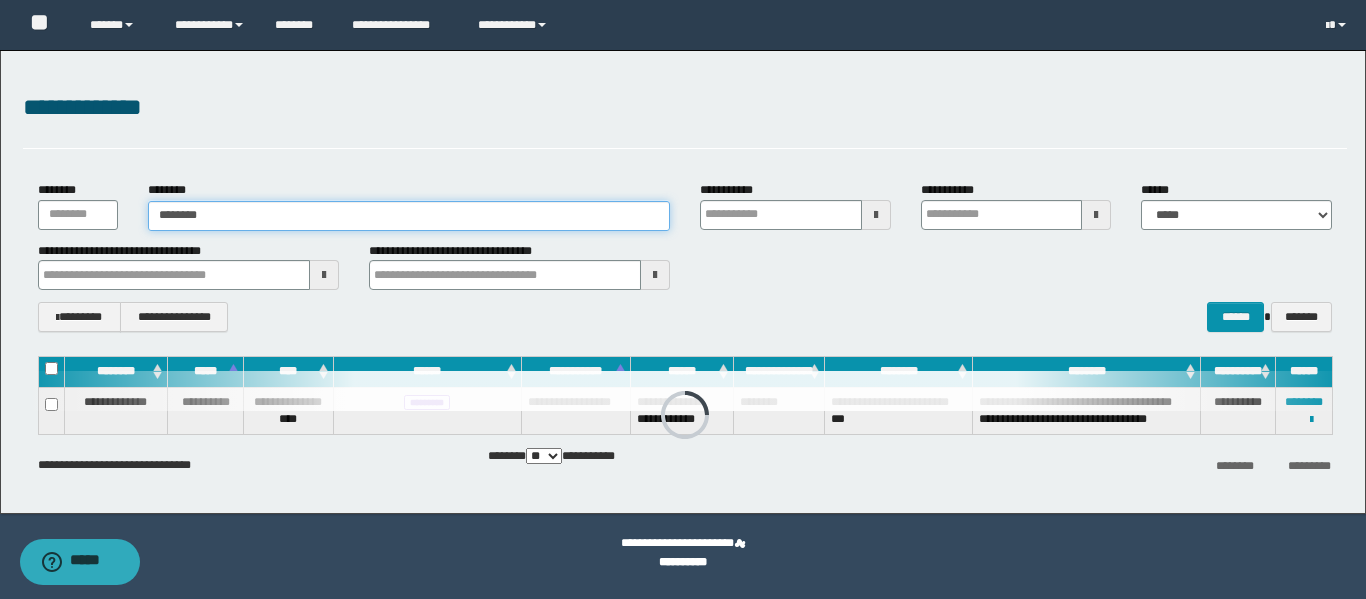 type on "********" 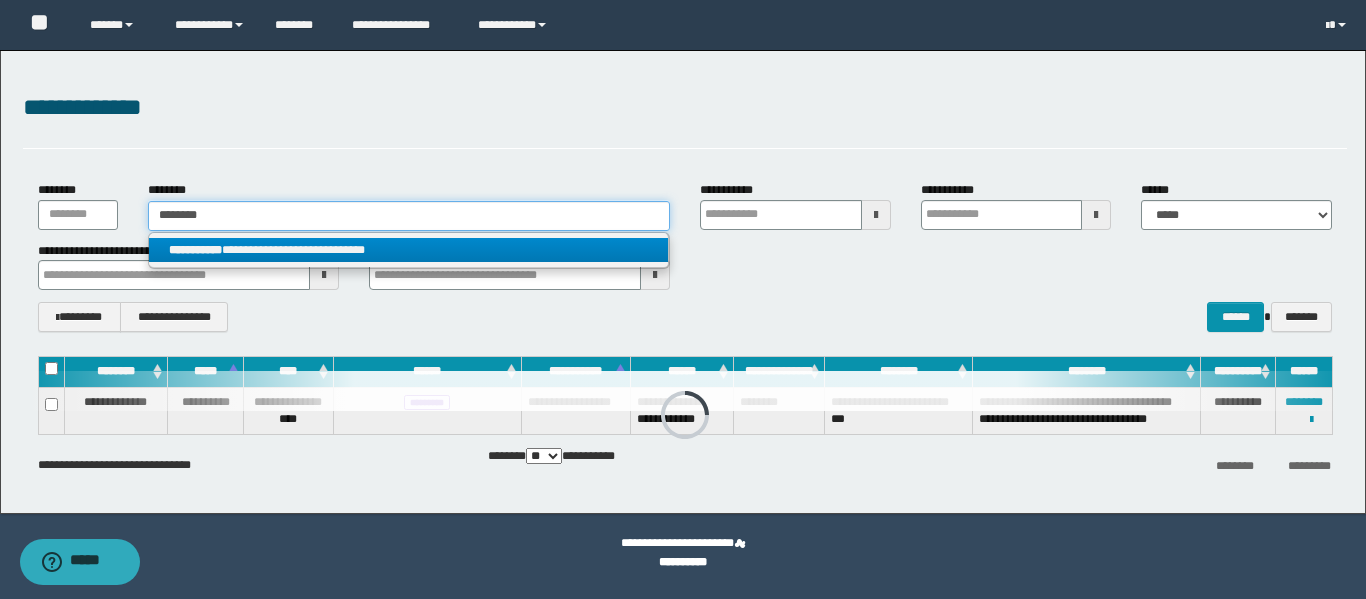 type on "********" 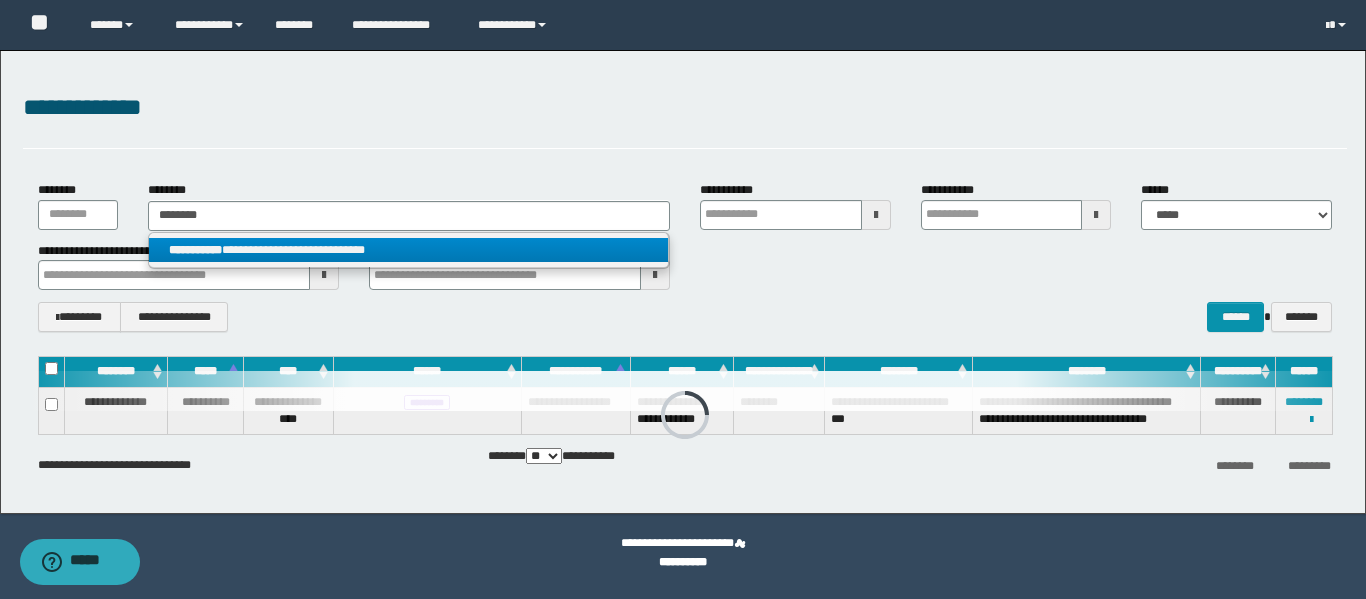 click on "**********" at bounding box center [408, 250] 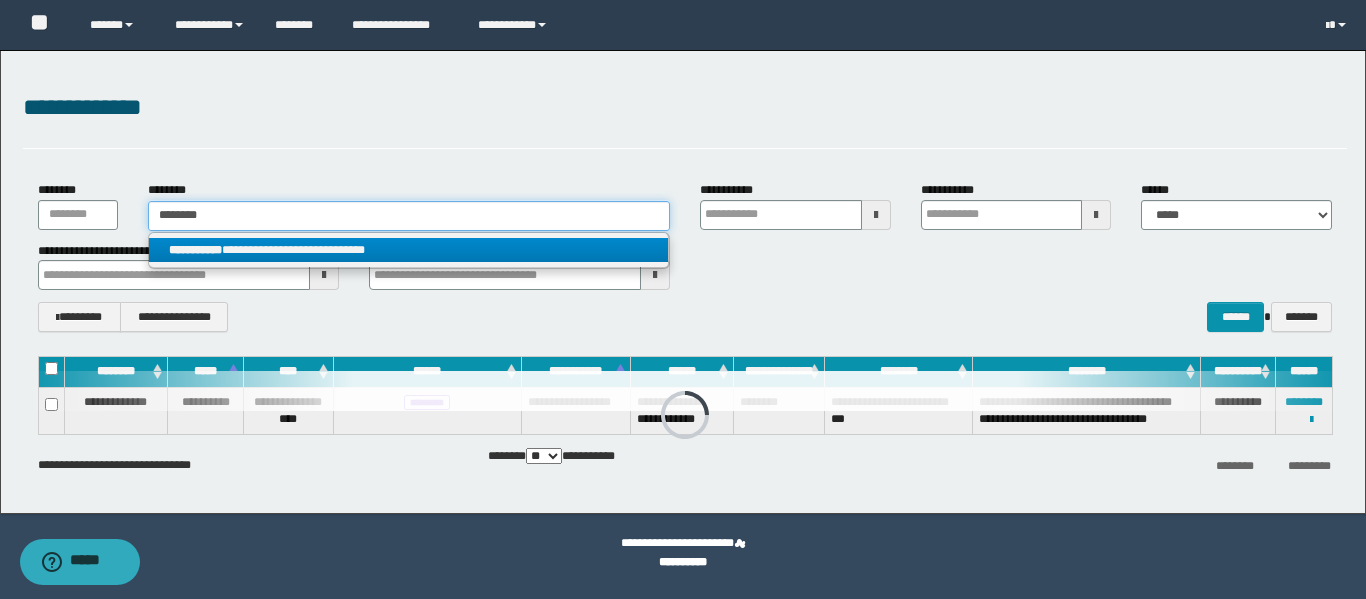 type 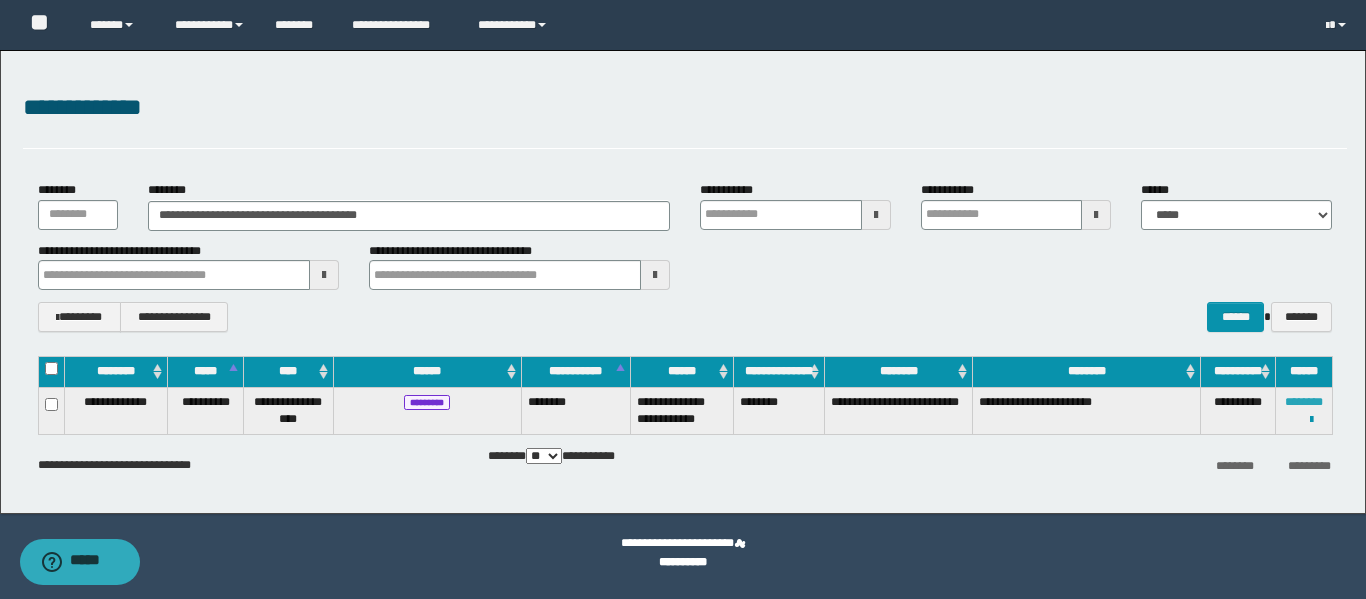 click on "********" at bounding box center [1304, 402] 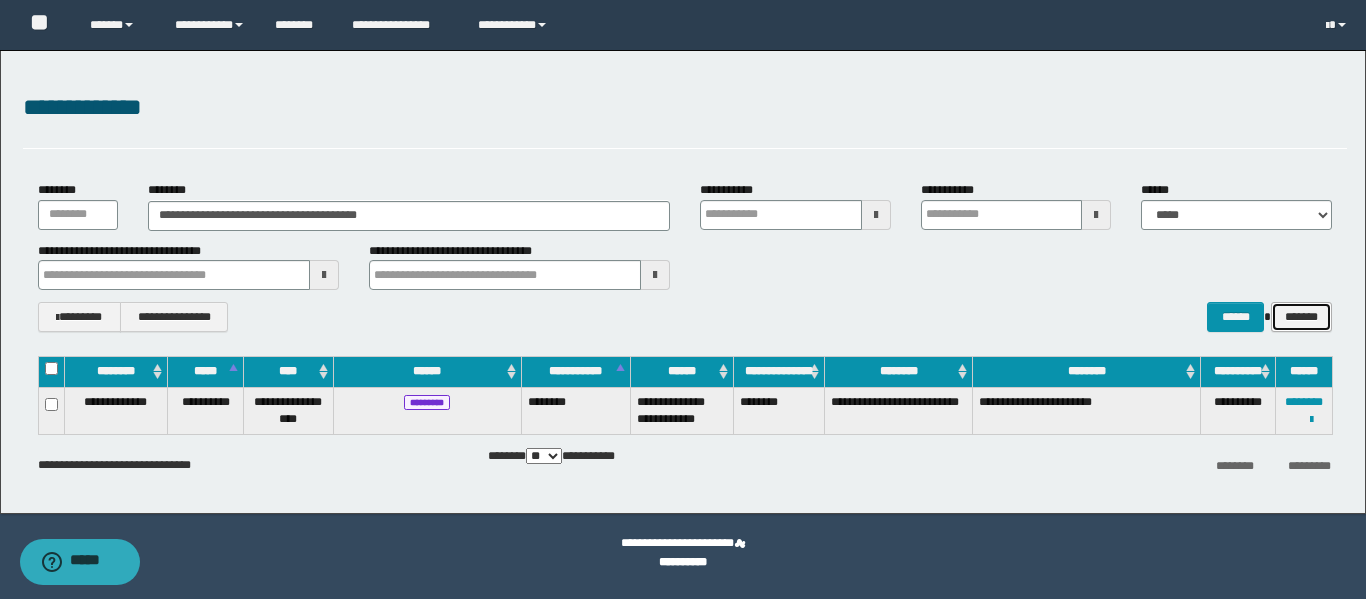 click on "*******" at bounding box center (1301, 317) 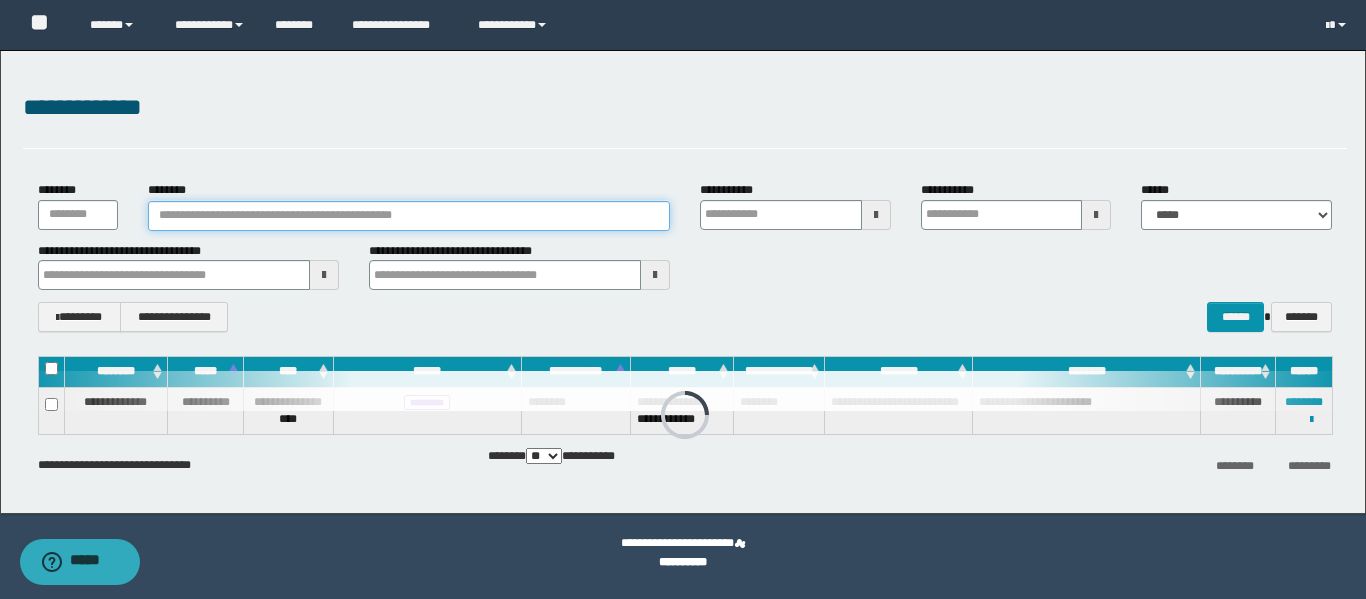 click on "********" at bounding box center [409, 216] 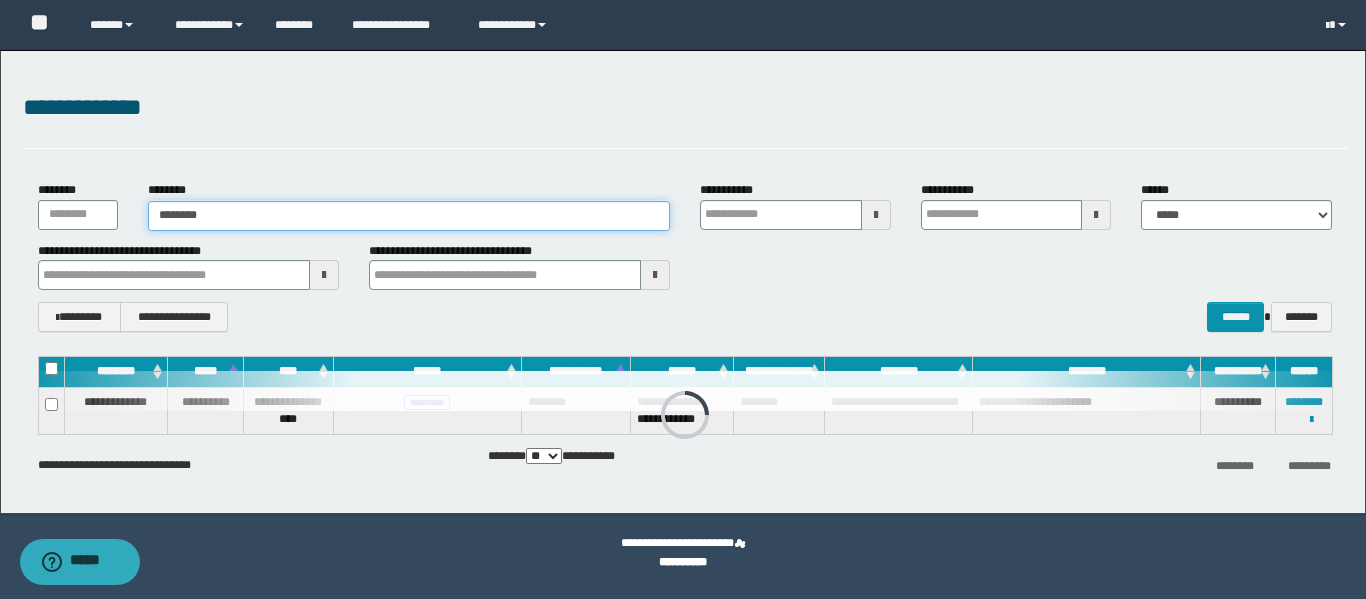 type on "********" 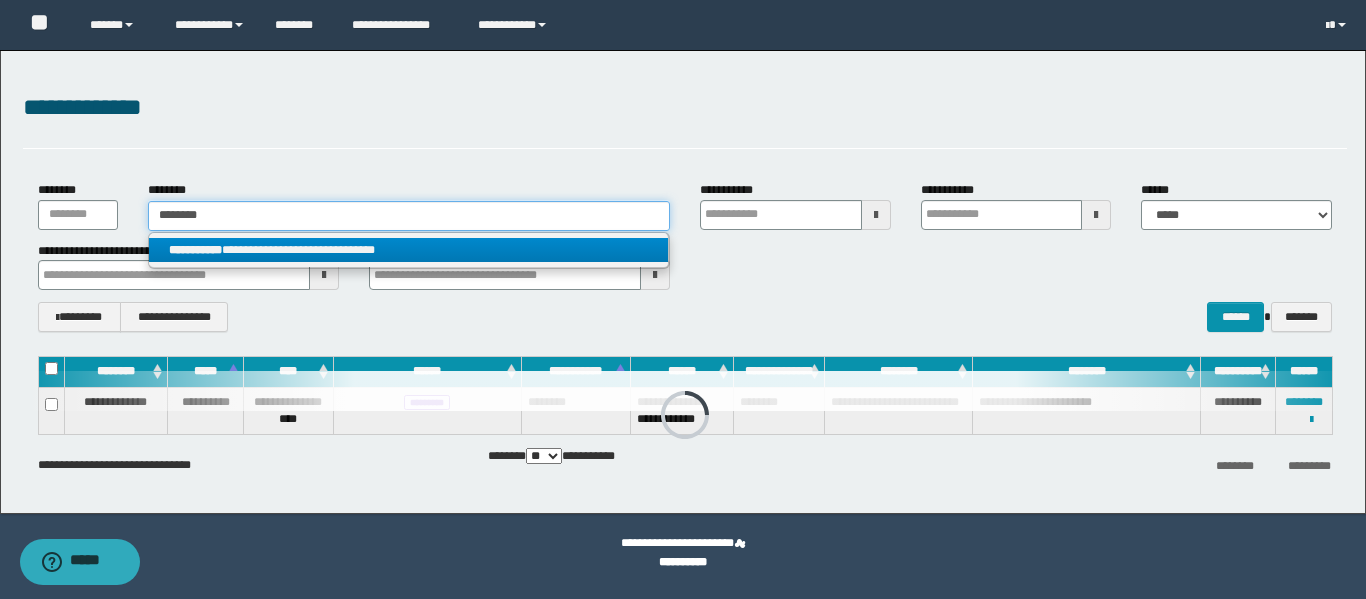 type on "********" 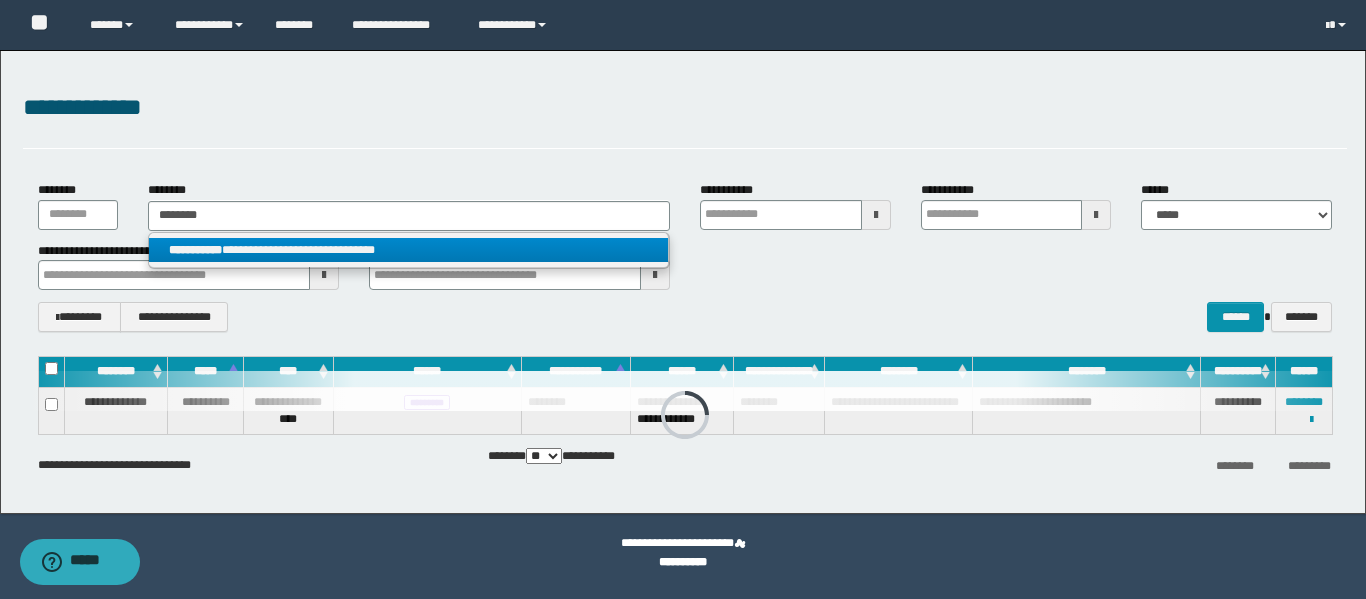 click on "**********" at bounding box center [408, 250] 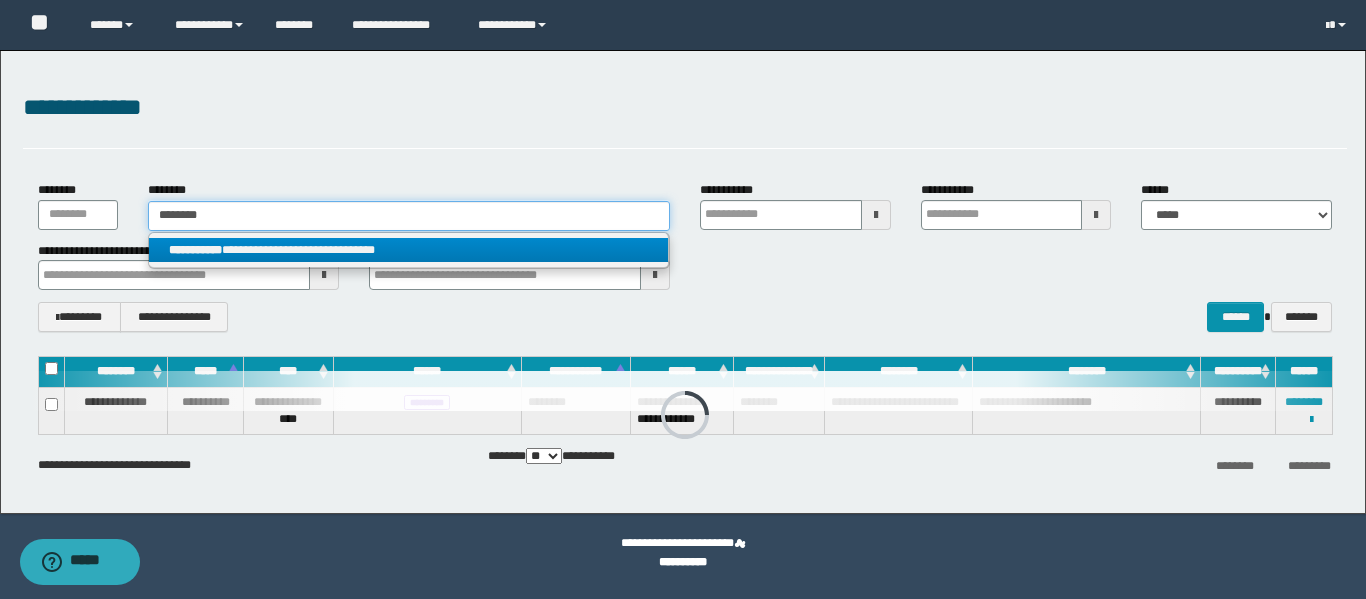 type 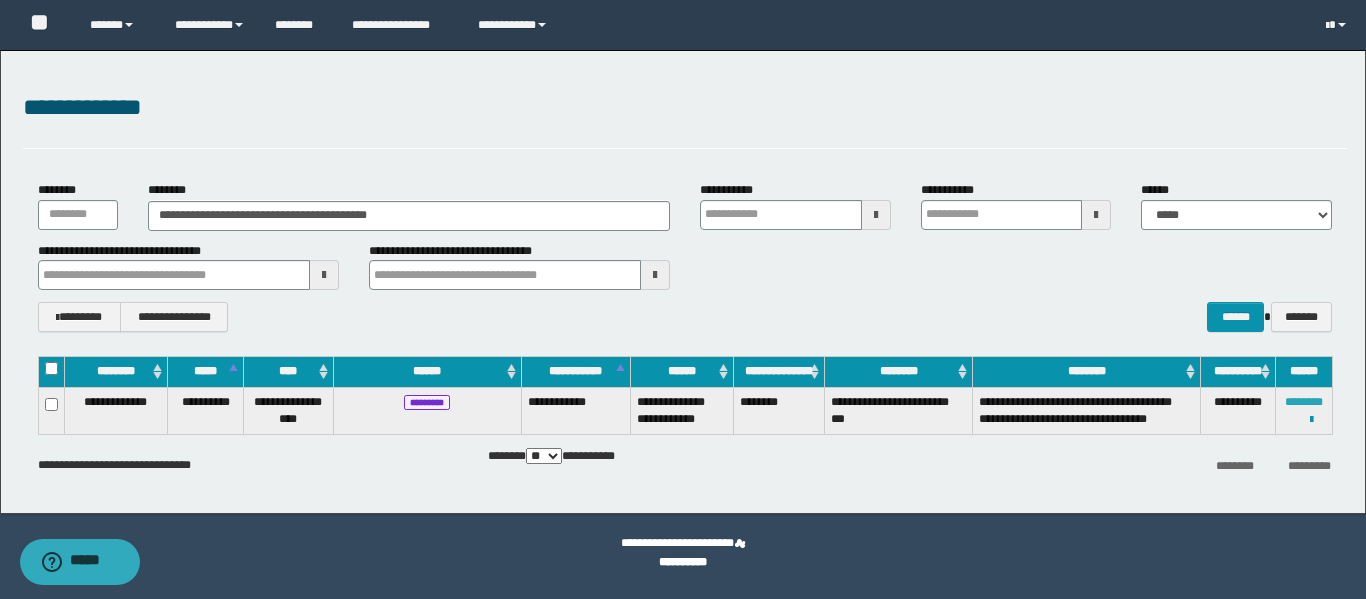 click on "********" at bounding box center (1304, 402) 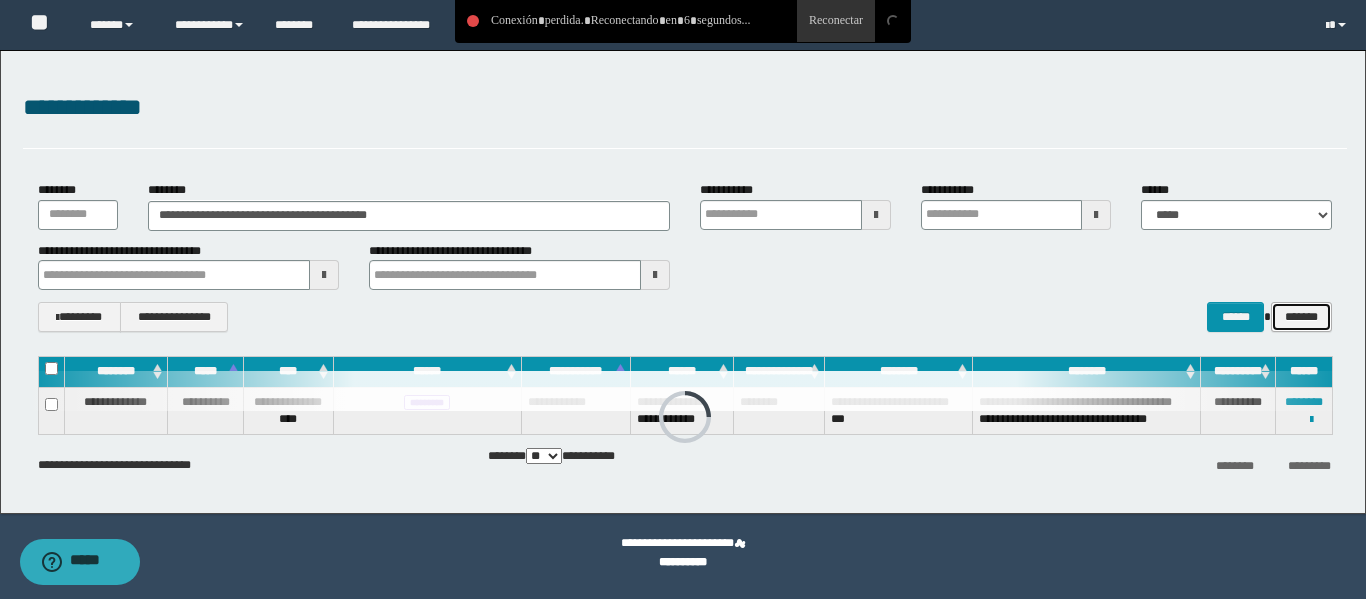 click on "*******" at bounding box center (1301, 317) 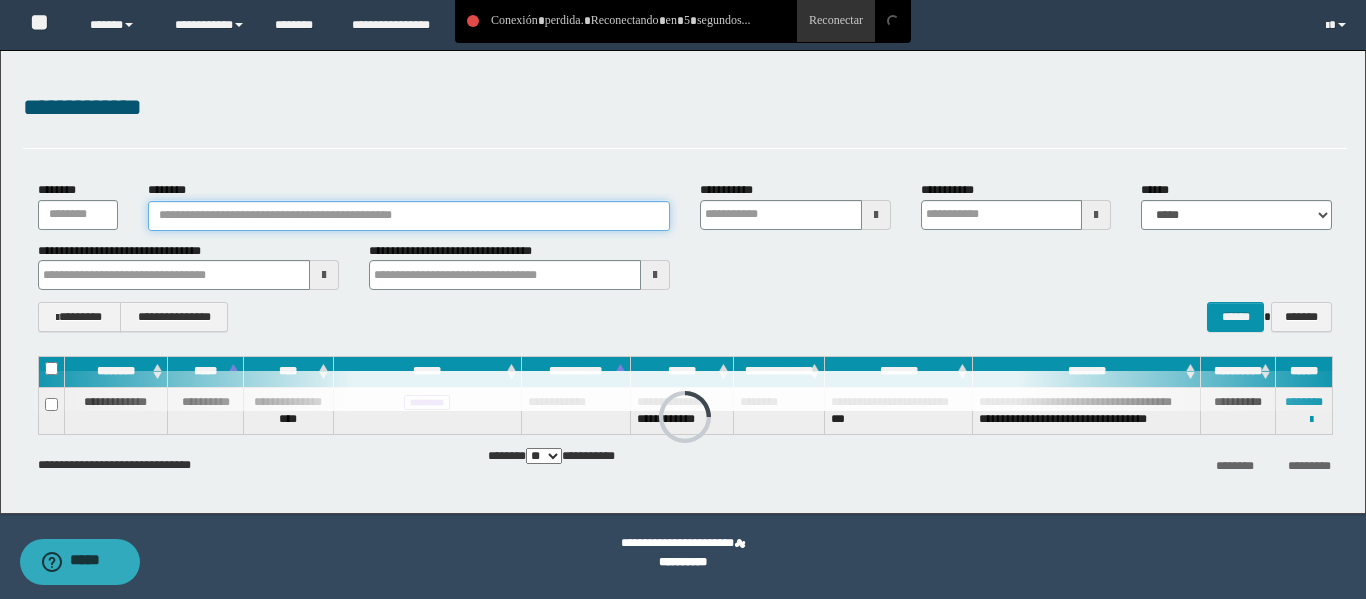 click on "********" at bounding box center (409, 216) 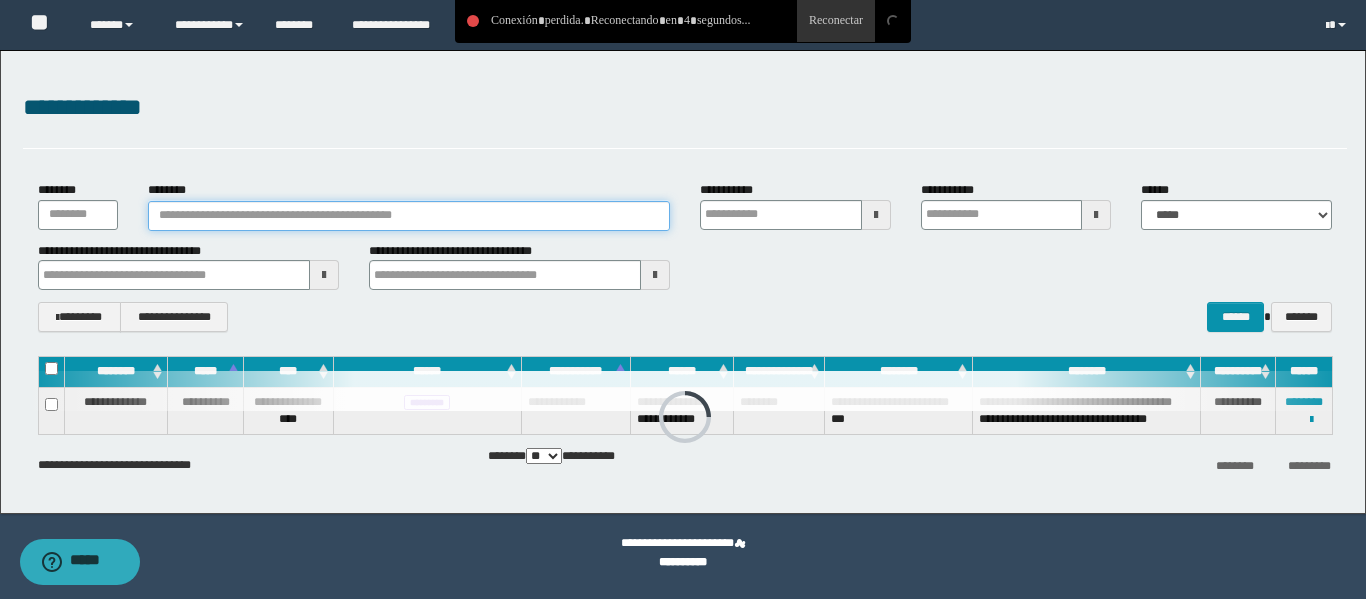 paste on "********" 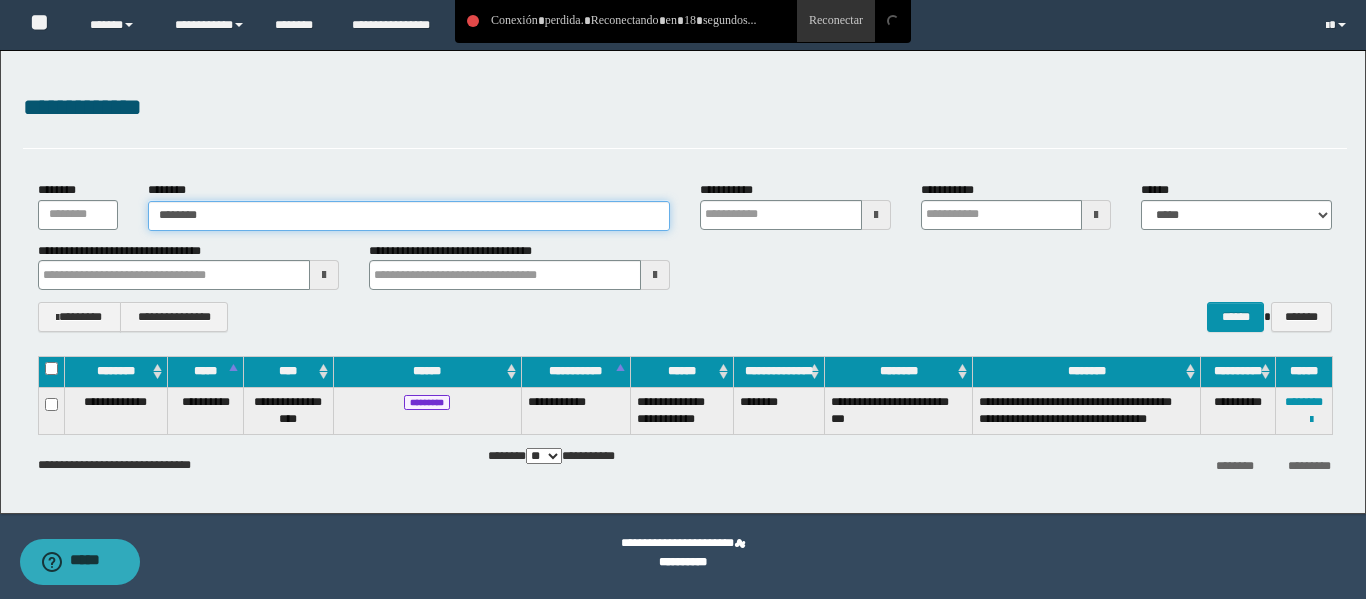 click on "********" at bounding box center (409, 216) 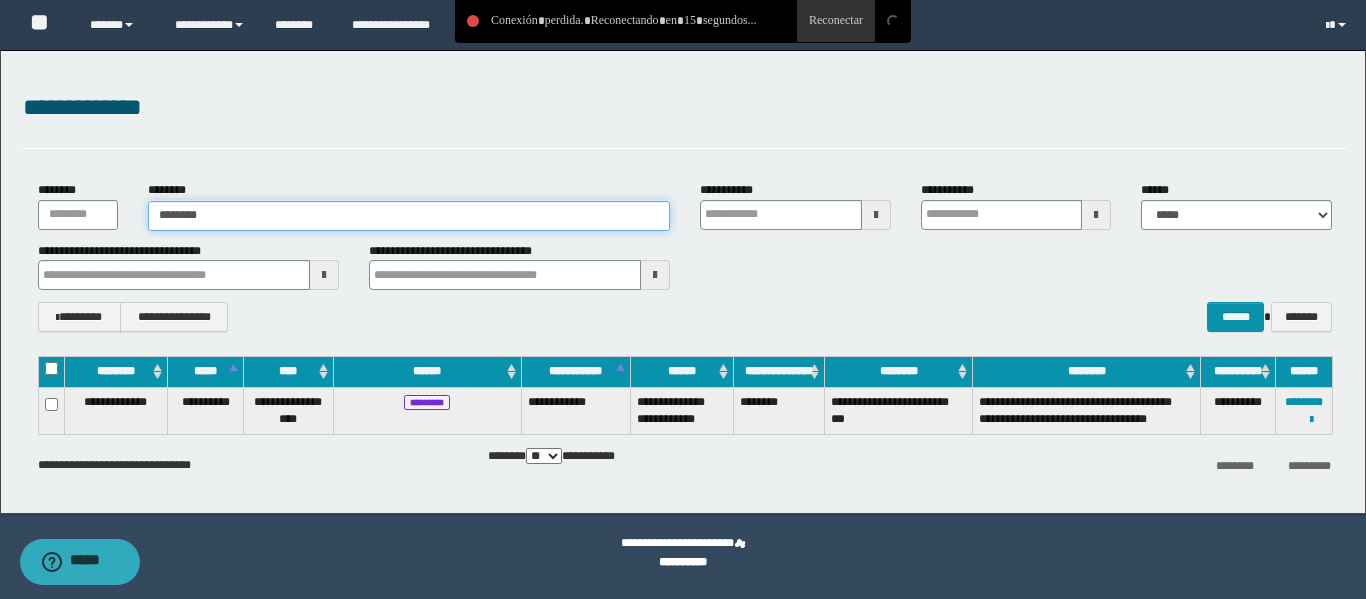 type on "********" 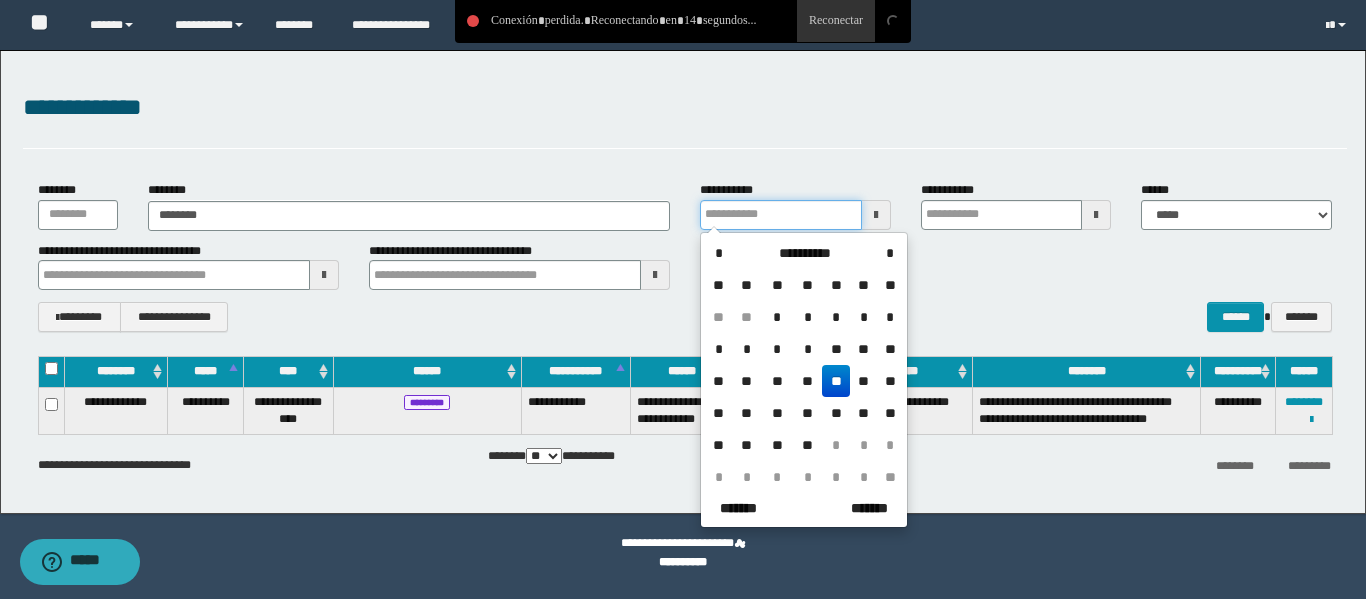 type on "**********" 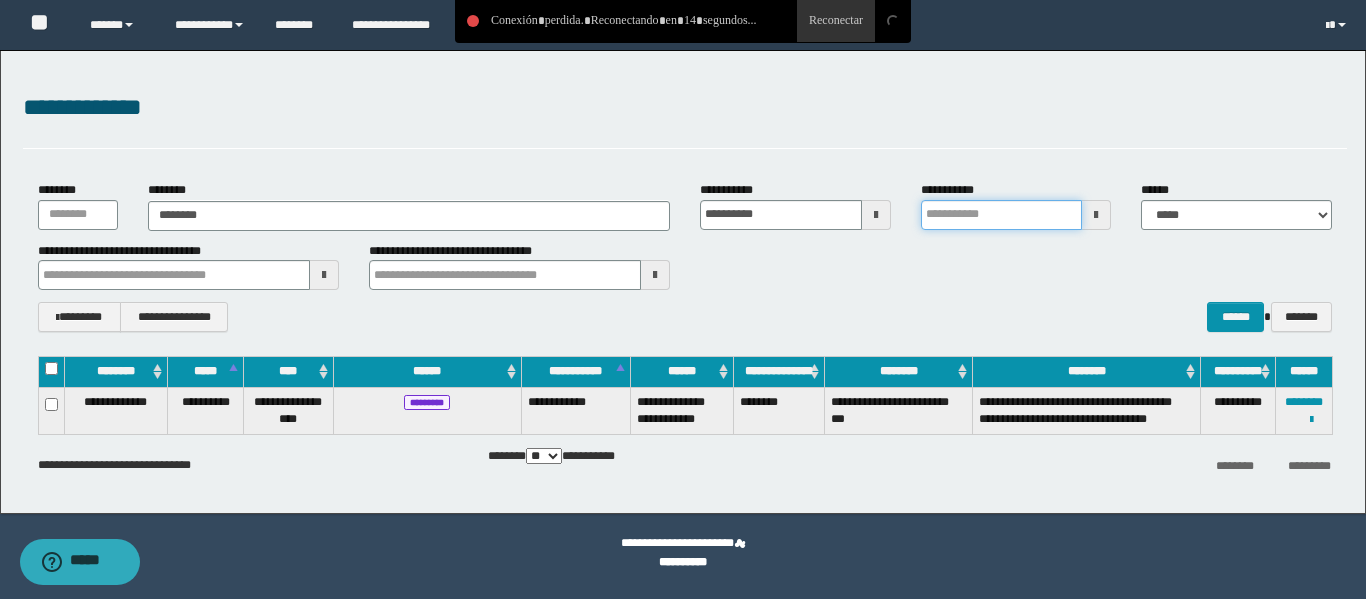 type on "**********" 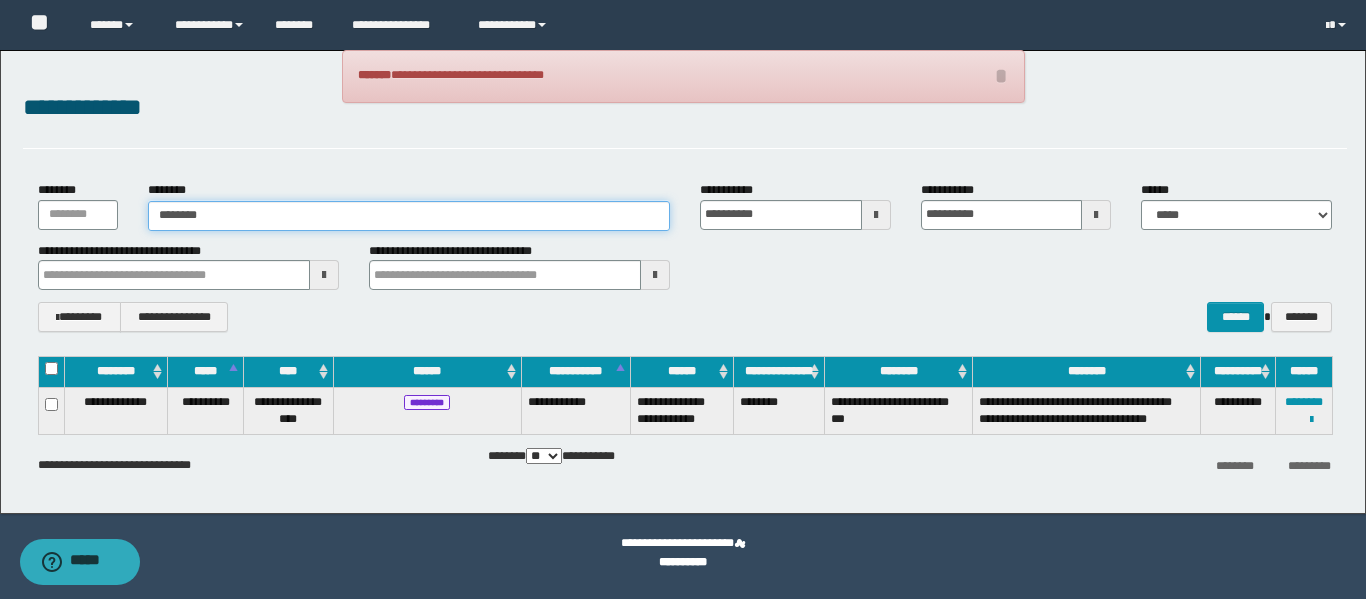 click on "********" at bounding box center [409, 216] 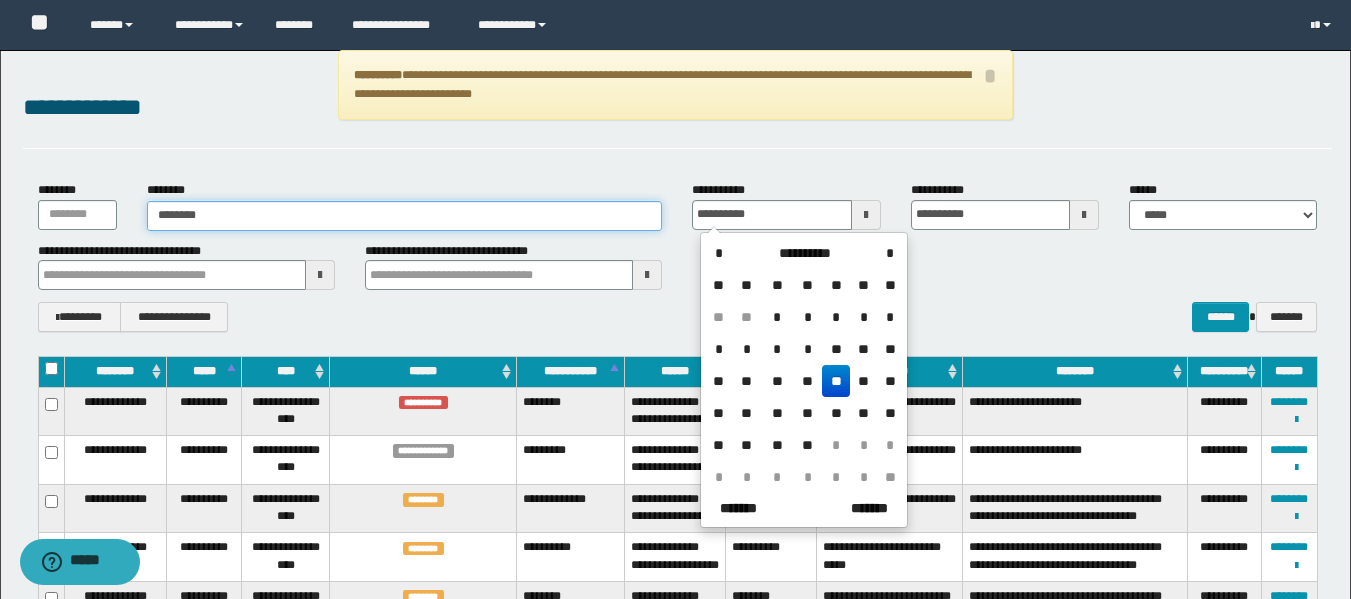 click on "********" at bounding box center (405, 216) 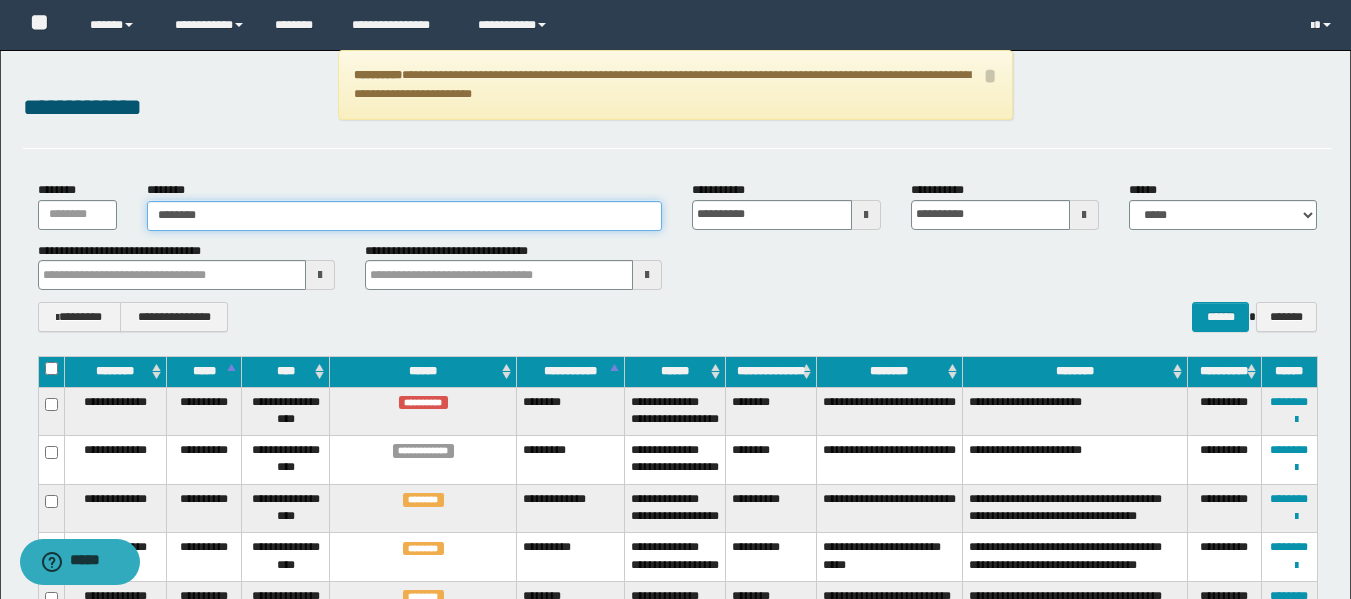 type on "*******" 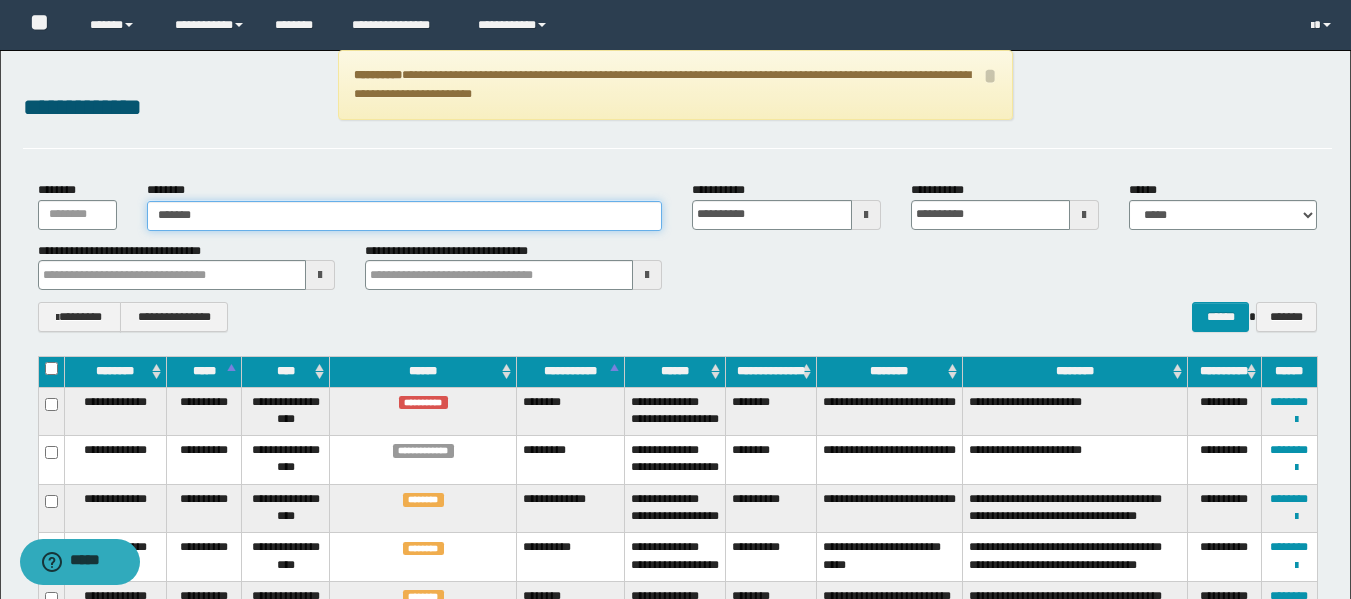 type on "*******" 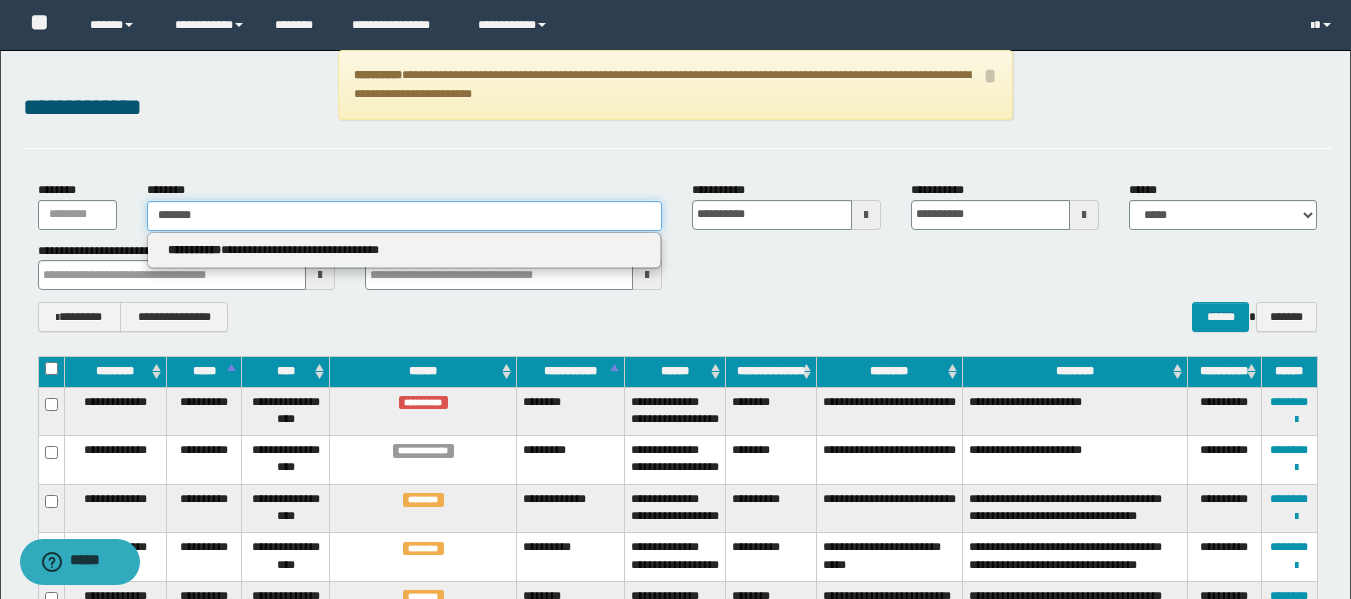 type 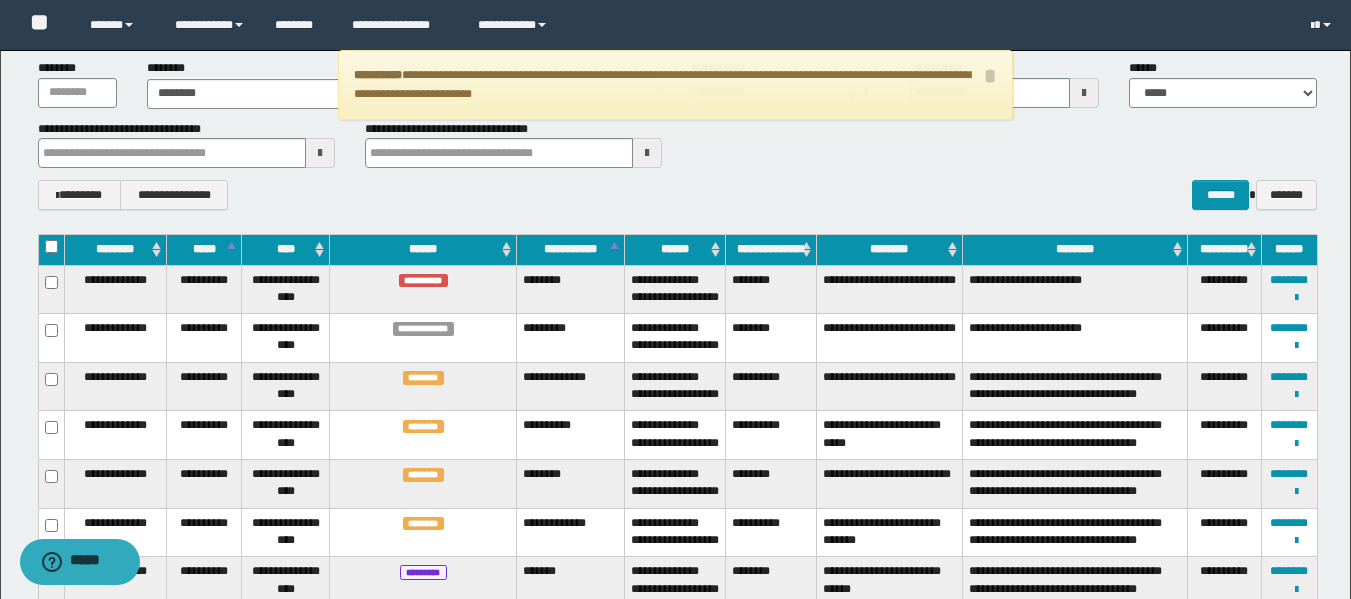 scroll, scrollTop: 127, scrollLeft: 0, axis: vertical 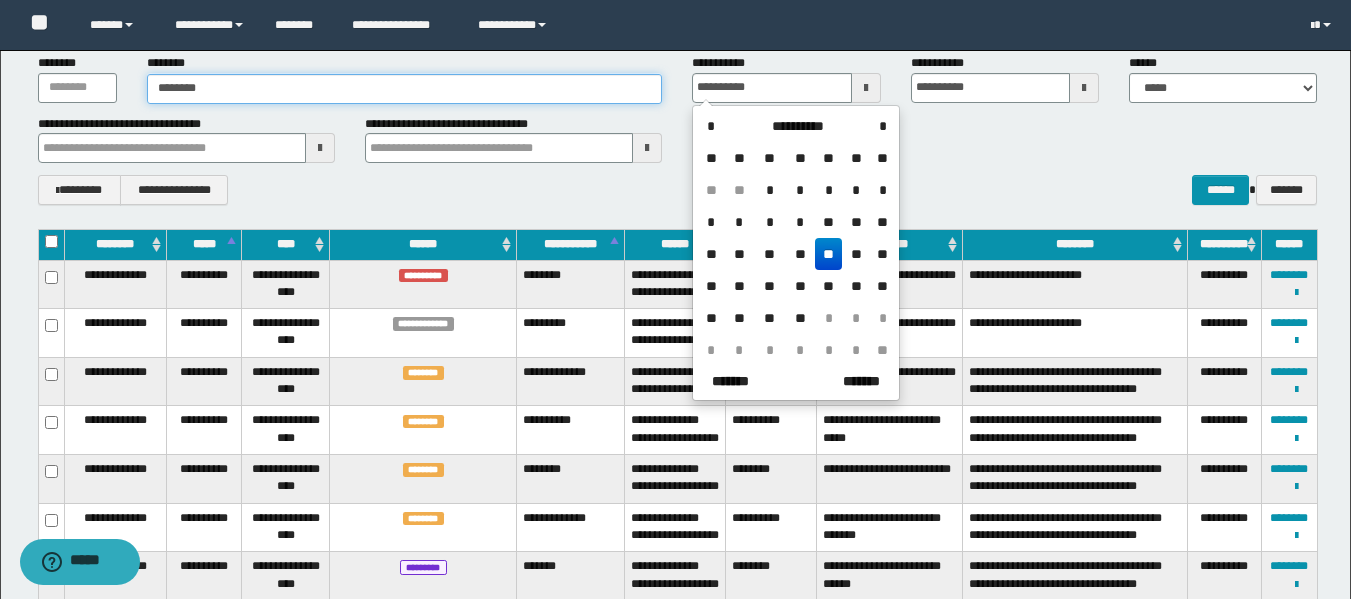 type on "********" 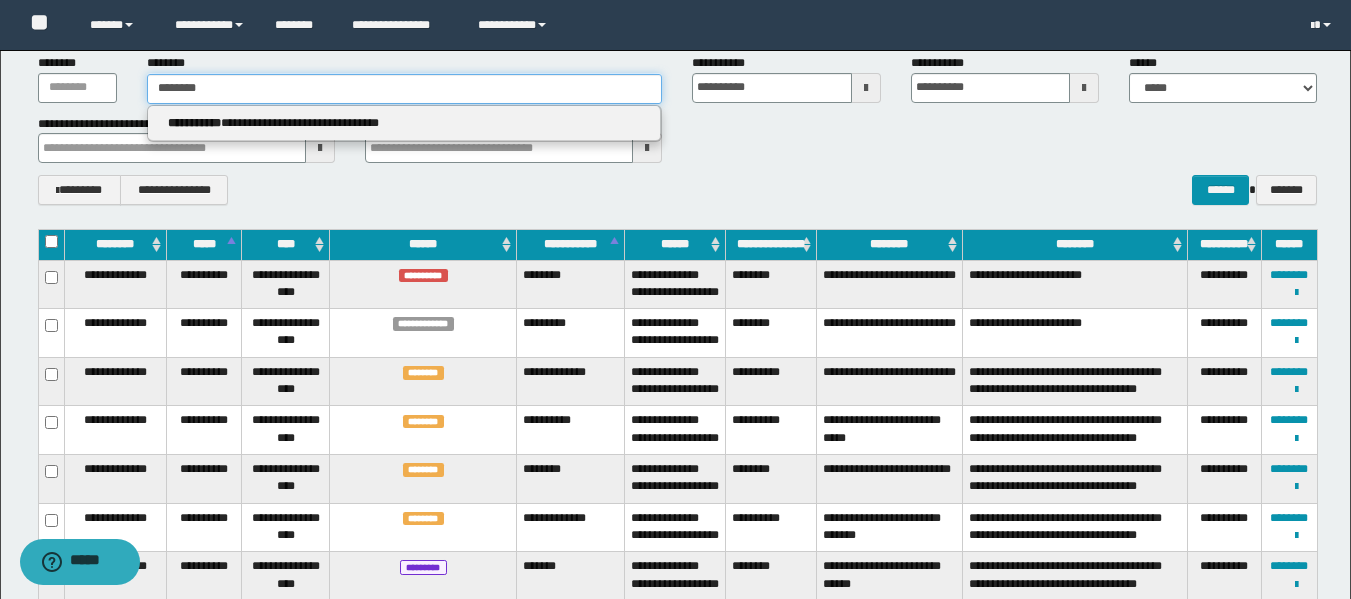 drag, startPoint x: 220, startPoint y: 96, endPoint x: 136, endPoint y: 81, distance: 85.32877 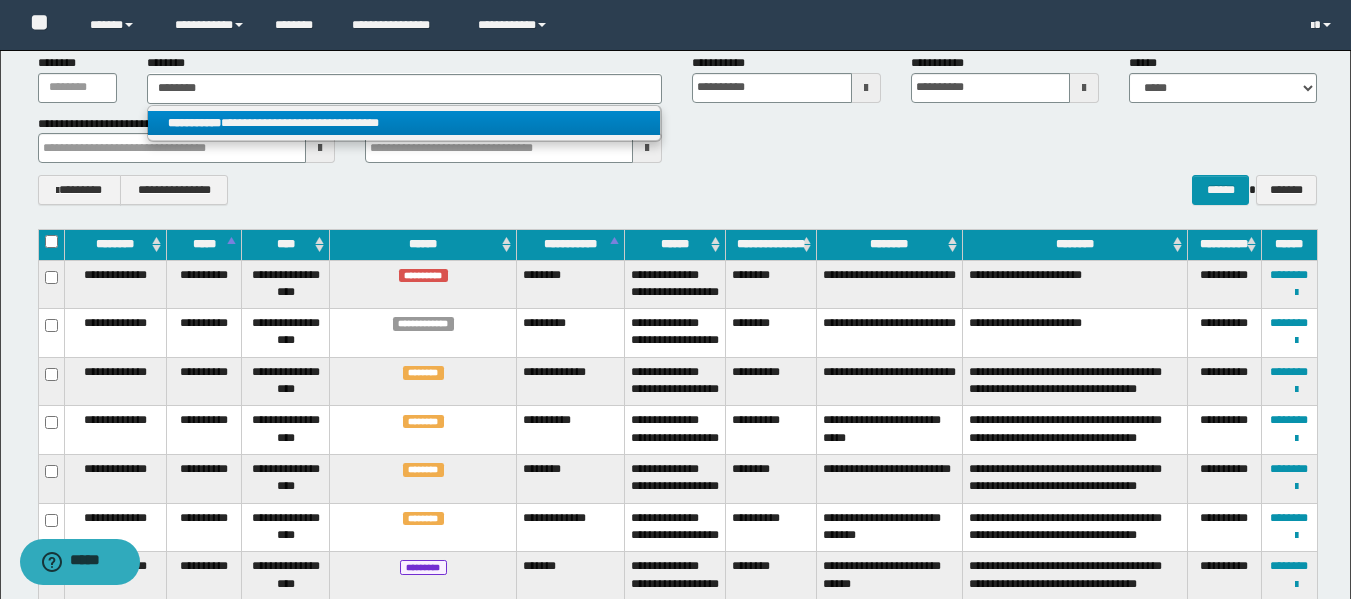 click on "**********" at bounding box center [404, 123] 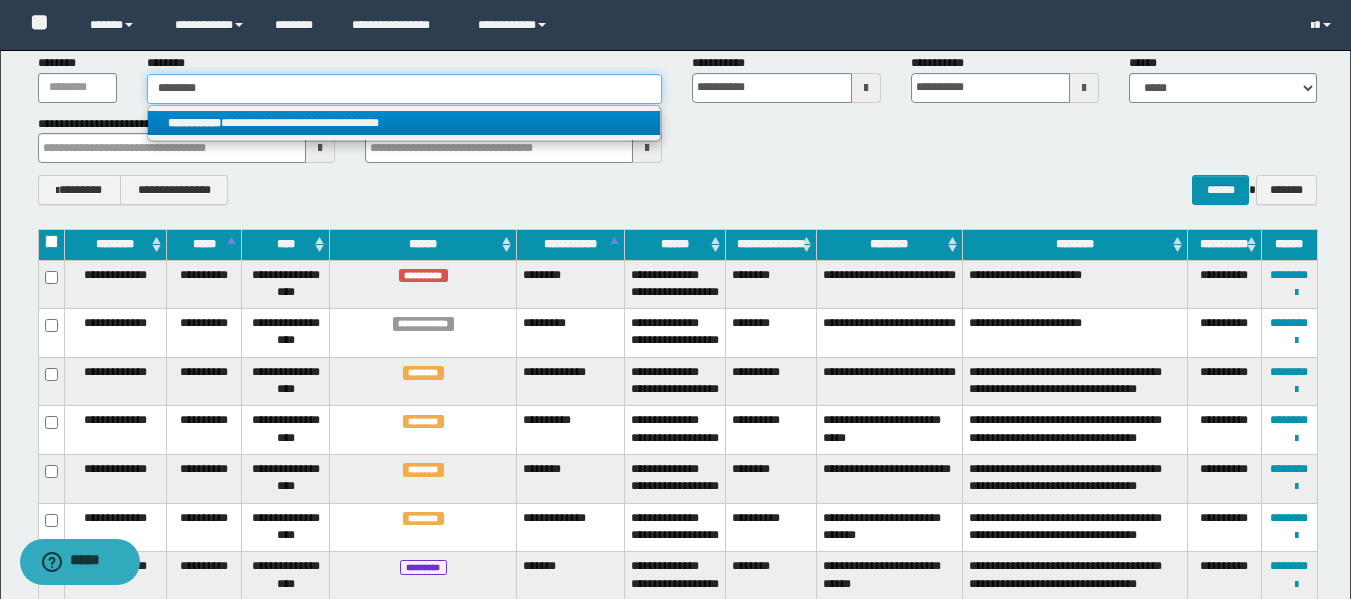 type 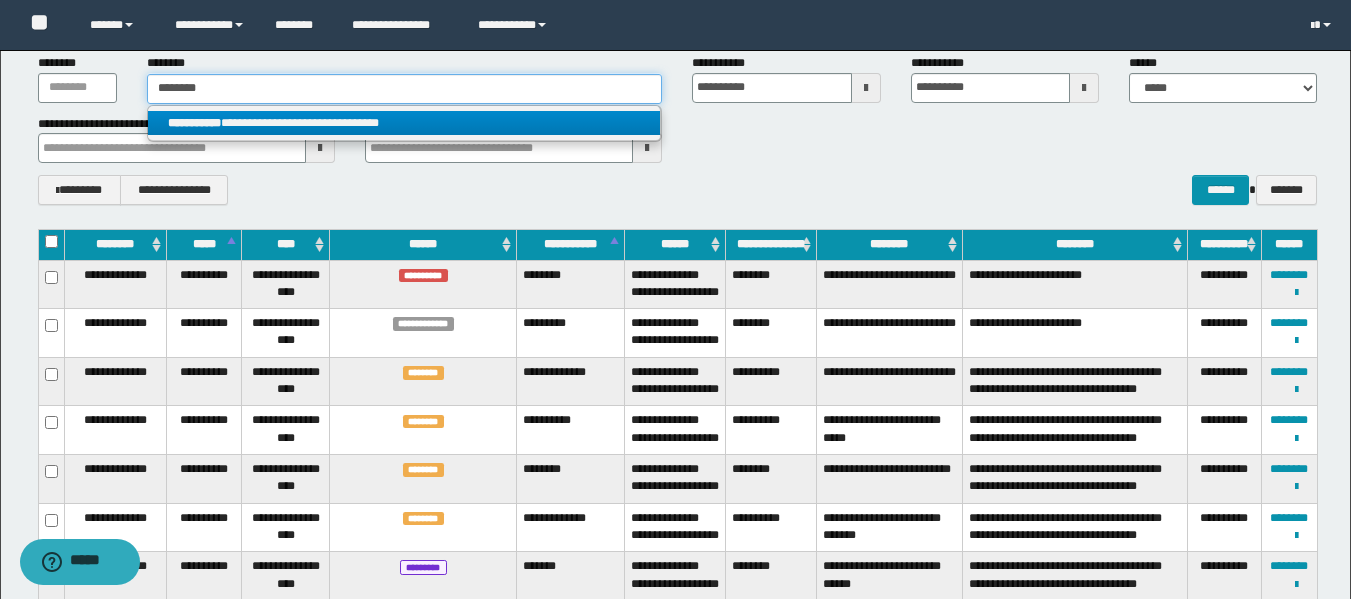 type on "**********" 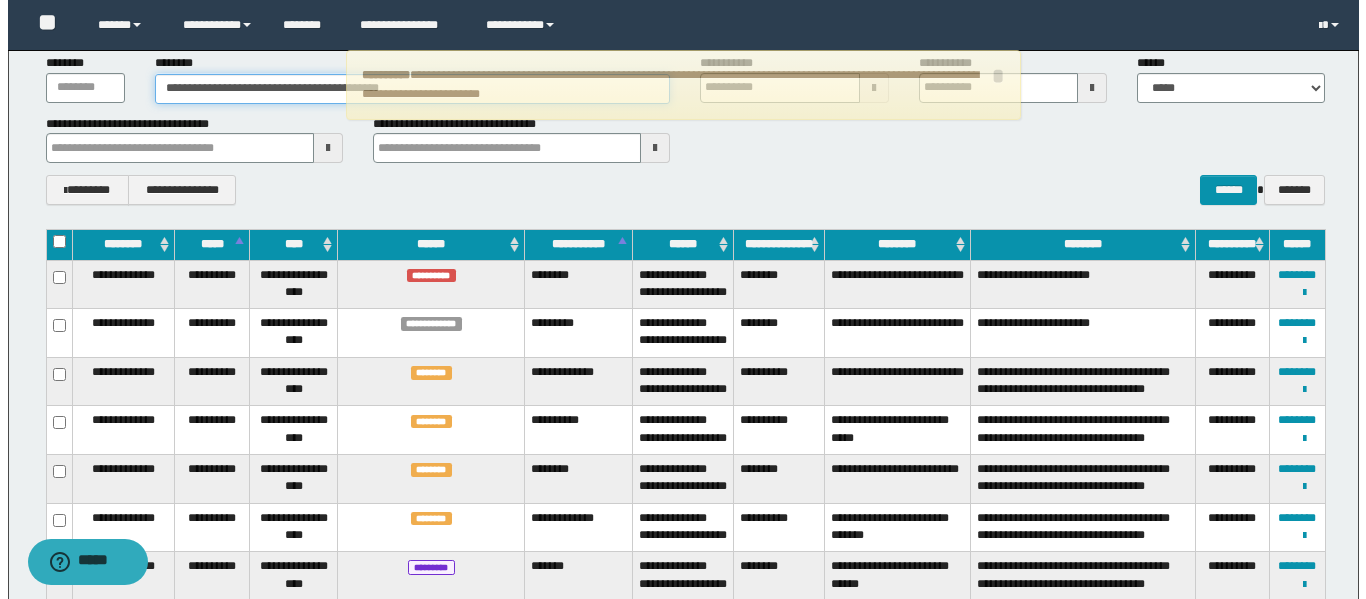 scroll, scrollTop: 0, scrollLeft: 0, axis: both 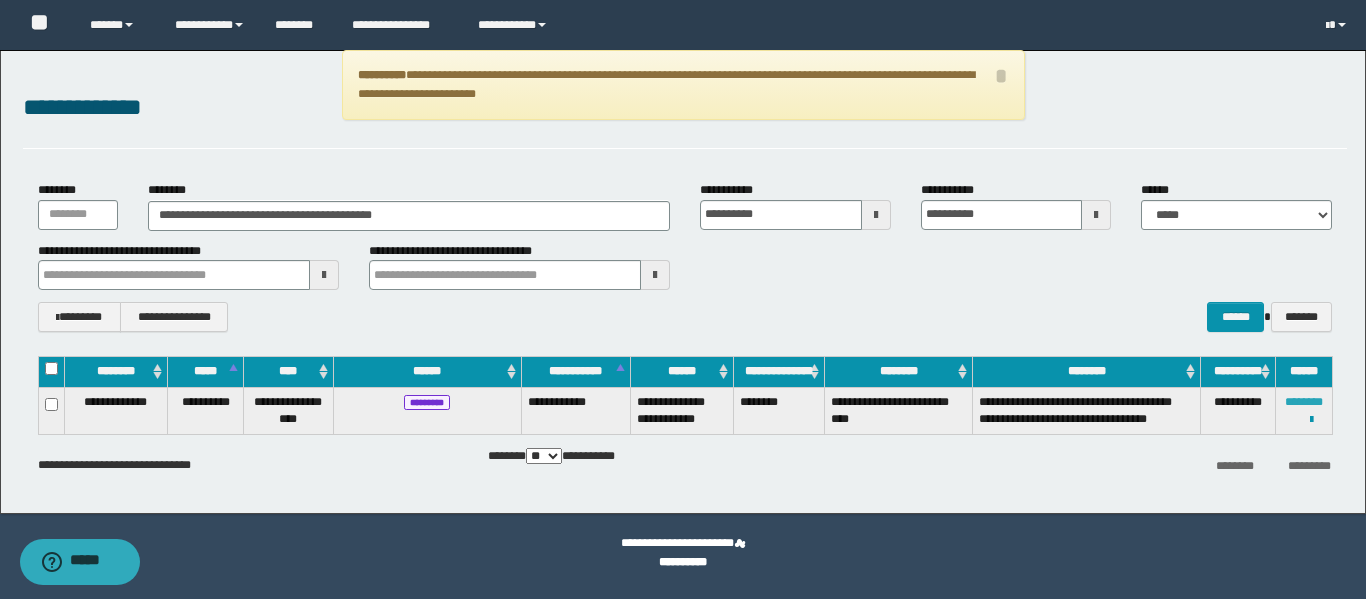 click on "********" at bounding box center [1304, 402] 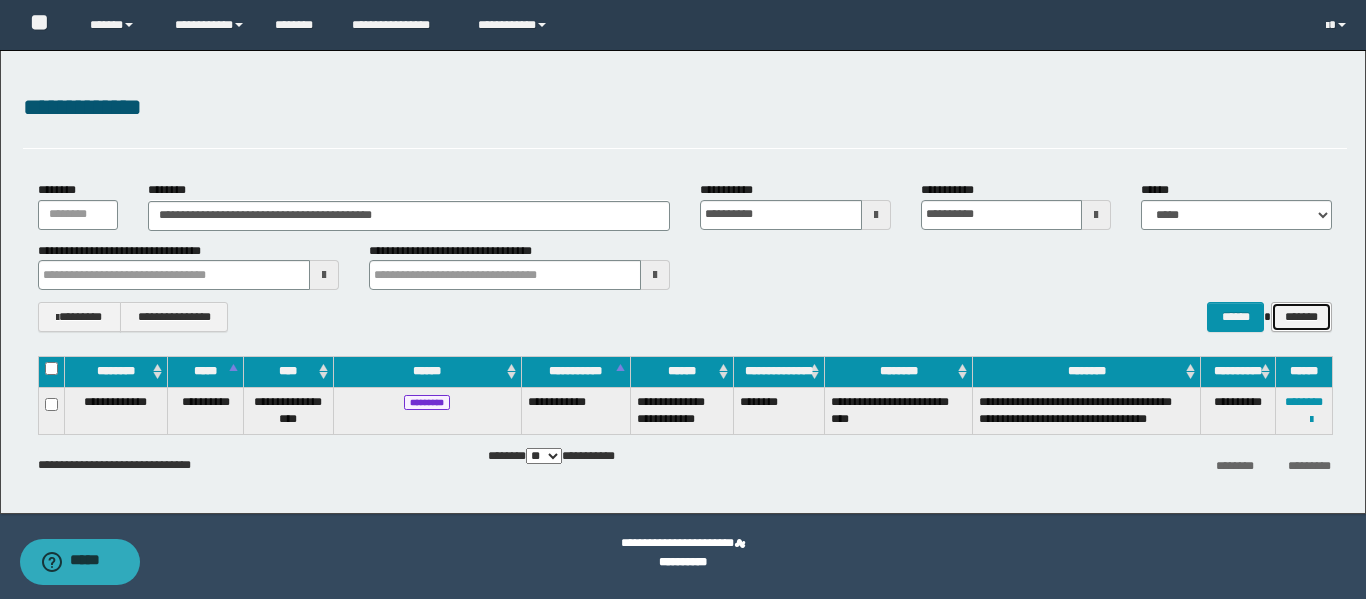 click on "*******" at bounding box center (1301, 317) 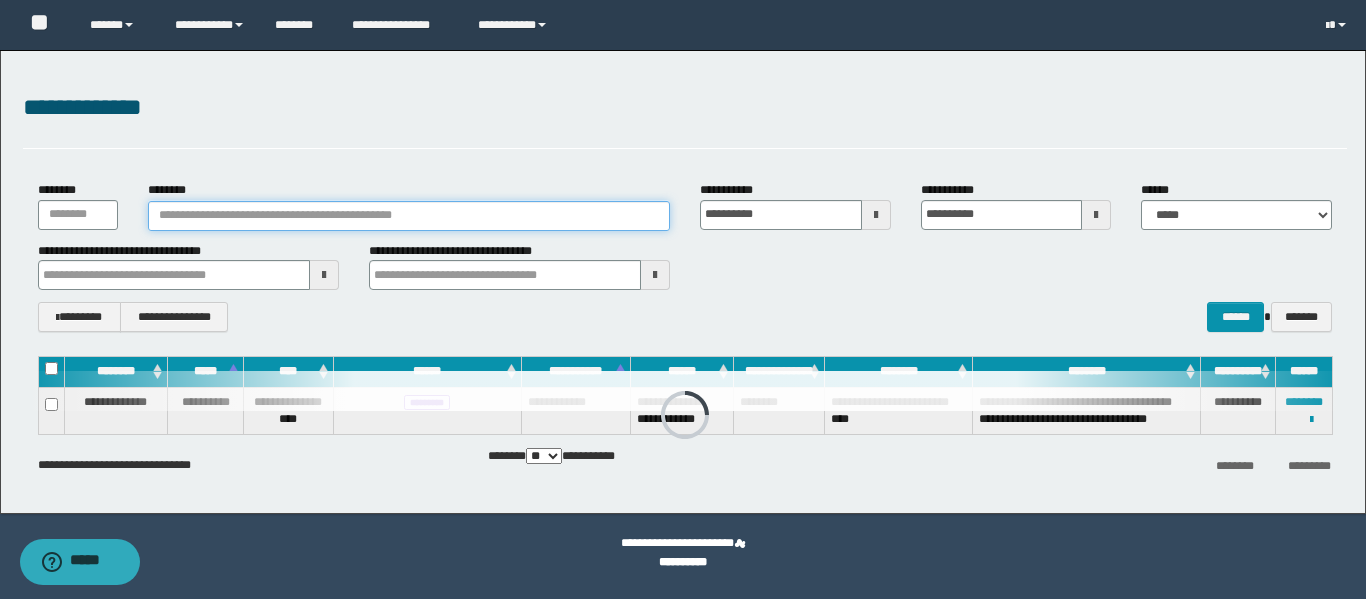 click on "********" at bounding box center [409, 216] 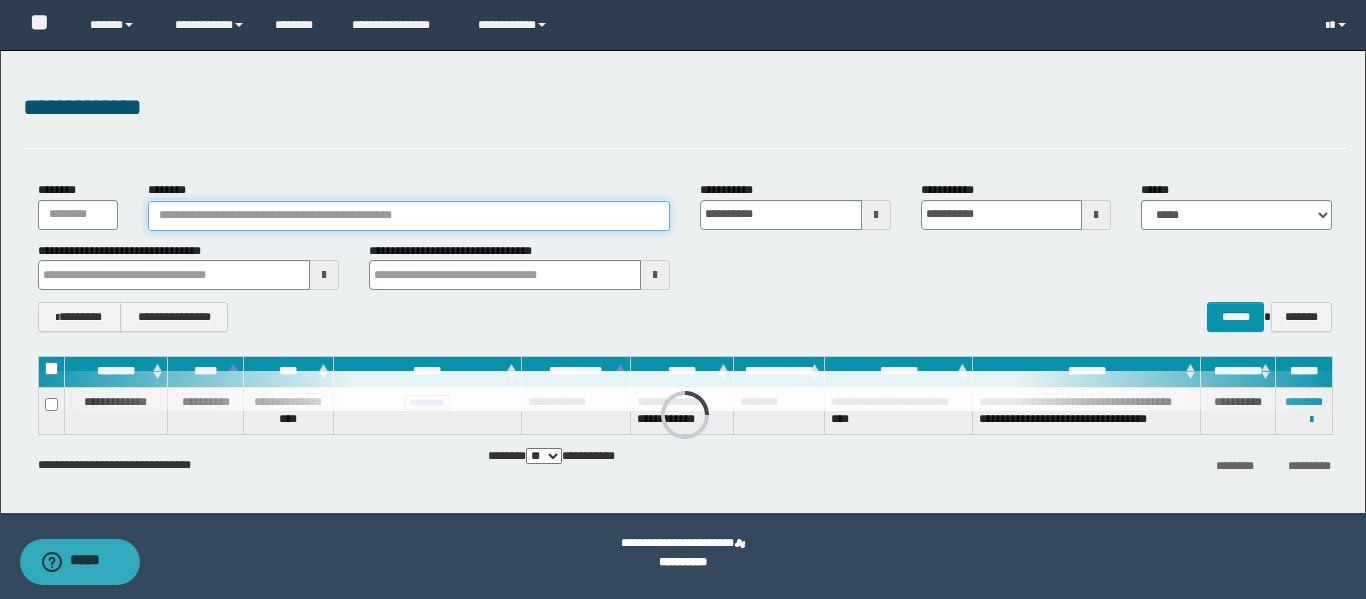 paste on "**********" 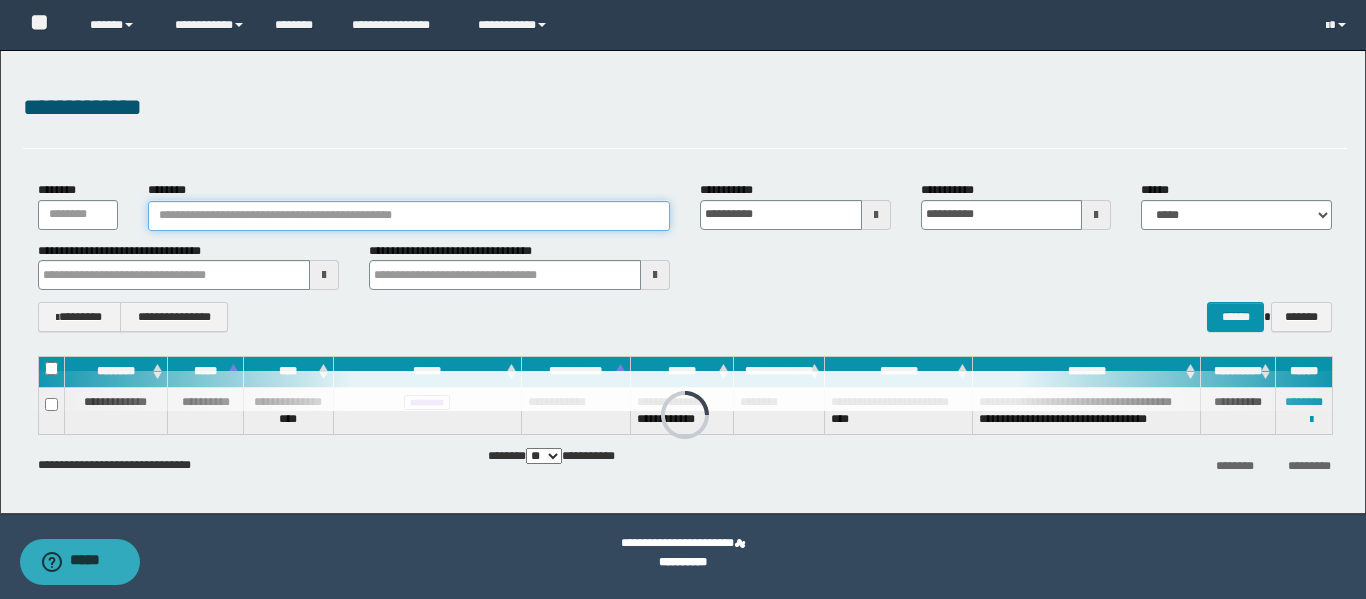 type on "**********" 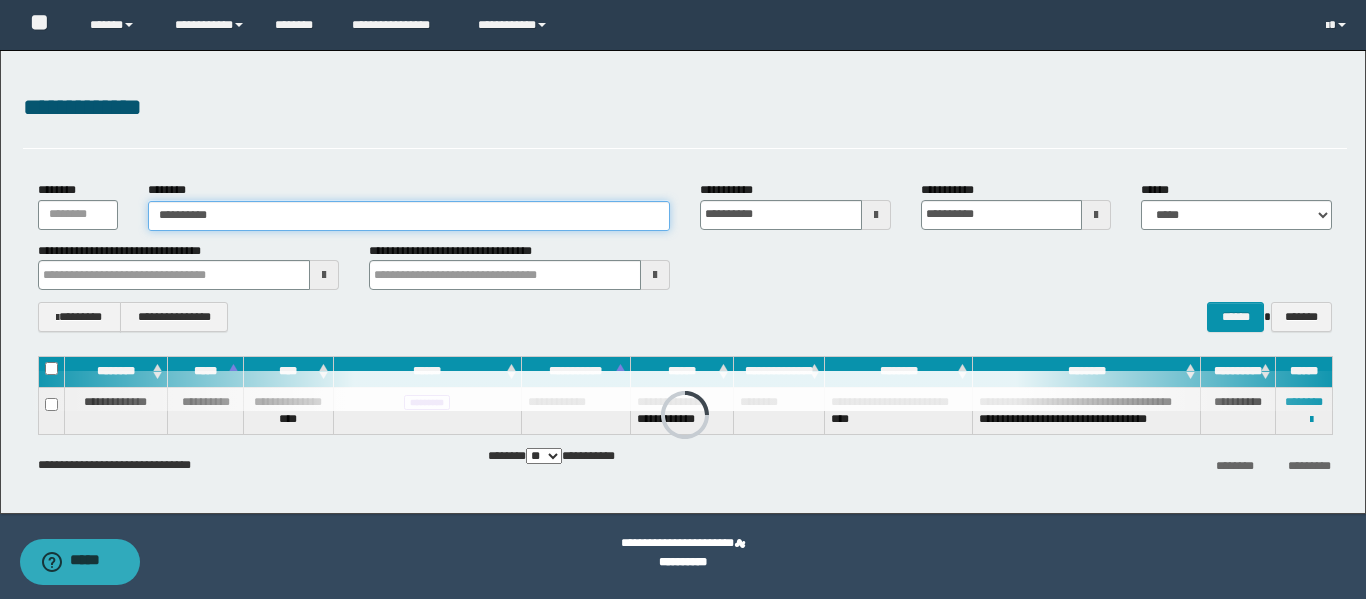 type on "**********" 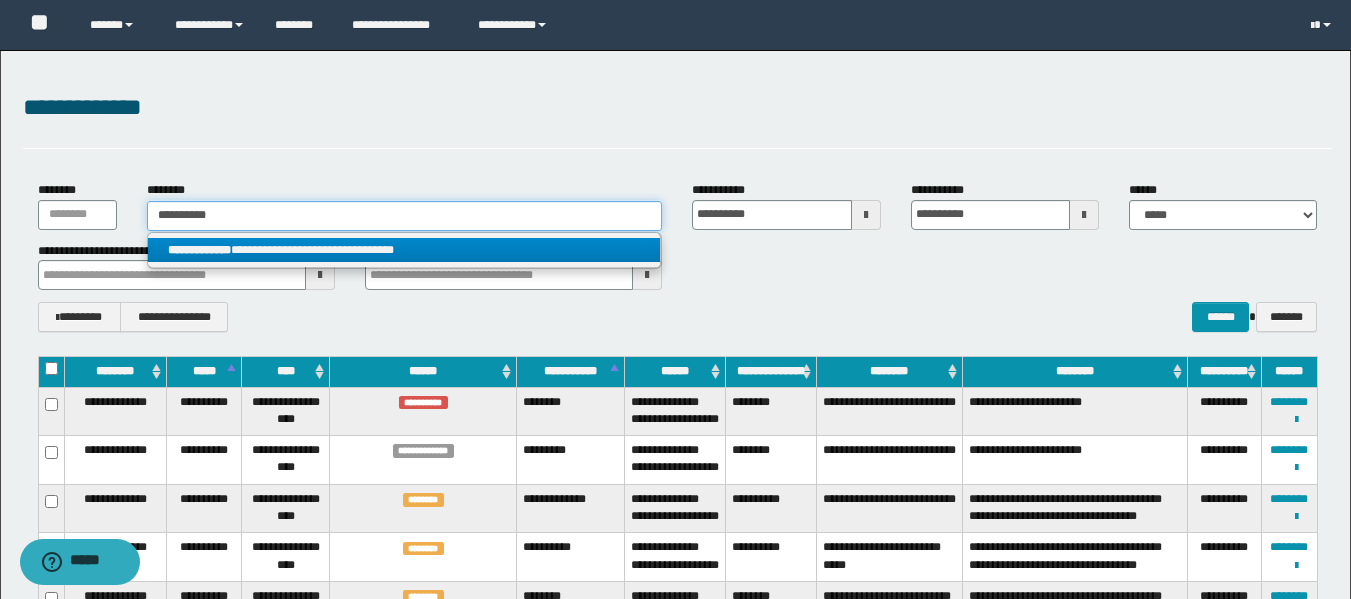 type on "**********" 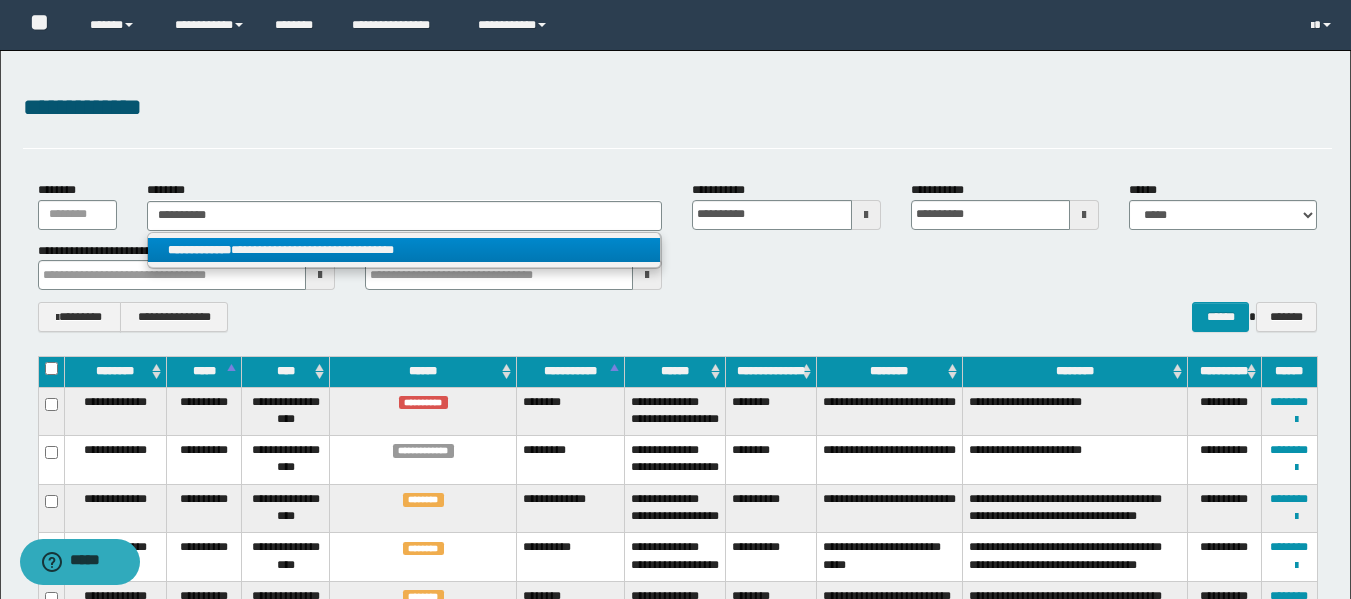 click on "**********" at bounding box center [404, 250] 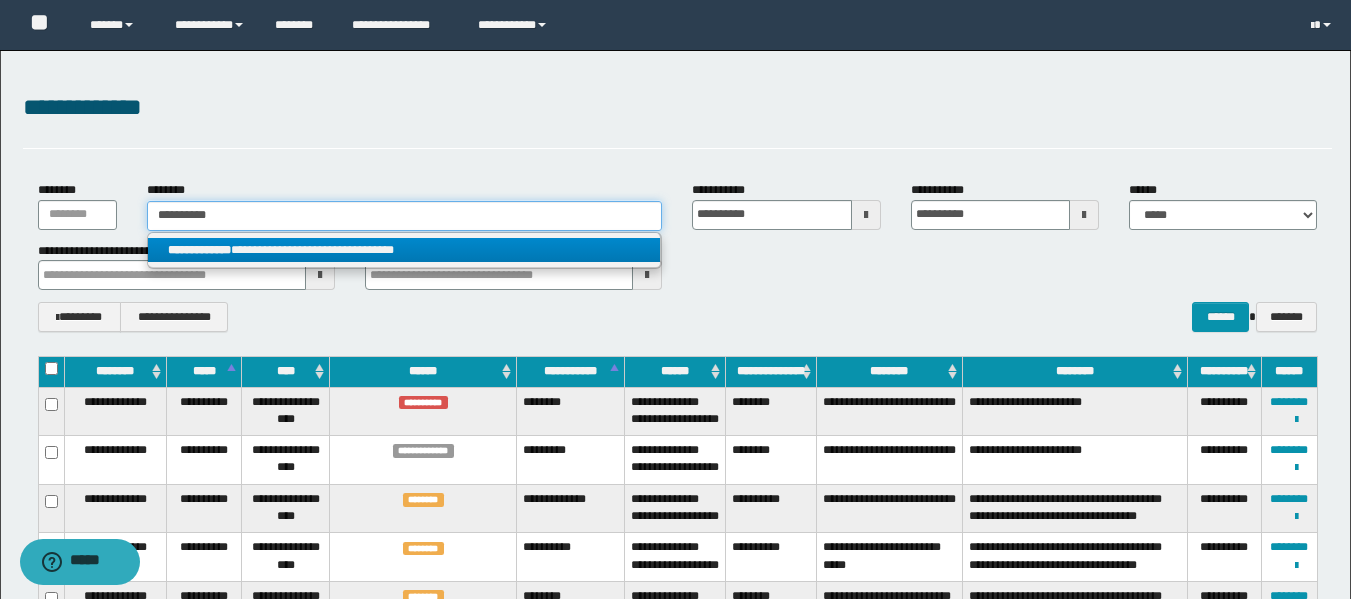 type 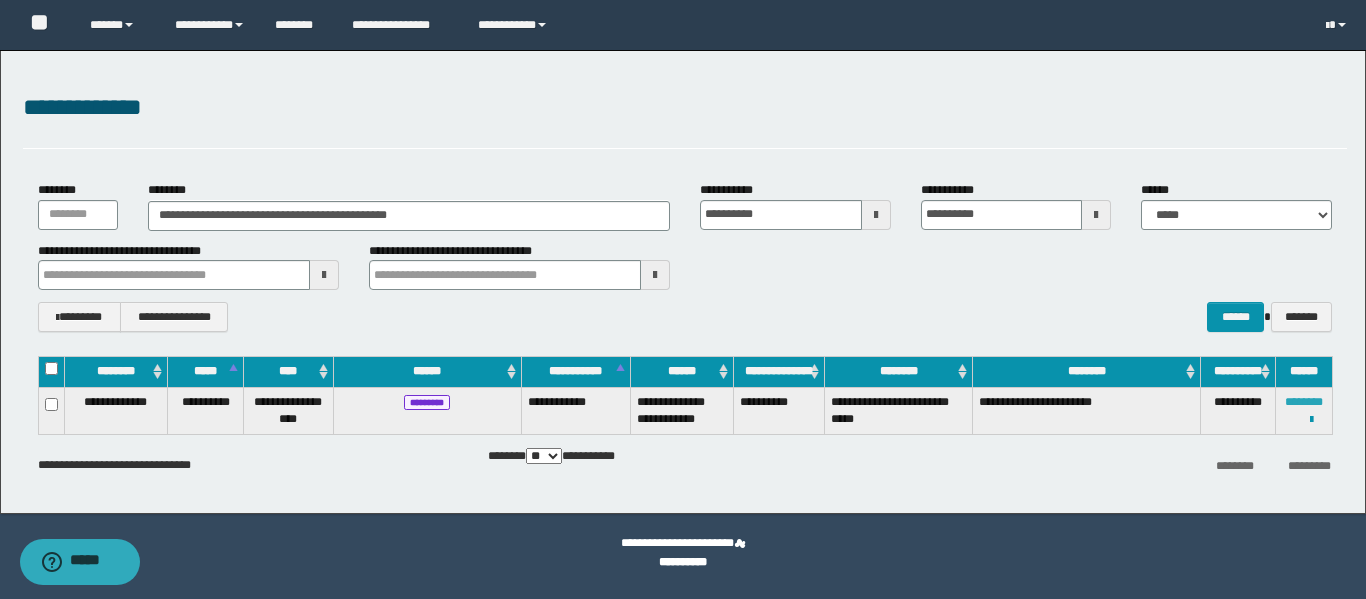 click on "********" at bounding box center [1304, 402] 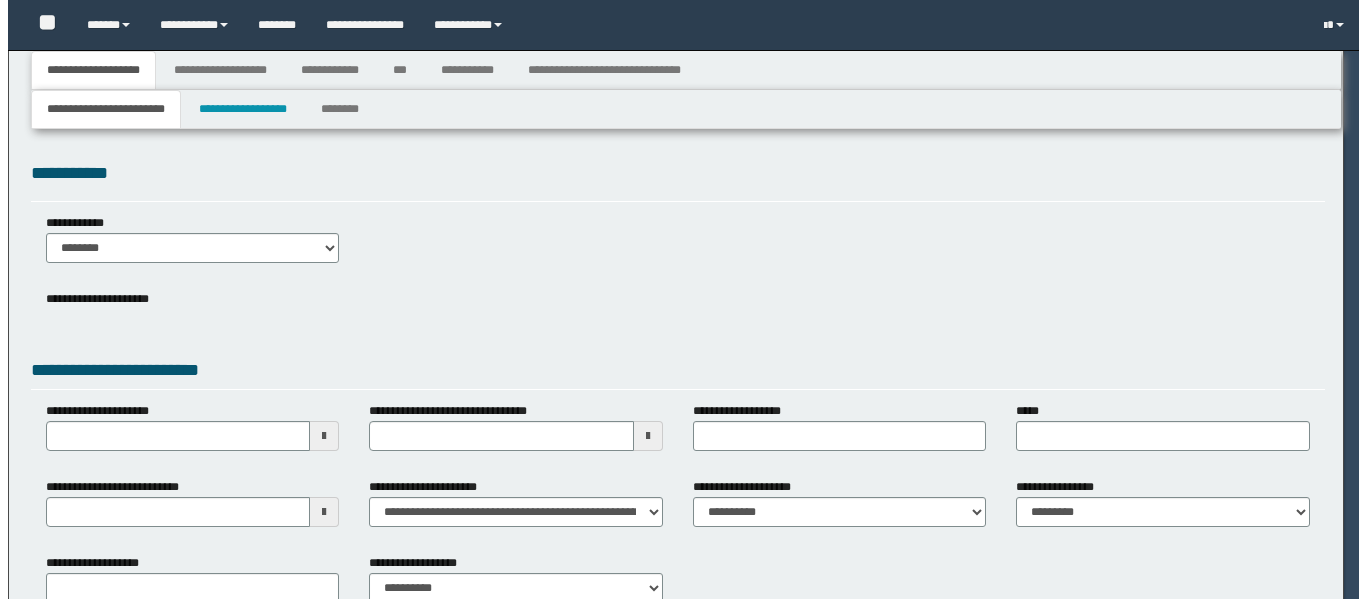 scroll, scrollTop: 0, scrollLeft: 0, axis: both 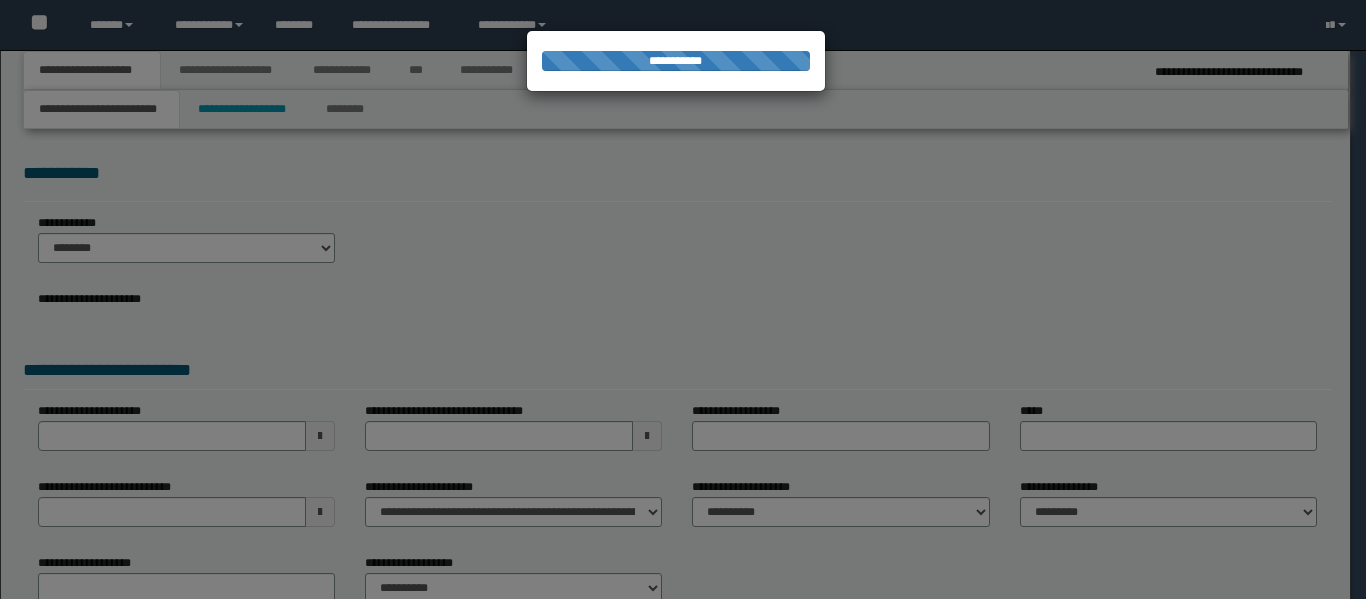 select on "*" 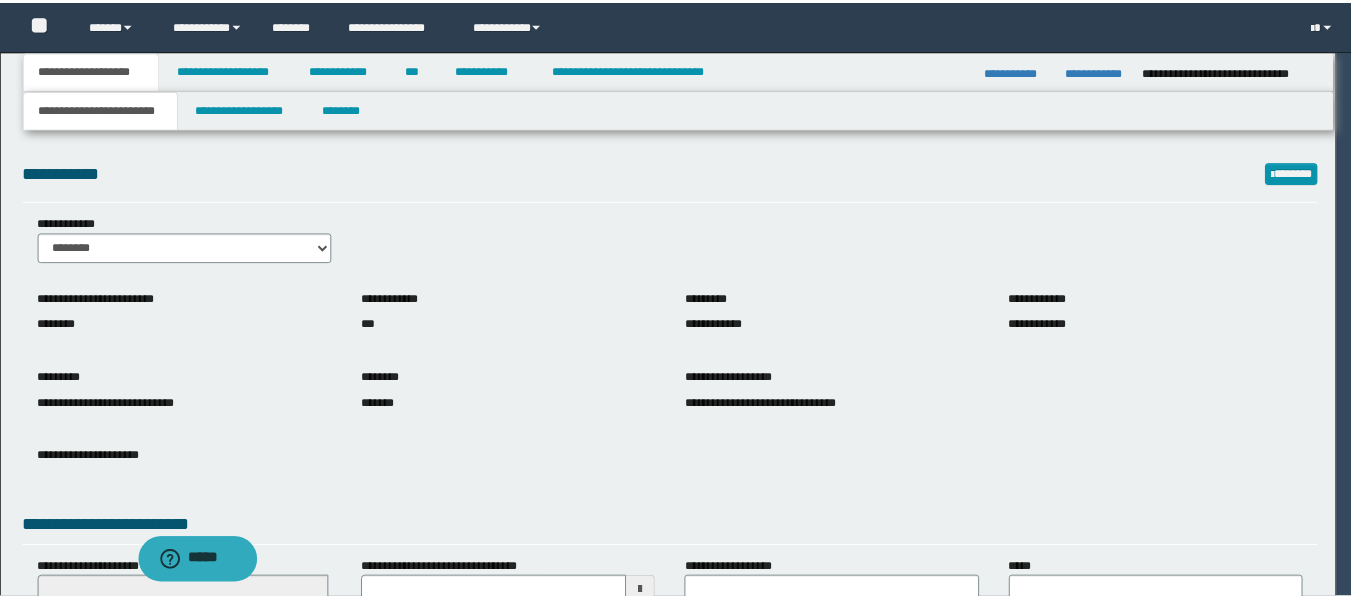 scroll, scrollTop: 0, scrollLeft: 0, axis: both 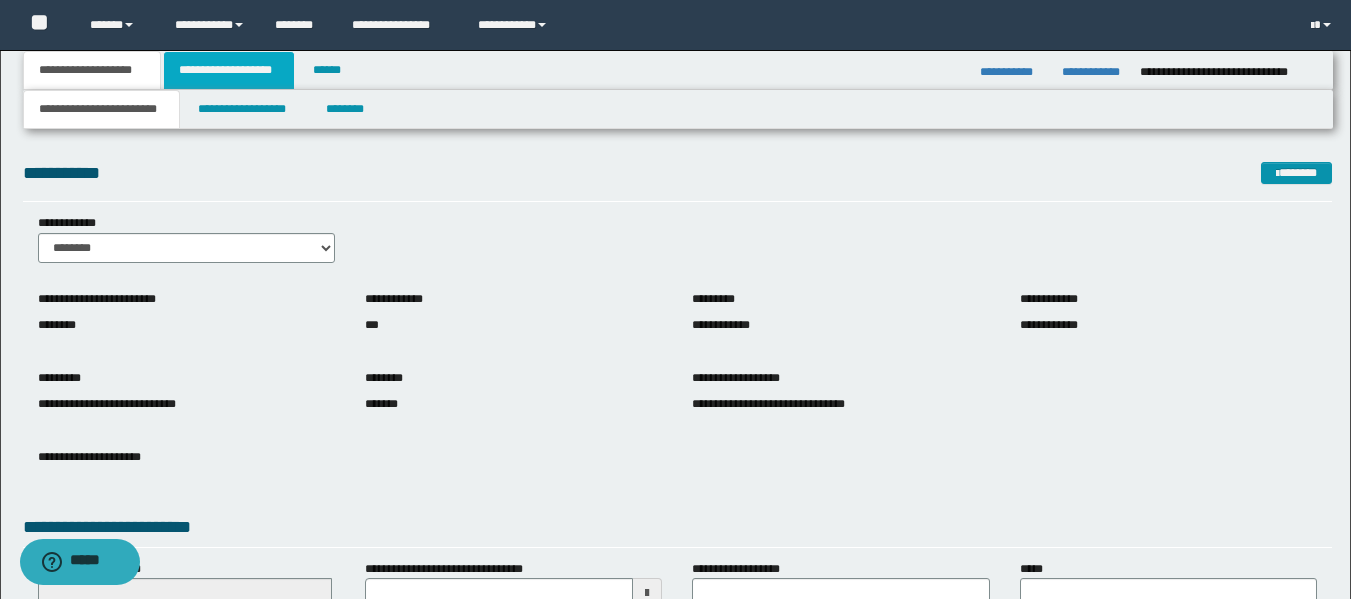 click on "**********" at bounding box center [229, 70] 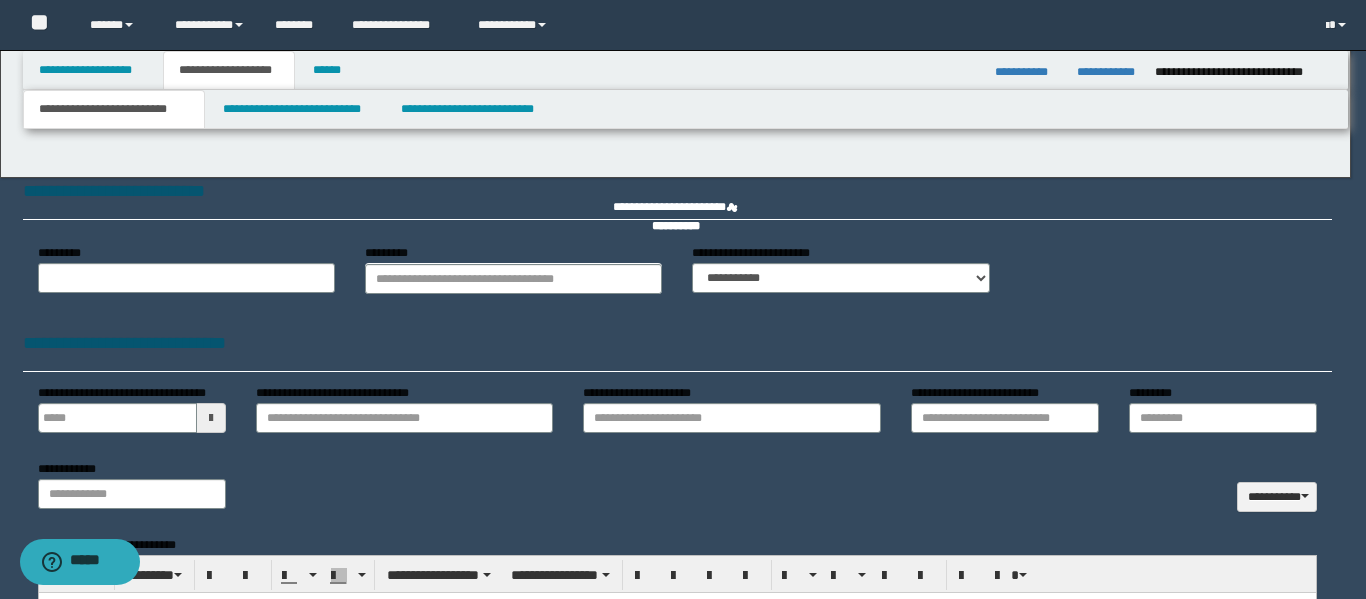 type 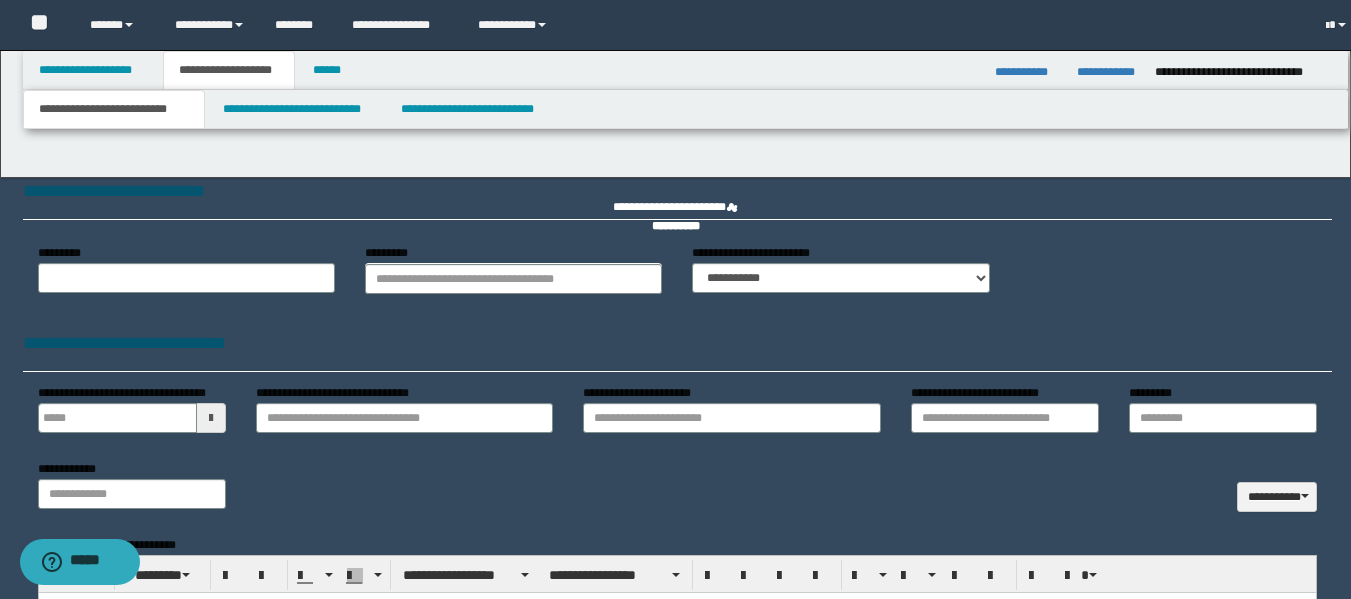 select on "*" 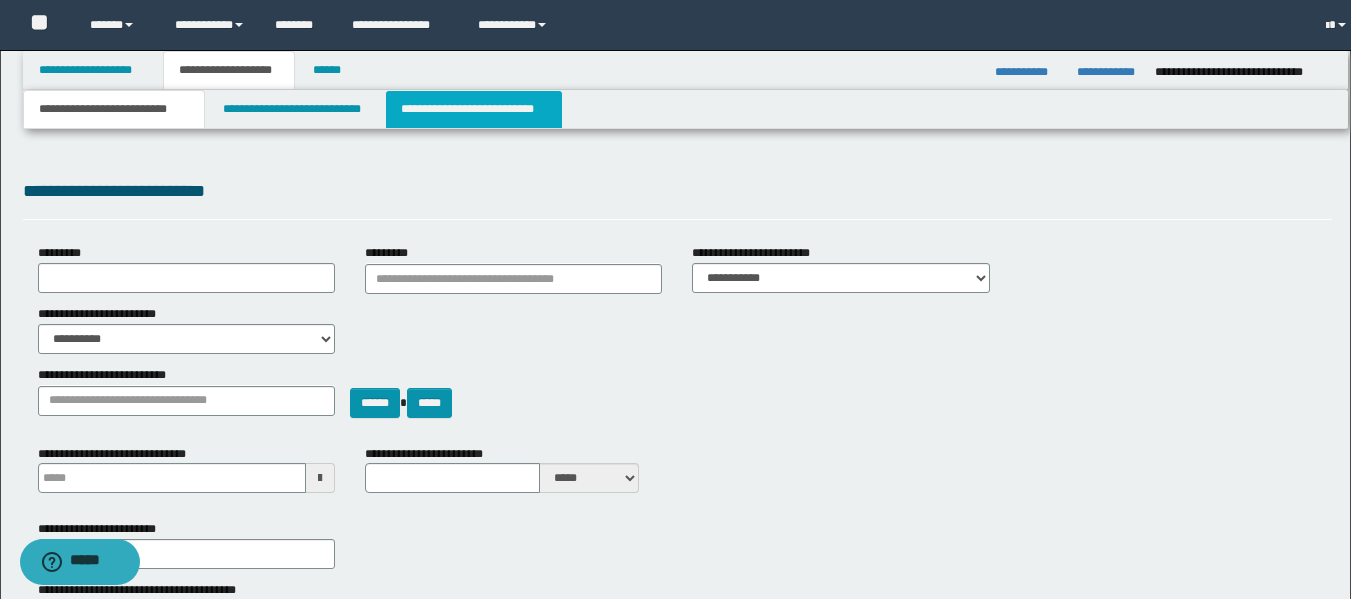 scroll, scrollTop: 0, scrollLeft: 0, axis: both 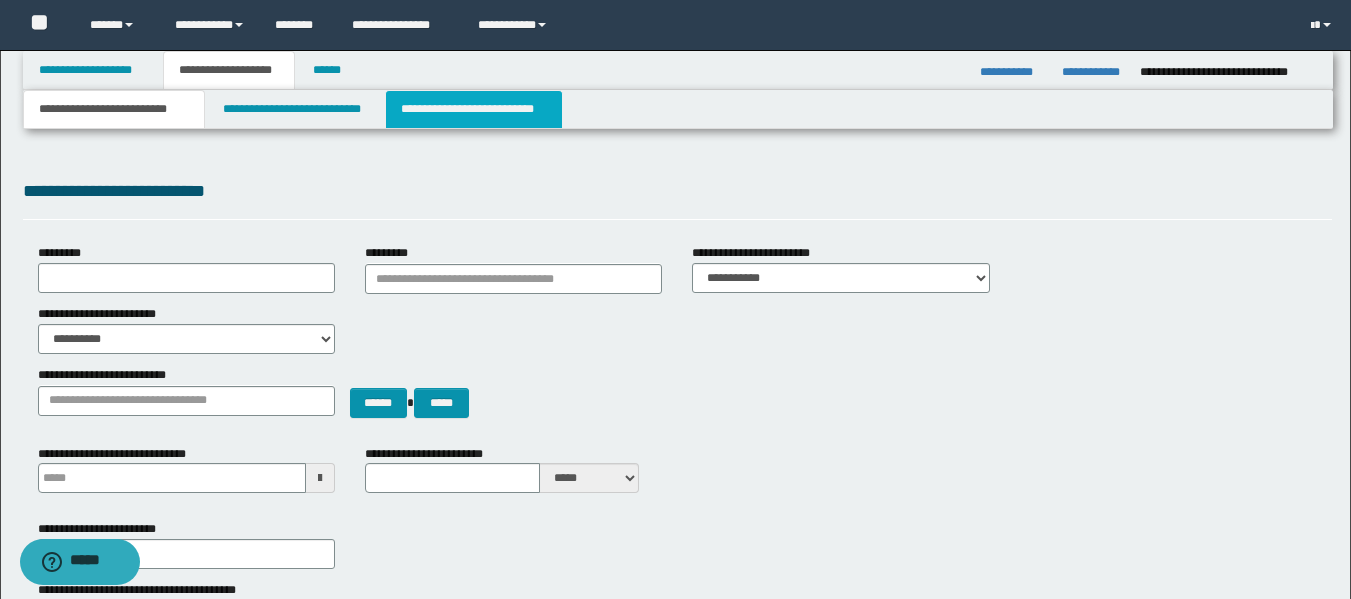 click on "**********" at bounding box center (474, 109) 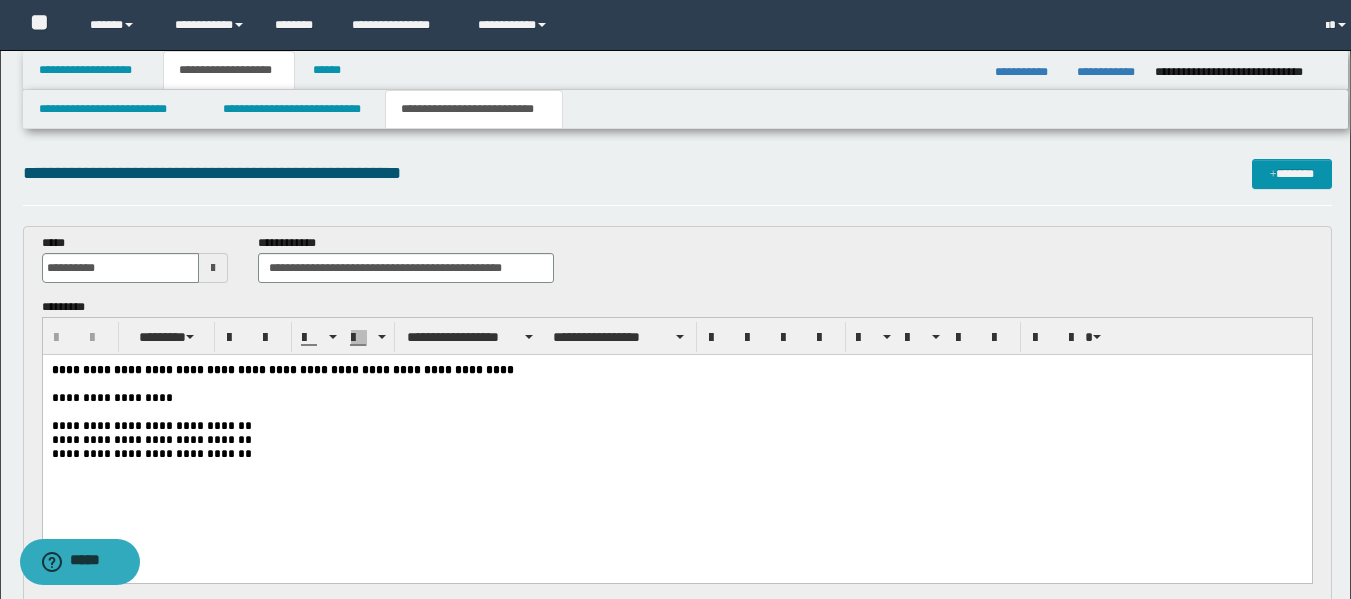 scroll, scrollTop: 0, scrollLeft: 0, axis: both 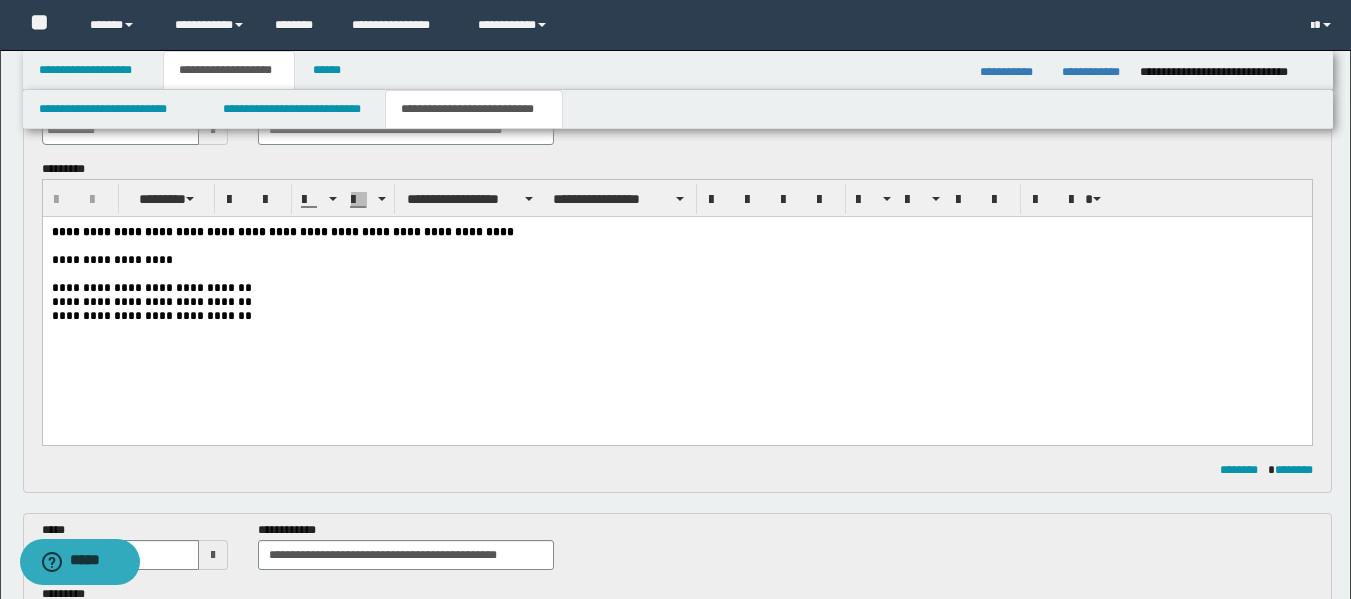 click on "**********" at bounding box center [676, 299] 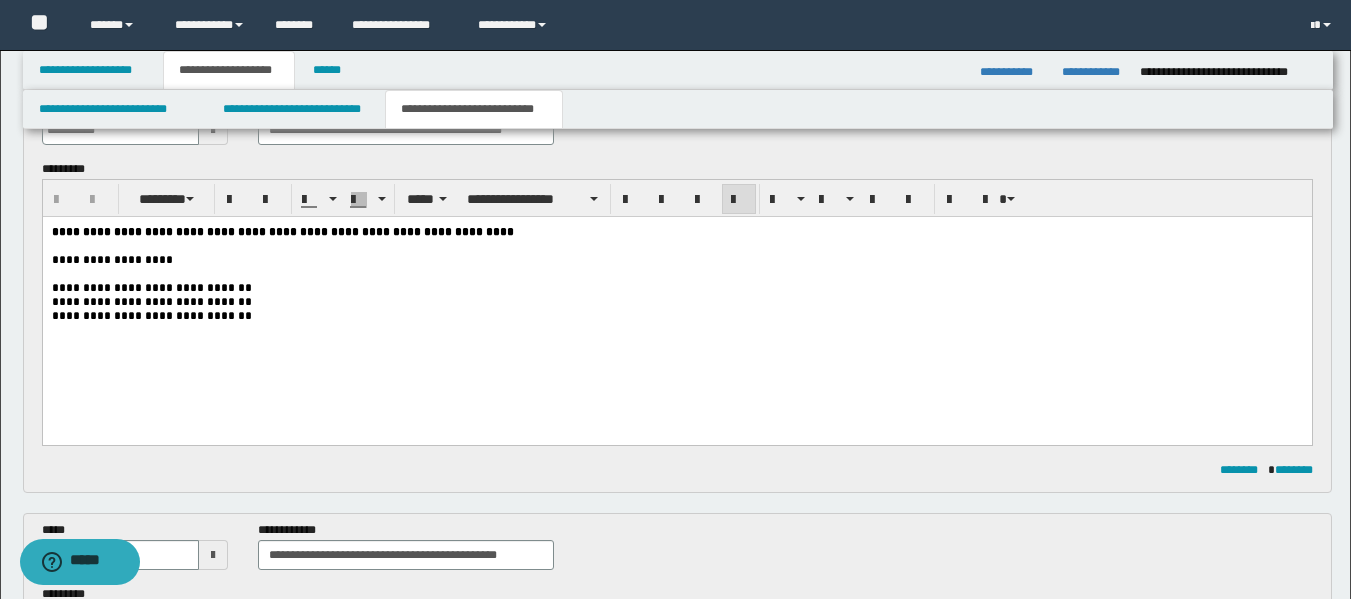 click on "**********" at bounding box center (676, 316) 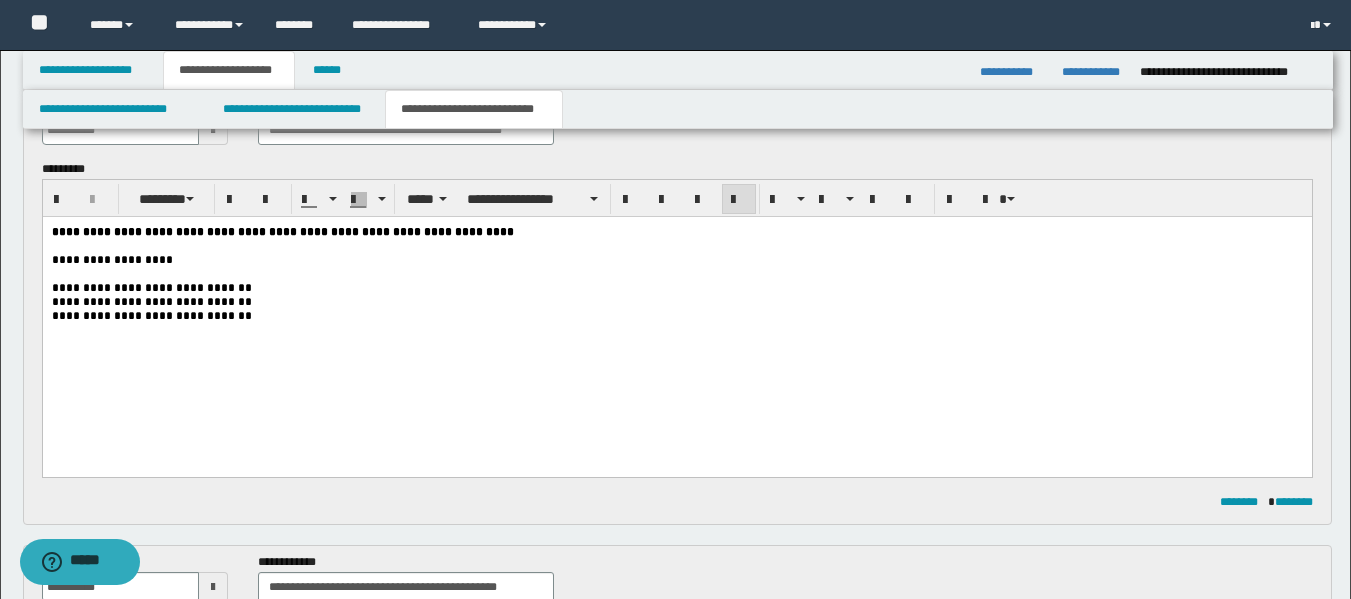 type 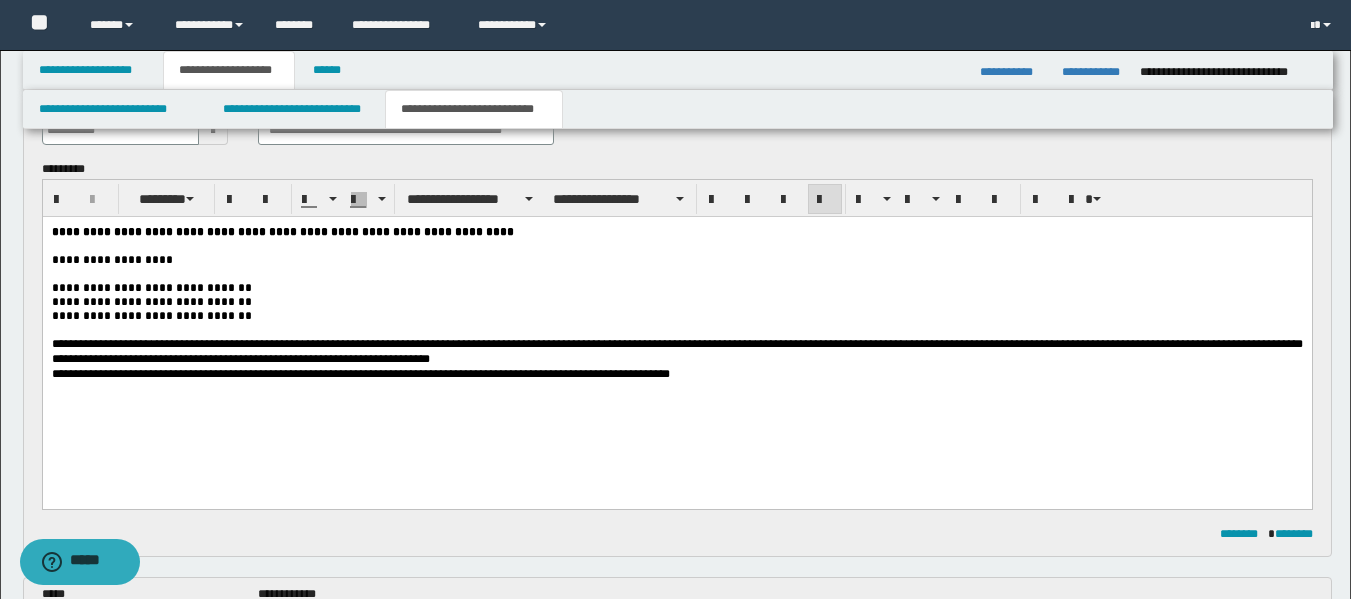 click on "**********" at bounding box center [676, 352] 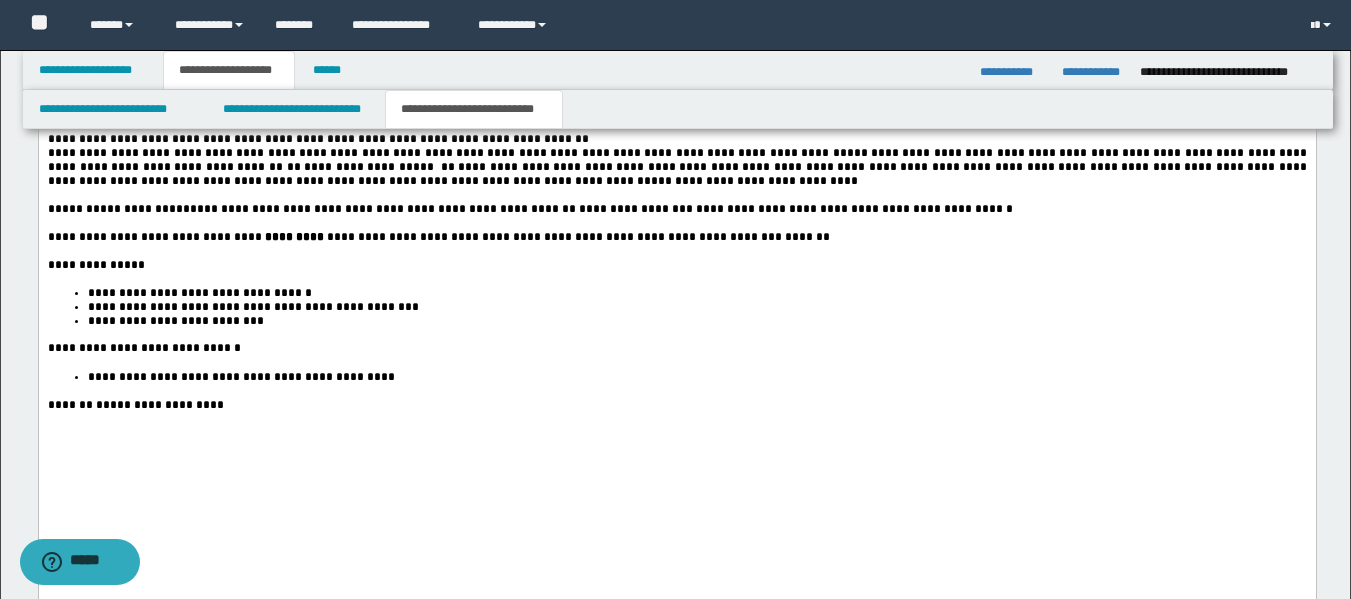 scroll, scrollTop: 2295, scrollLeft: 0, axis: vertical 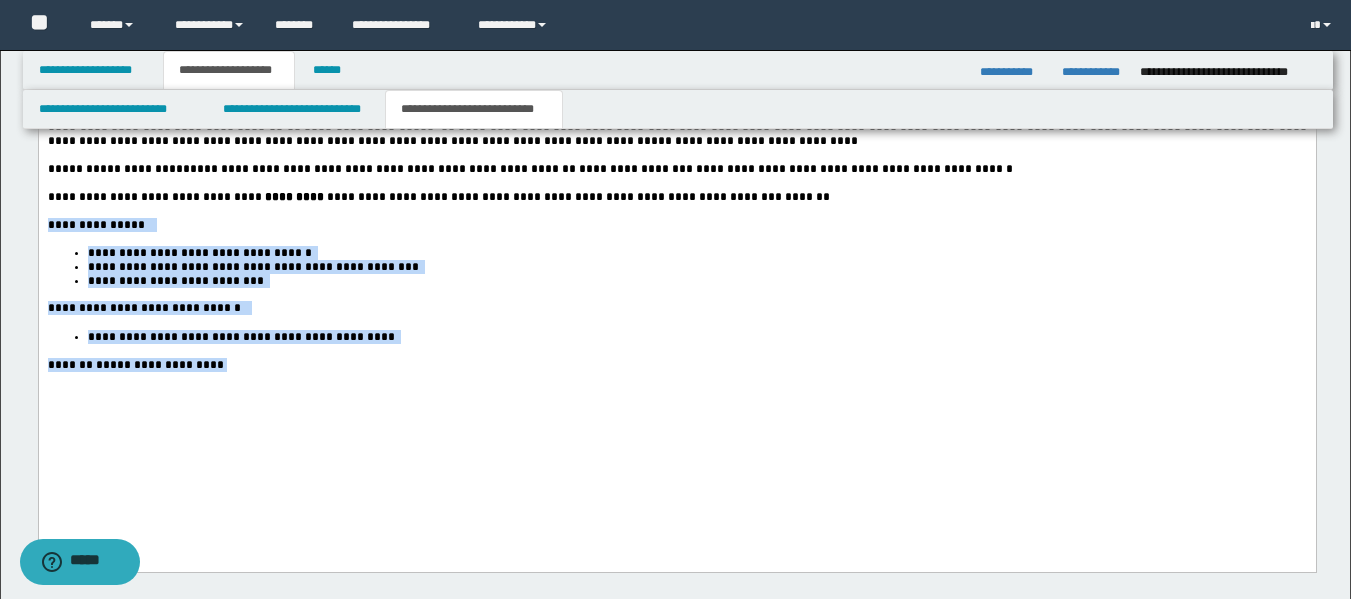 drag, startPoint x: 206, startPoint y: 455, endPoint x: 44, endPoint y: 303, distance: 222.1441 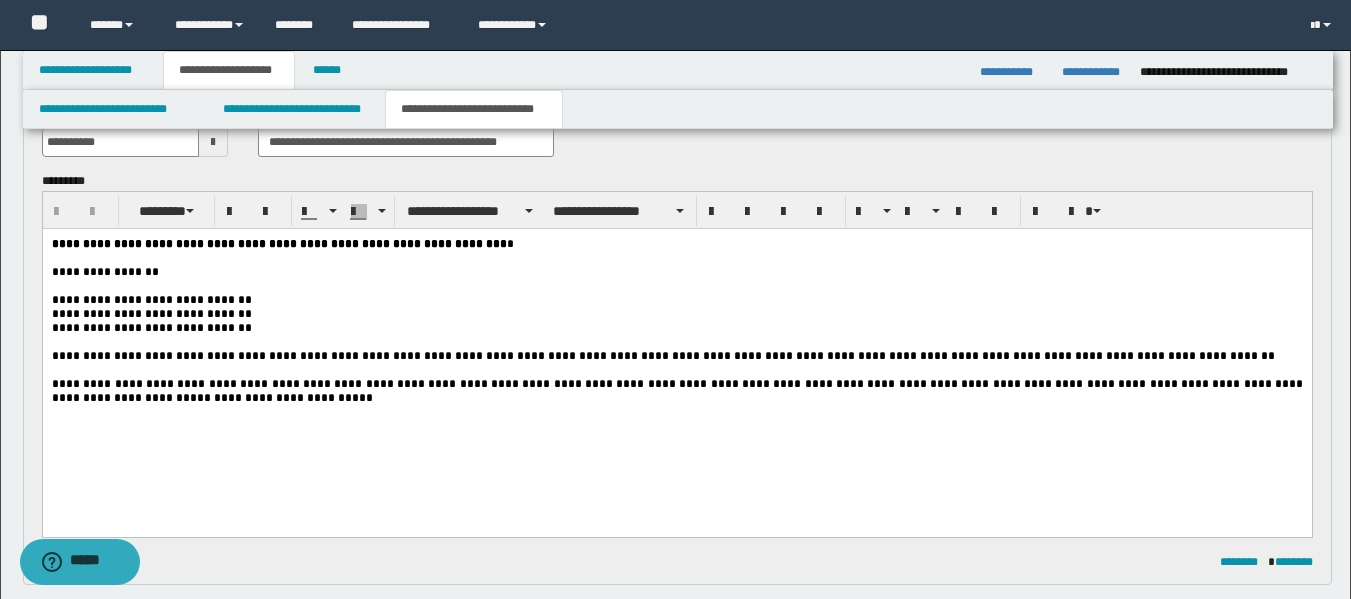 scroll, scrollTop: 586, scrollLeft: 0, axis: vertical 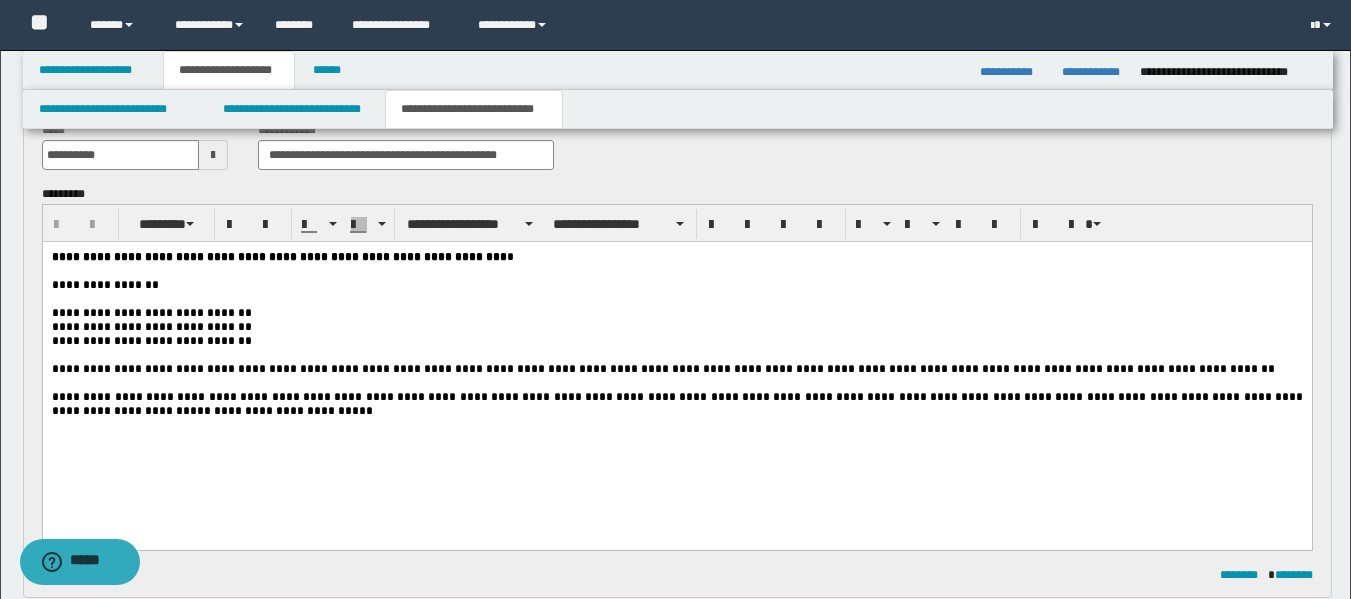 click on "**********" at bounding box center [676, 403] 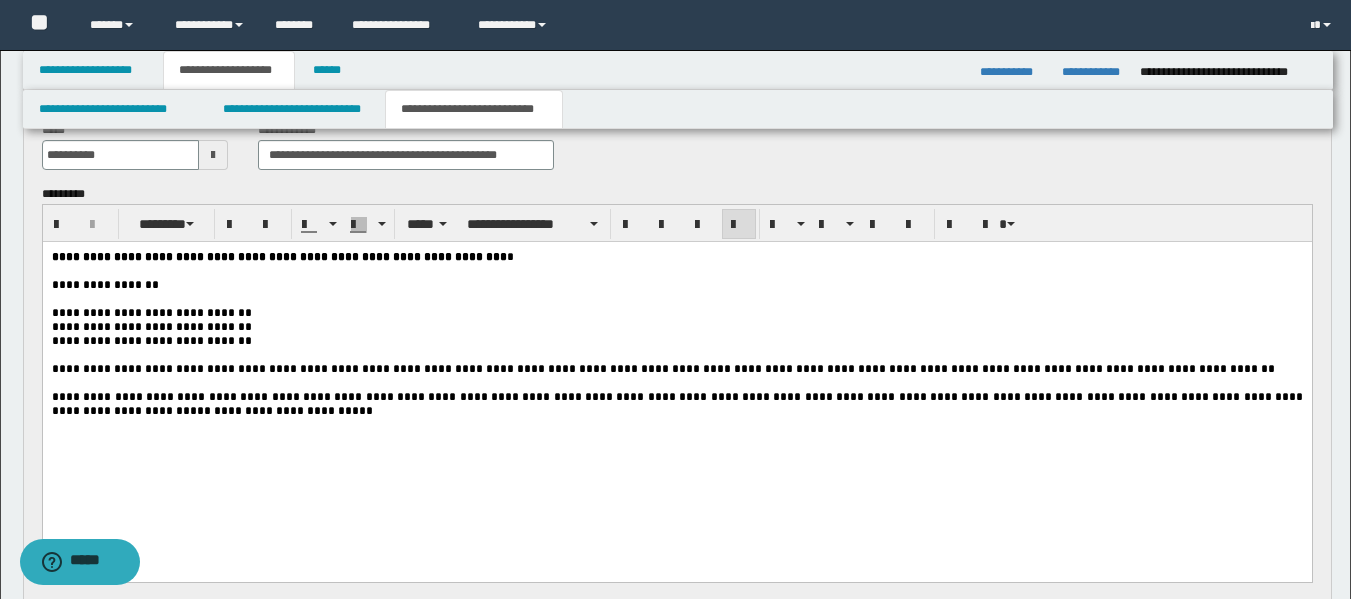 type 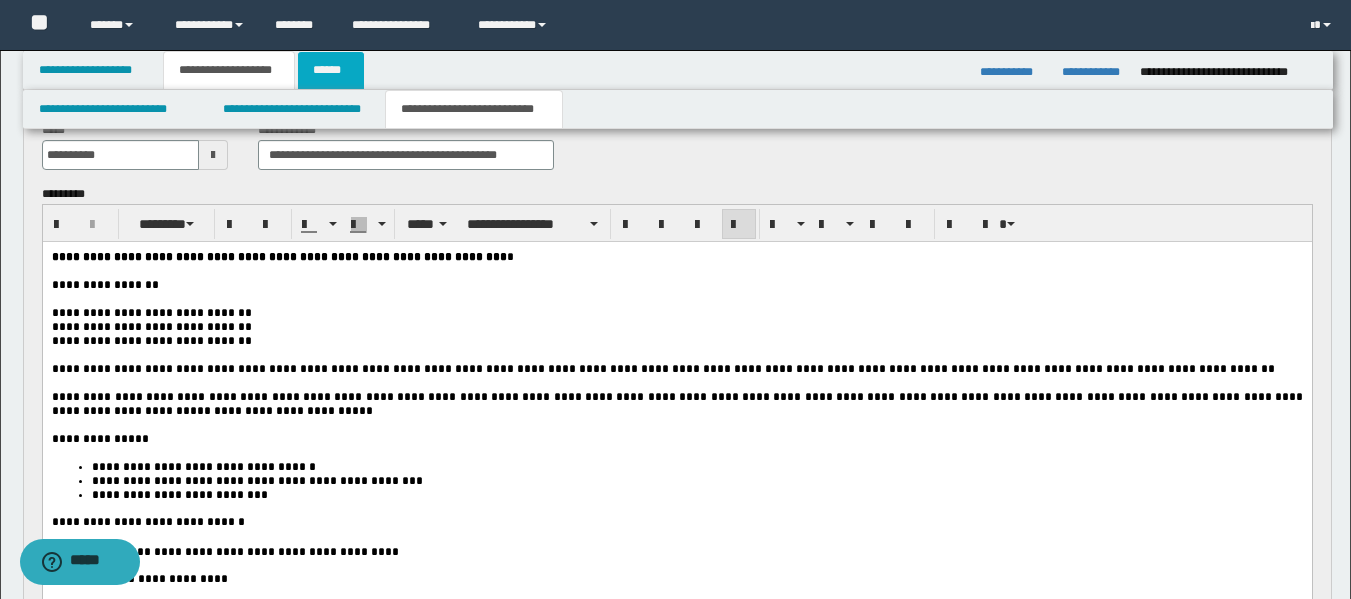 click on "******" at bounding box center [331, 70] 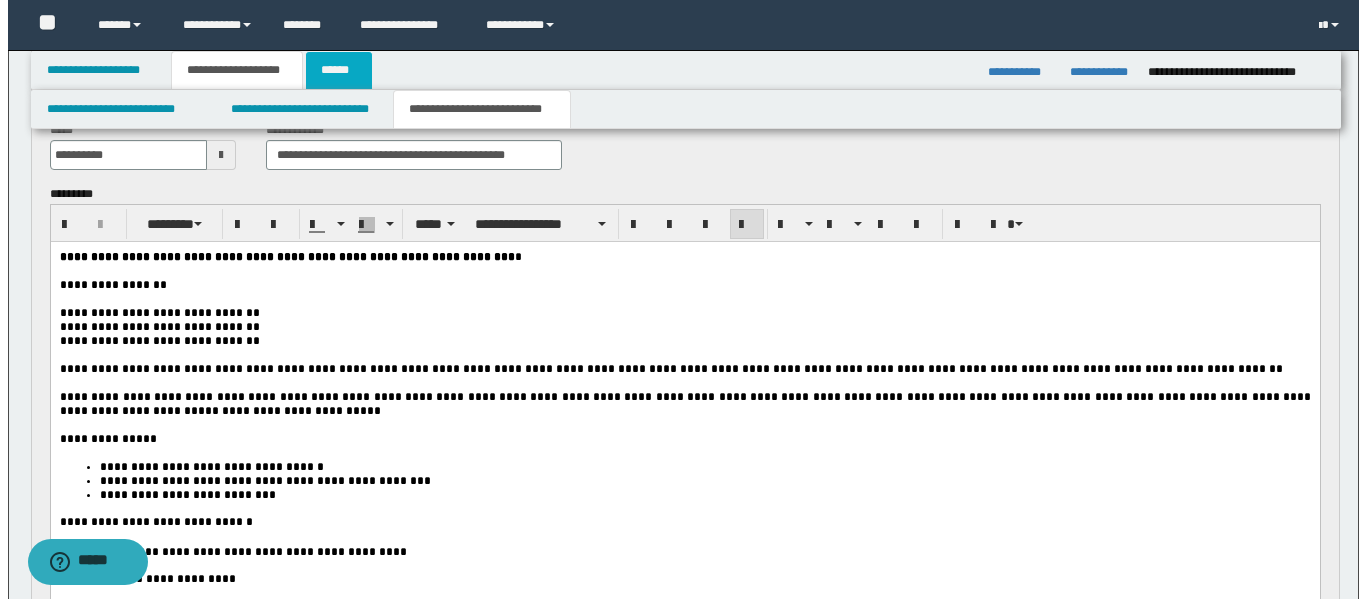 scroll, scrollTop: 0, scrollLeft: 0, axis: both 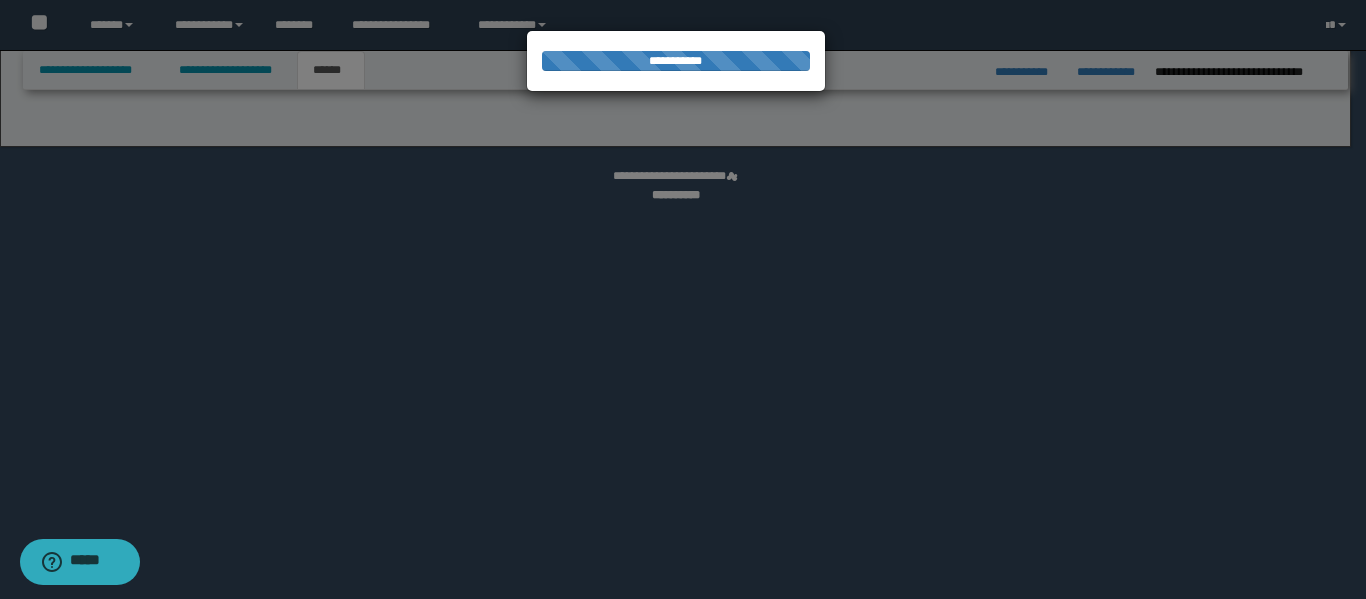 select on "*" 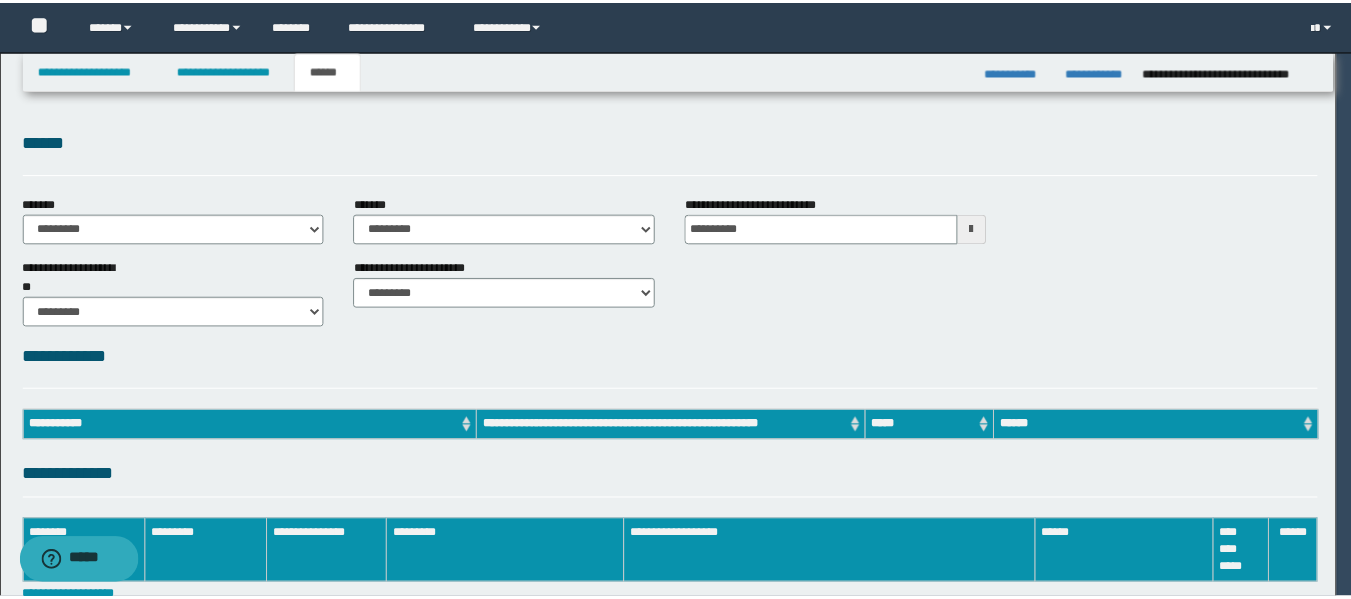 scroll, scrollTop: 0, scrollLeft: 0, axis: both 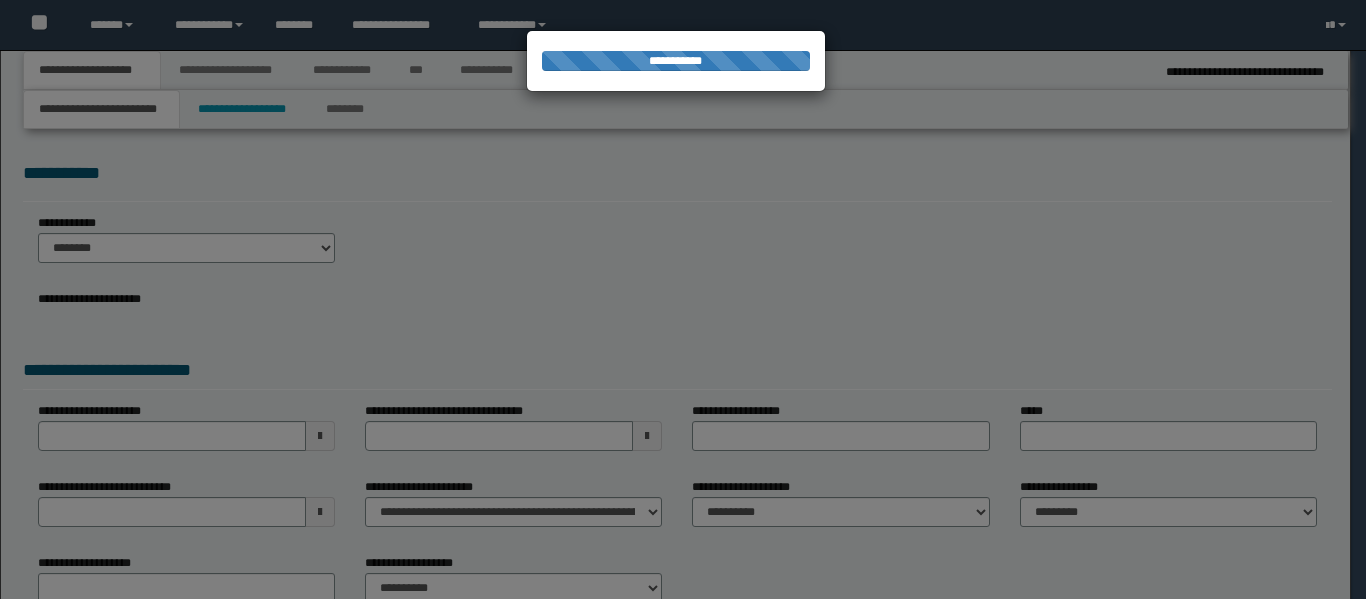 select on "**" 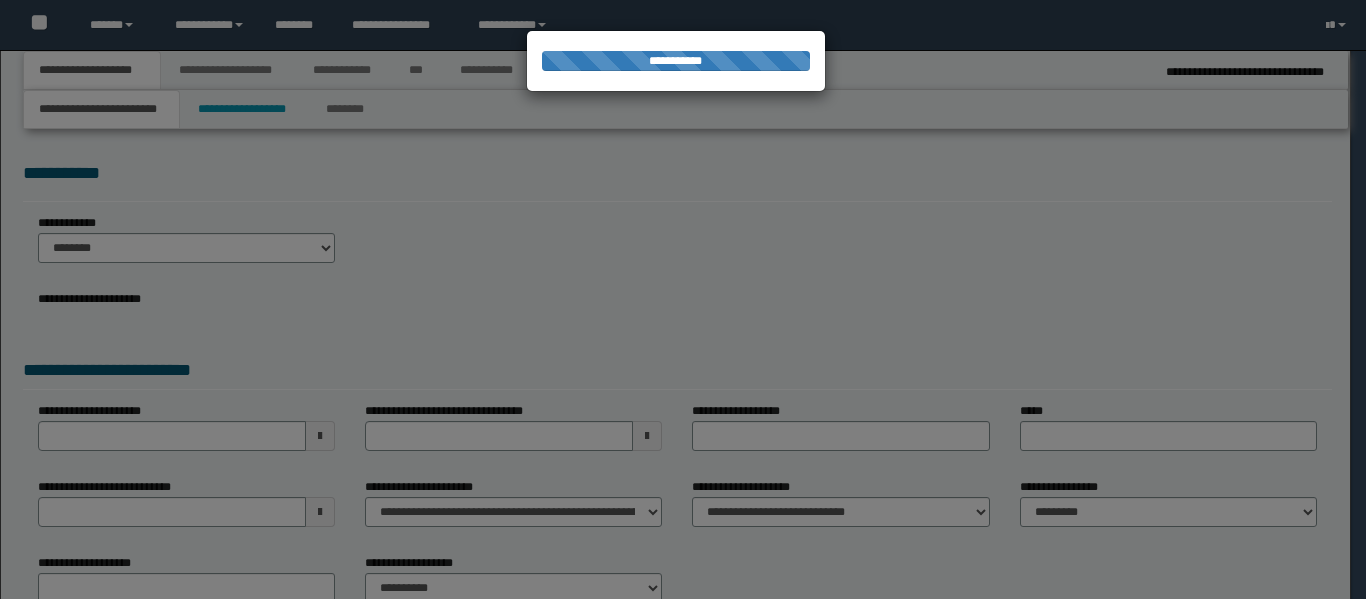 type on "**********" 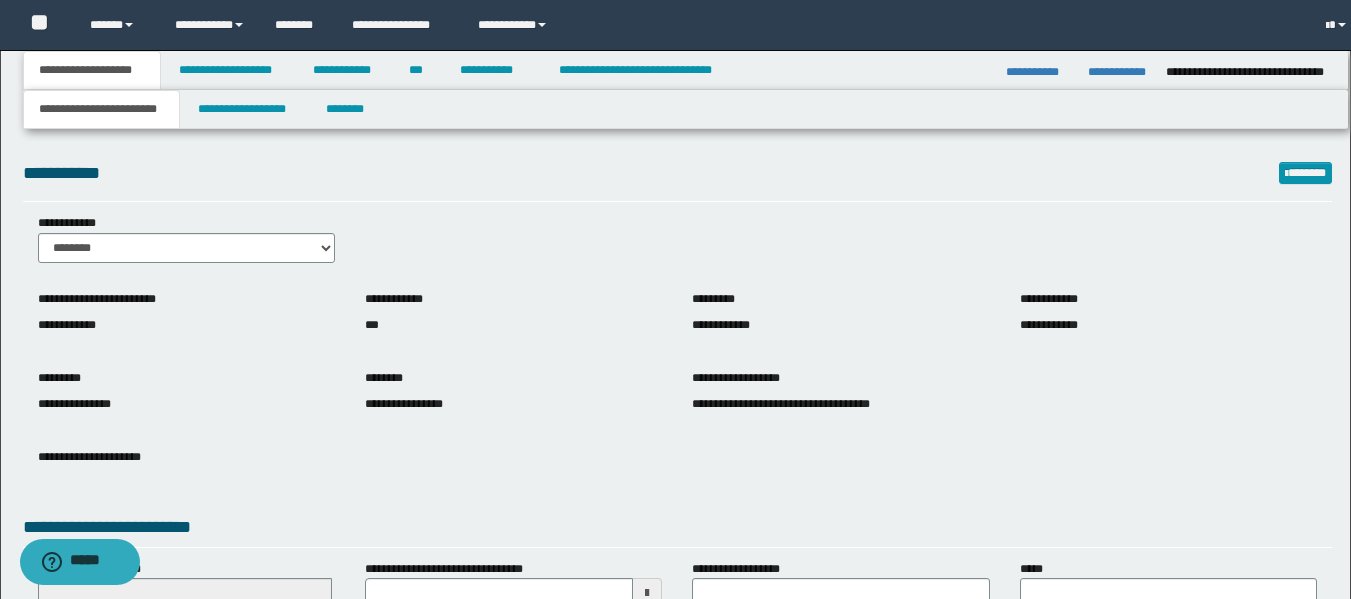 scroll, scrollTop: 0, scrollLeft: 0, axis: both 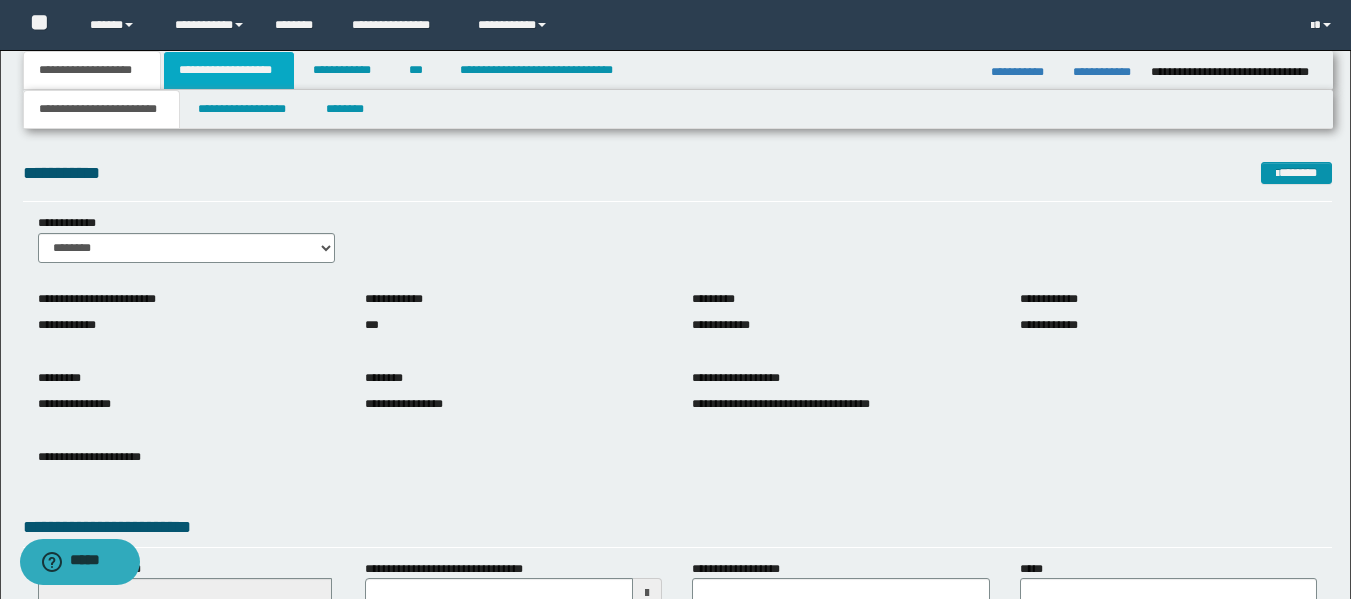 click on "**********" at bounding box center [229, 70] 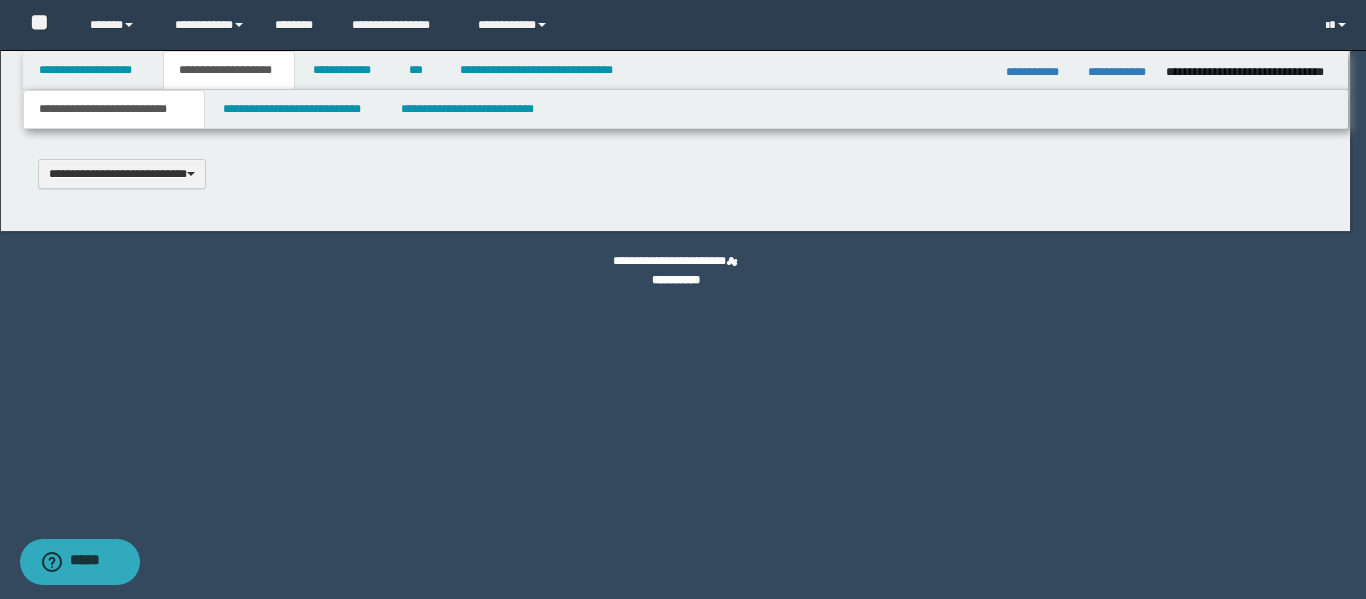 type 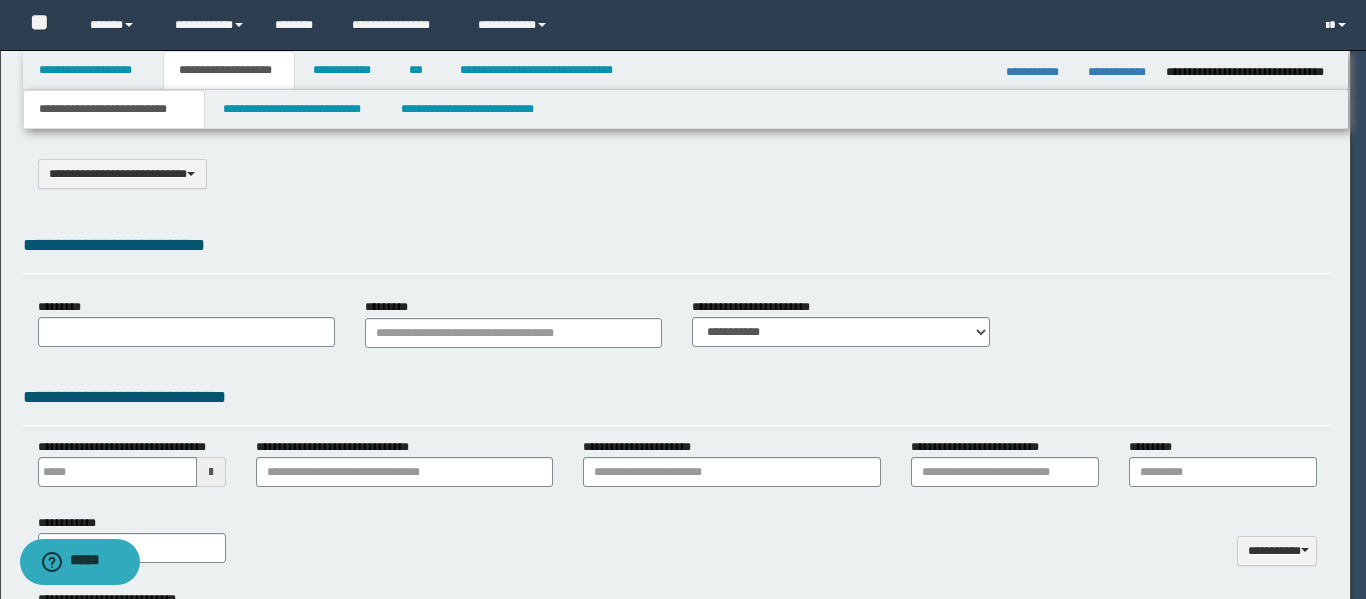 type on "**********" 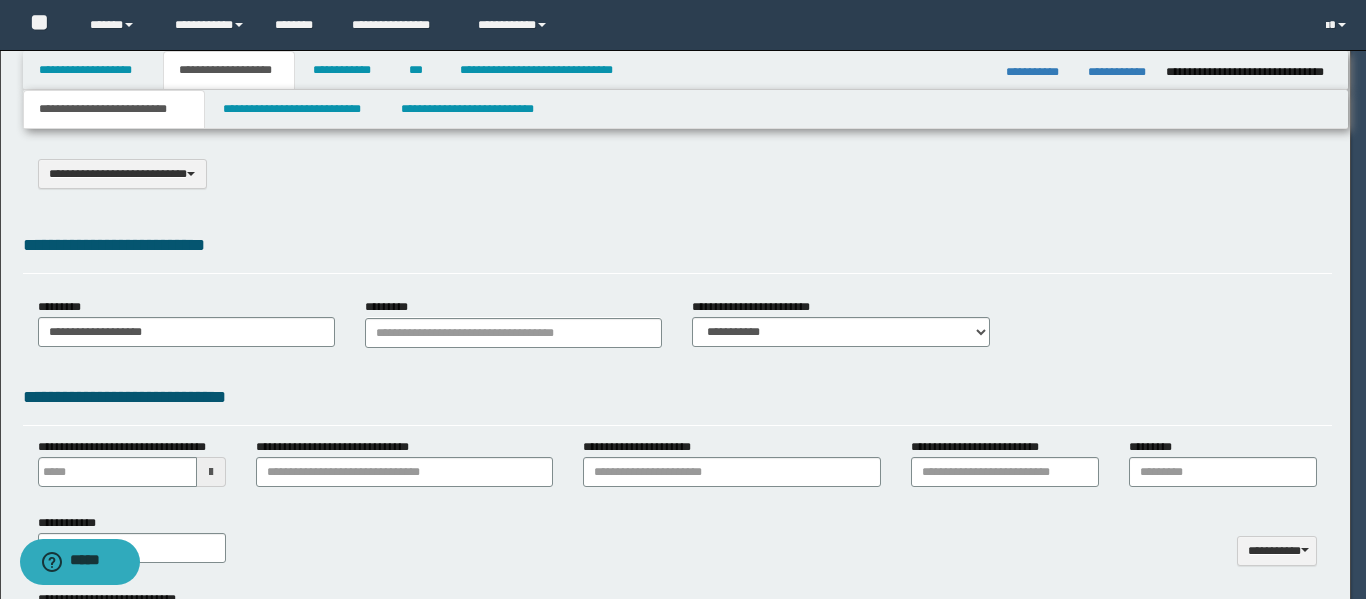 select on "*" 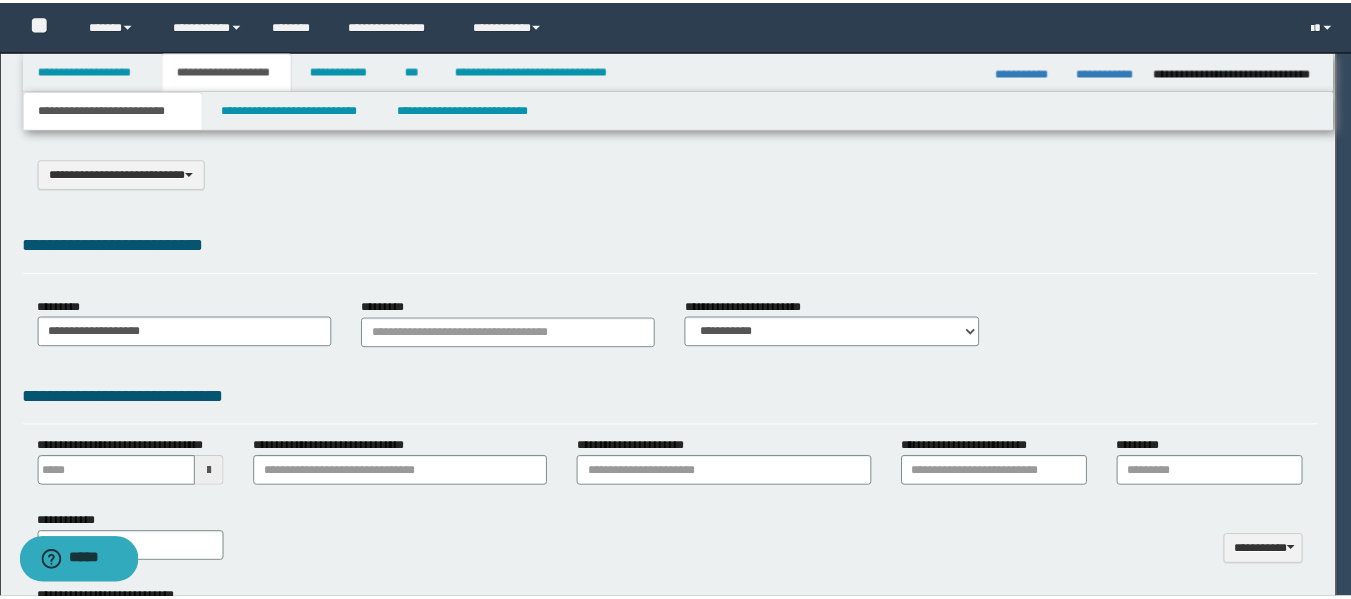 scroll, scrollTop: 0, scrollLeft: 0, axis: both 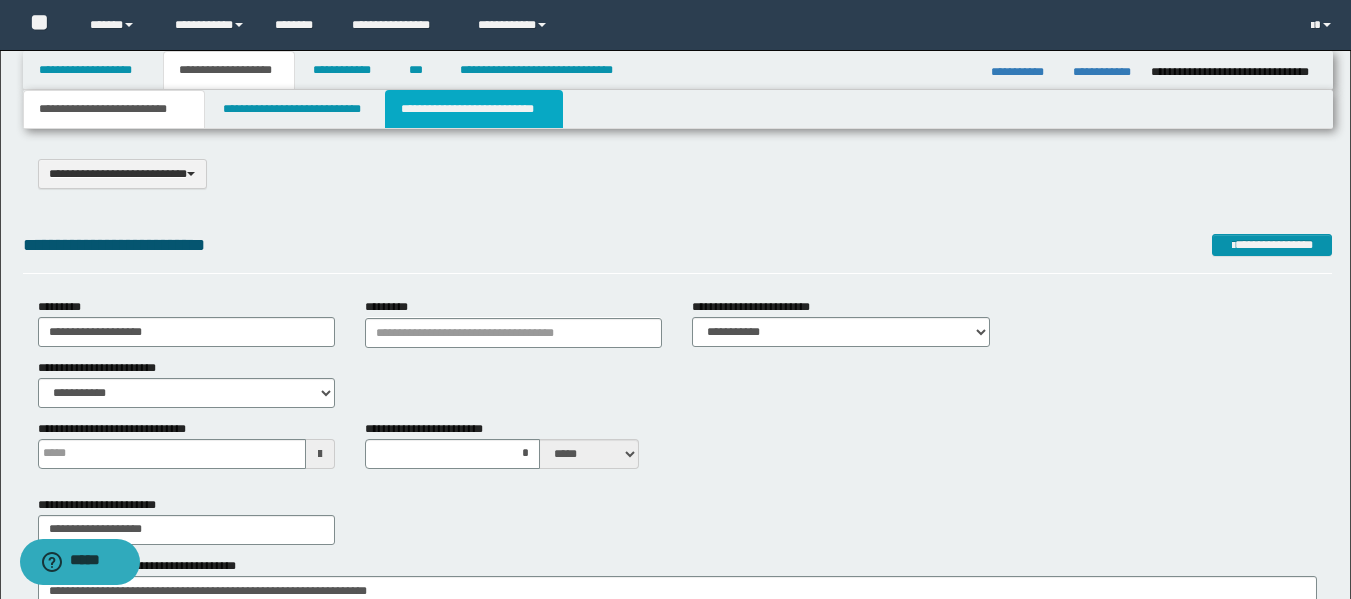 click on "**********" at bounding box center (474, 109) 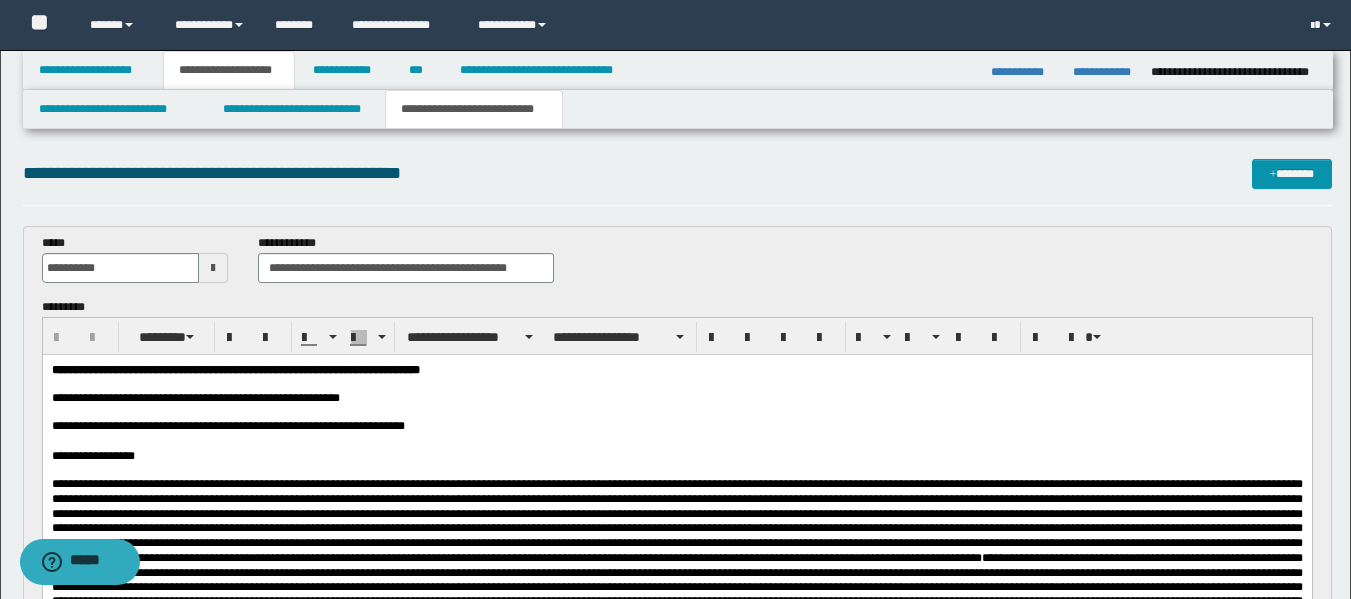 scroll, scrollTop: 0, scrollLeft: 0, axis: both 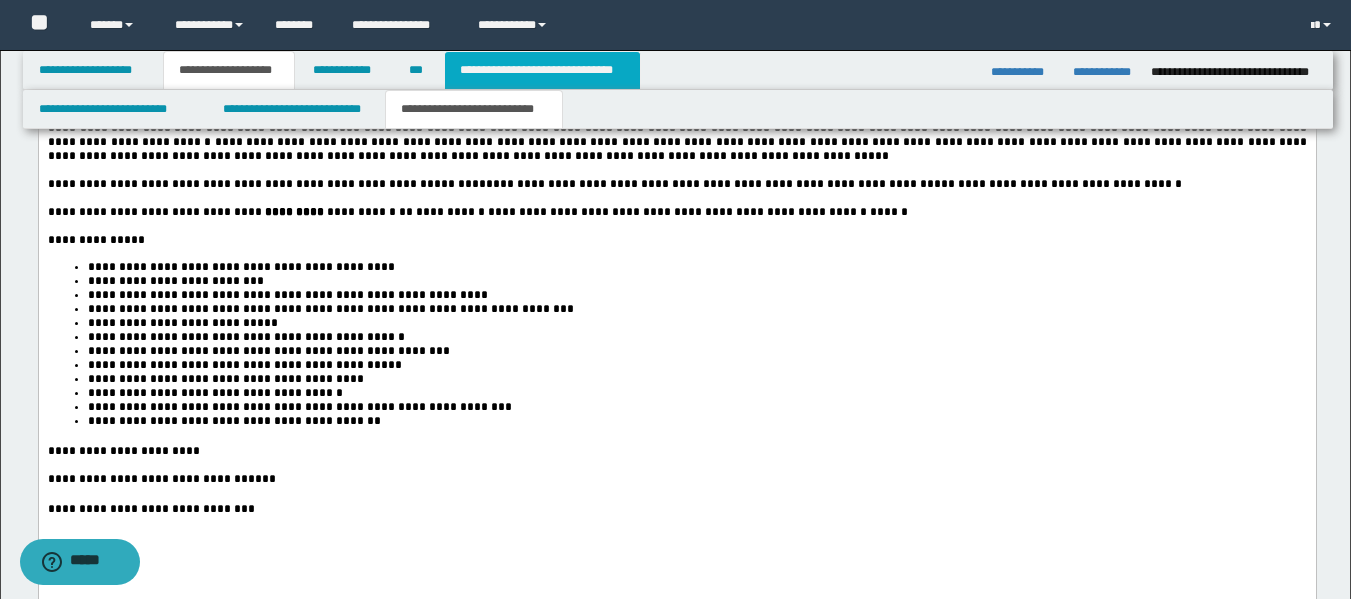 click on "**********" at bounding box center (542, 70) 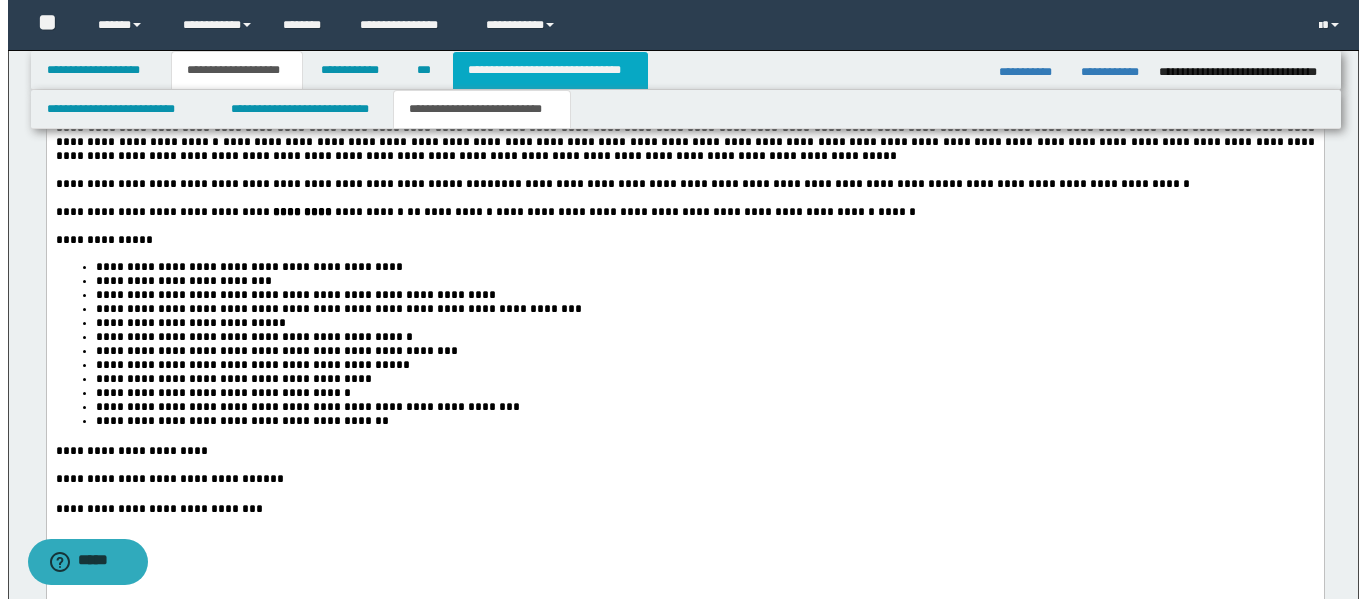 scroll, scrollTop: 0, scrollLeft: 0, axis: both 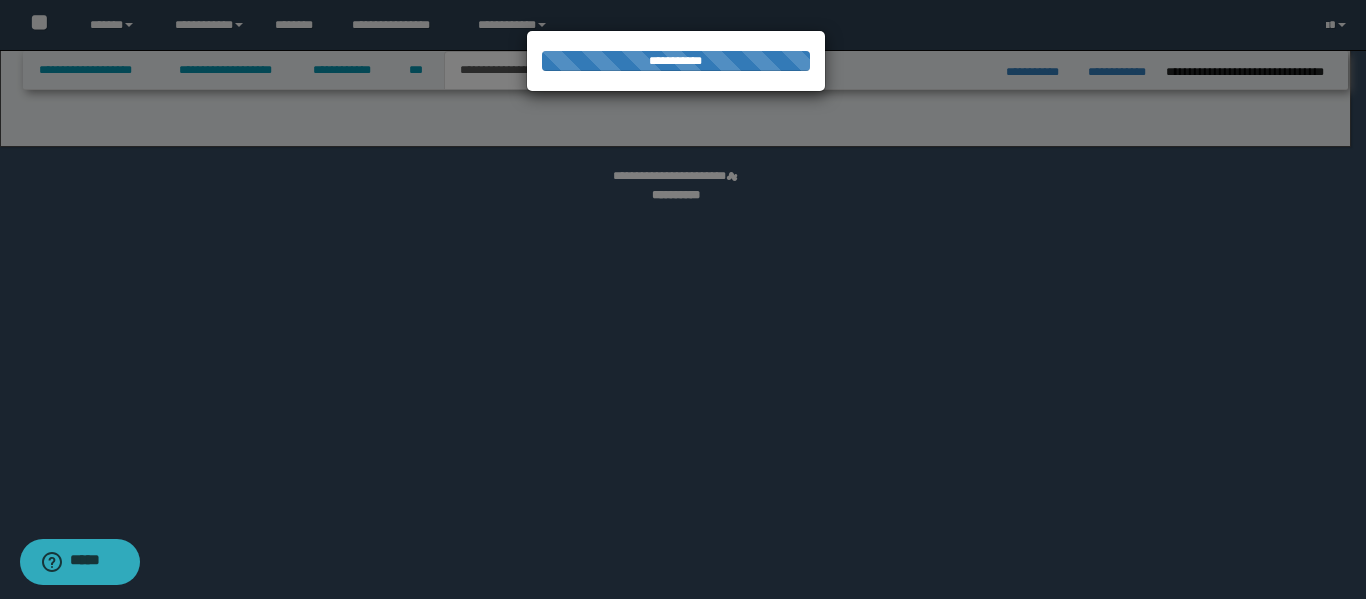 select on "*" 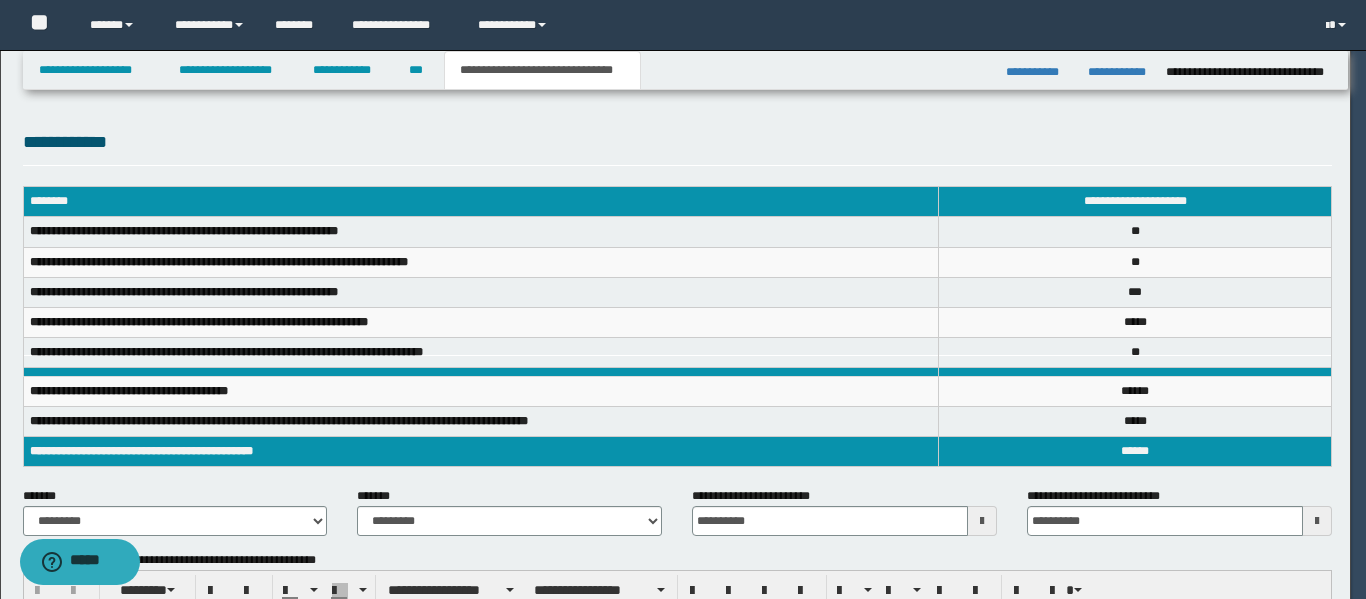 scroll, scrollTop: 0, scrollLeft: 0, axis: both 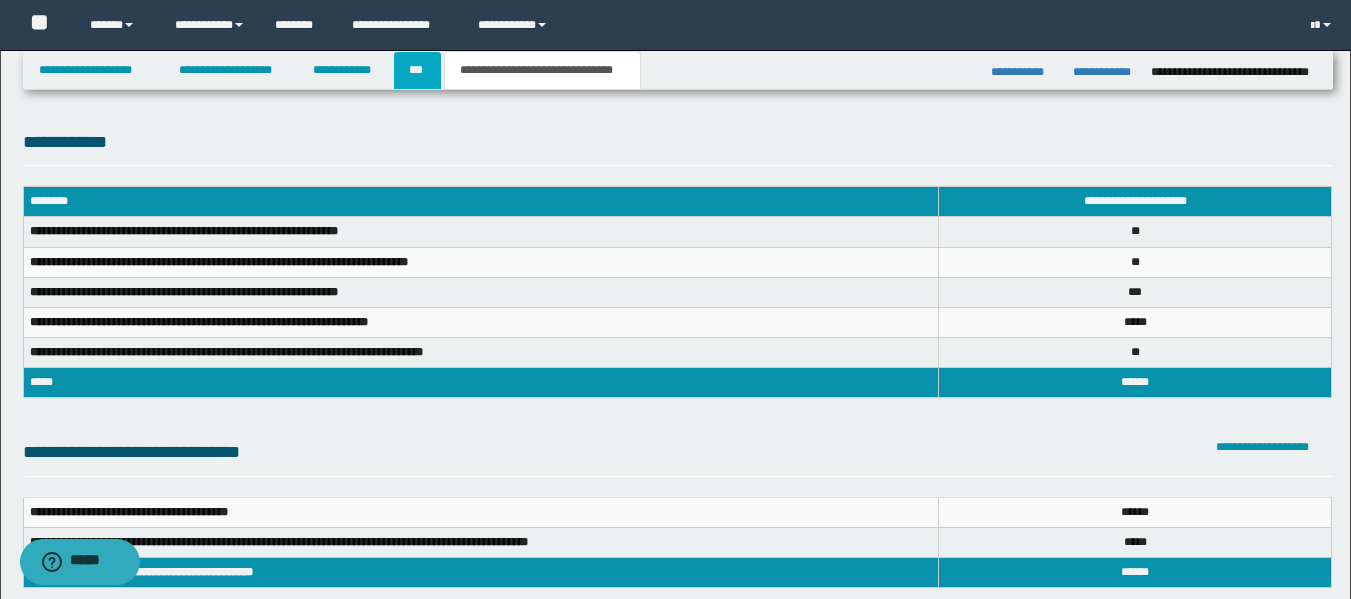 click on "***" at bounding box center (417, 70) 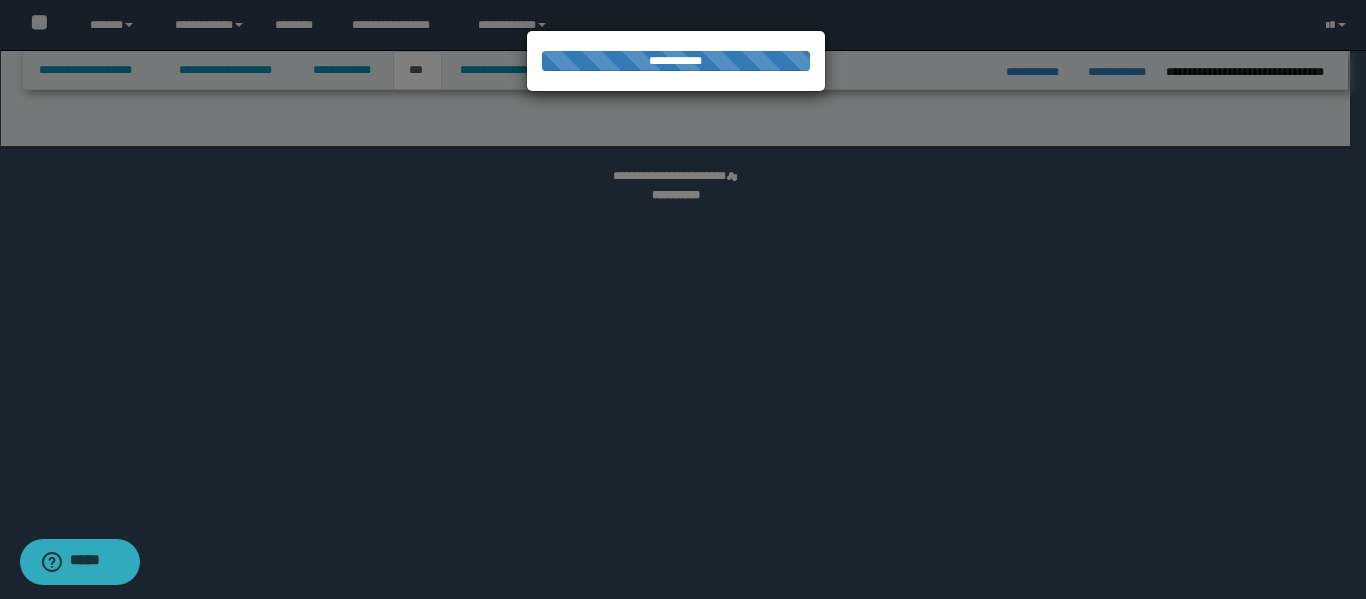 select on "**" 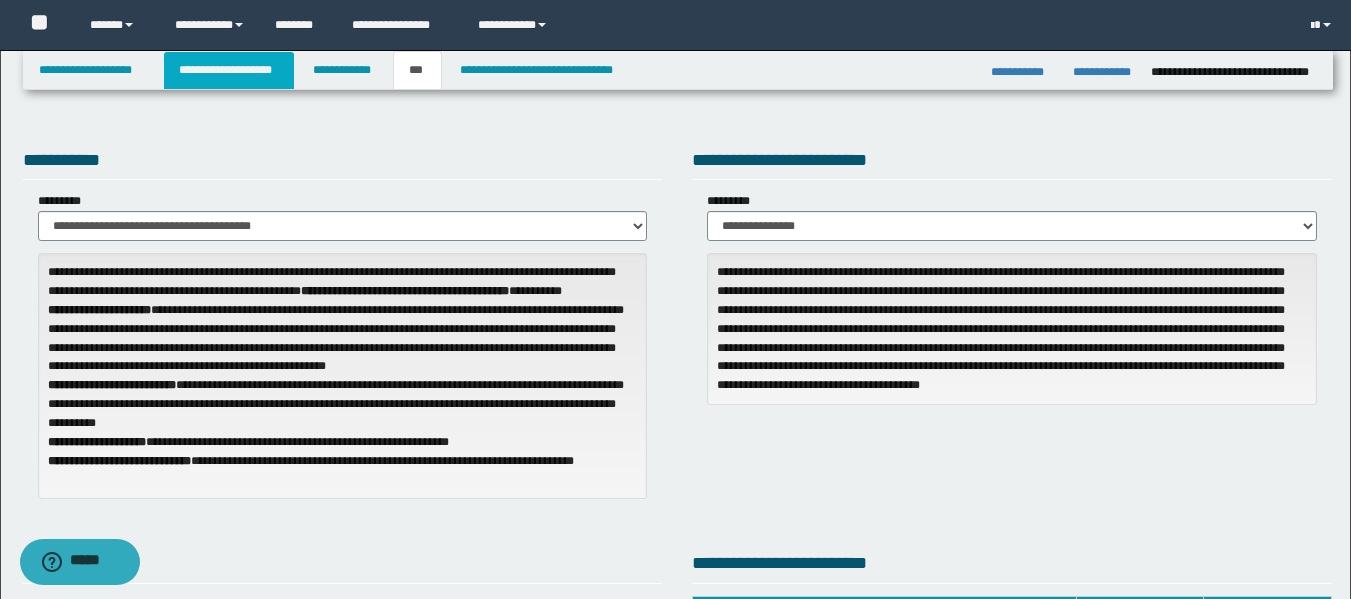 click on "**********" at bounding box center (229, 70) 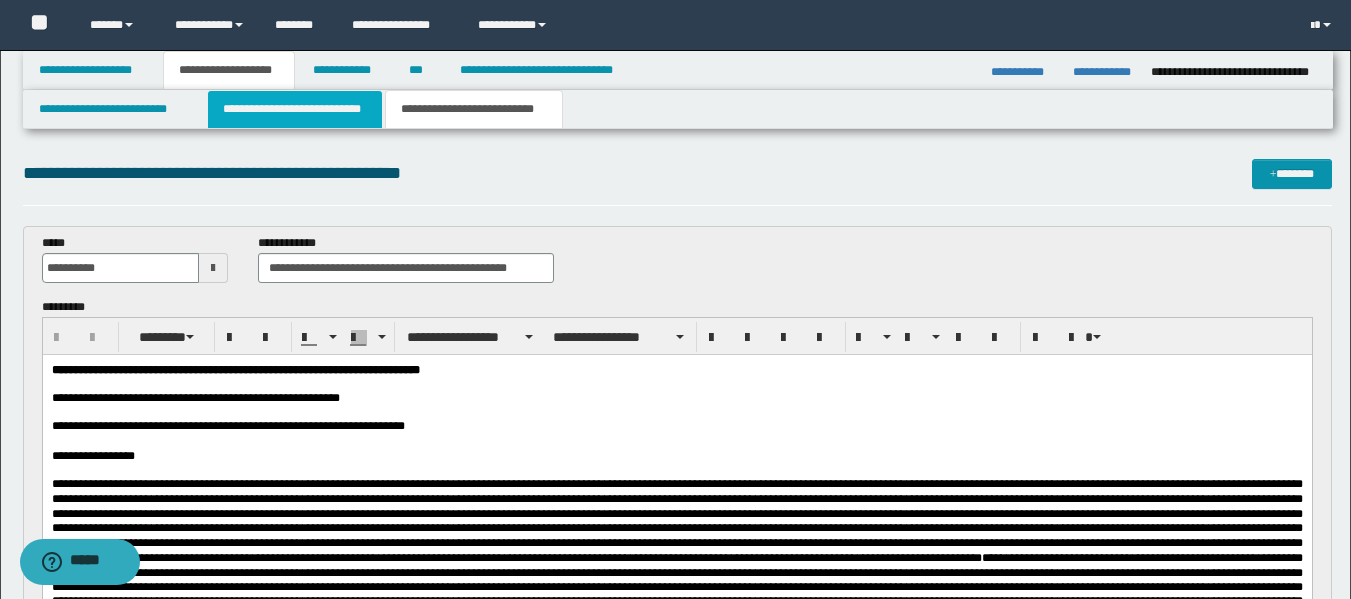 click on "**********" at bounding box center [295, 109] 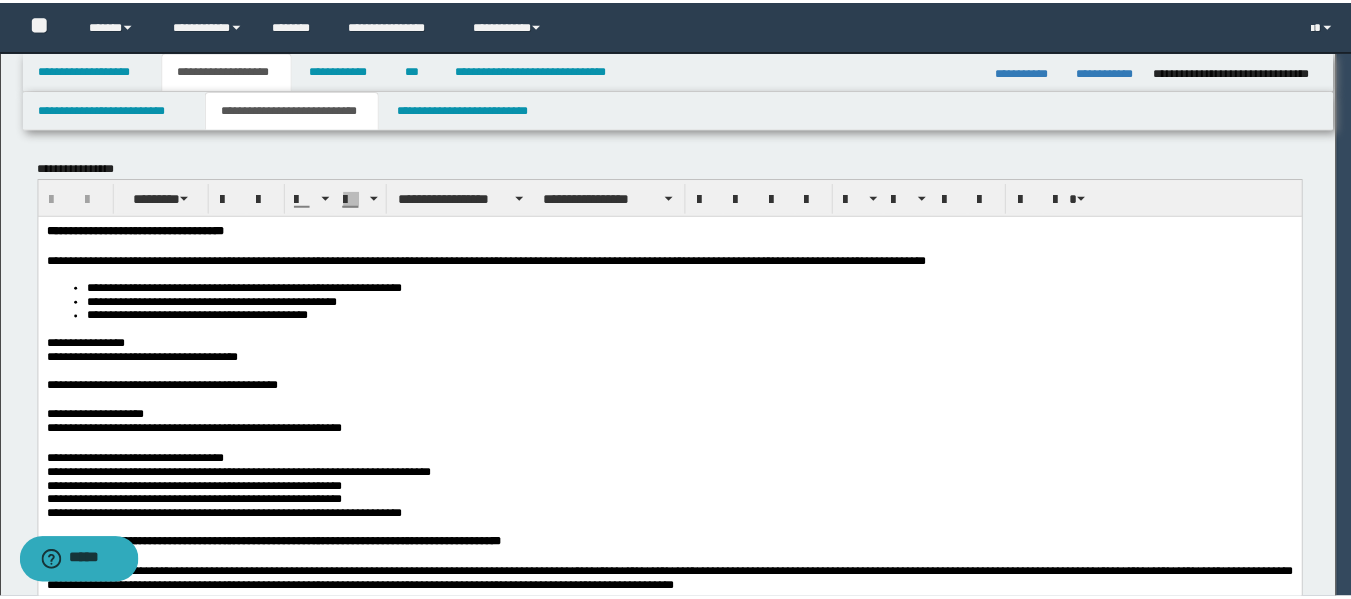 scroll, scrollTop: 0, scrollLeft: 0, axis: both 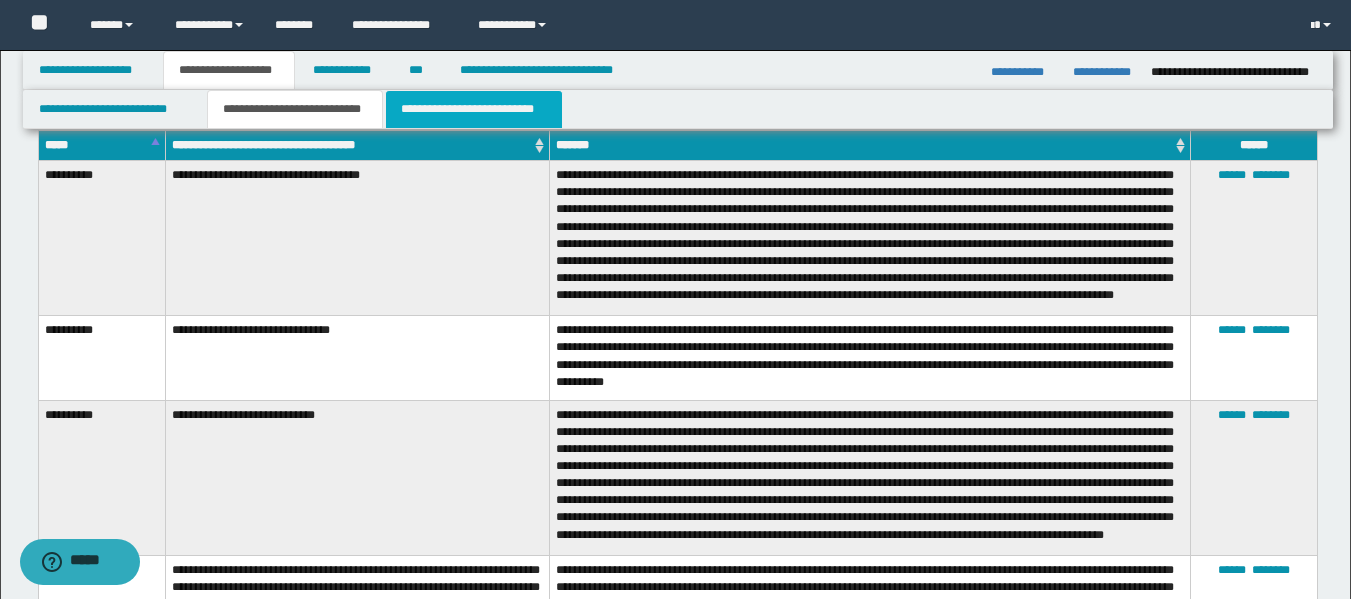 click on "**********" at bounding box center (474, 109) 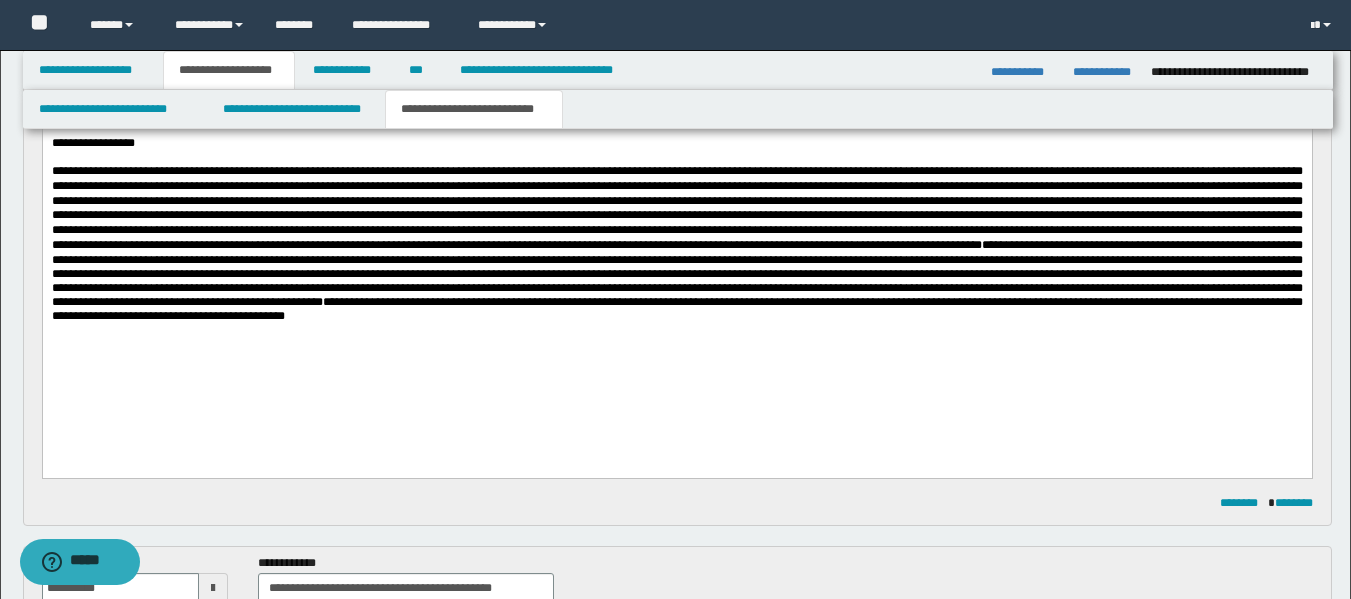 scroll, scrollTop: 293, scrollLeft: 0, axis: vertical 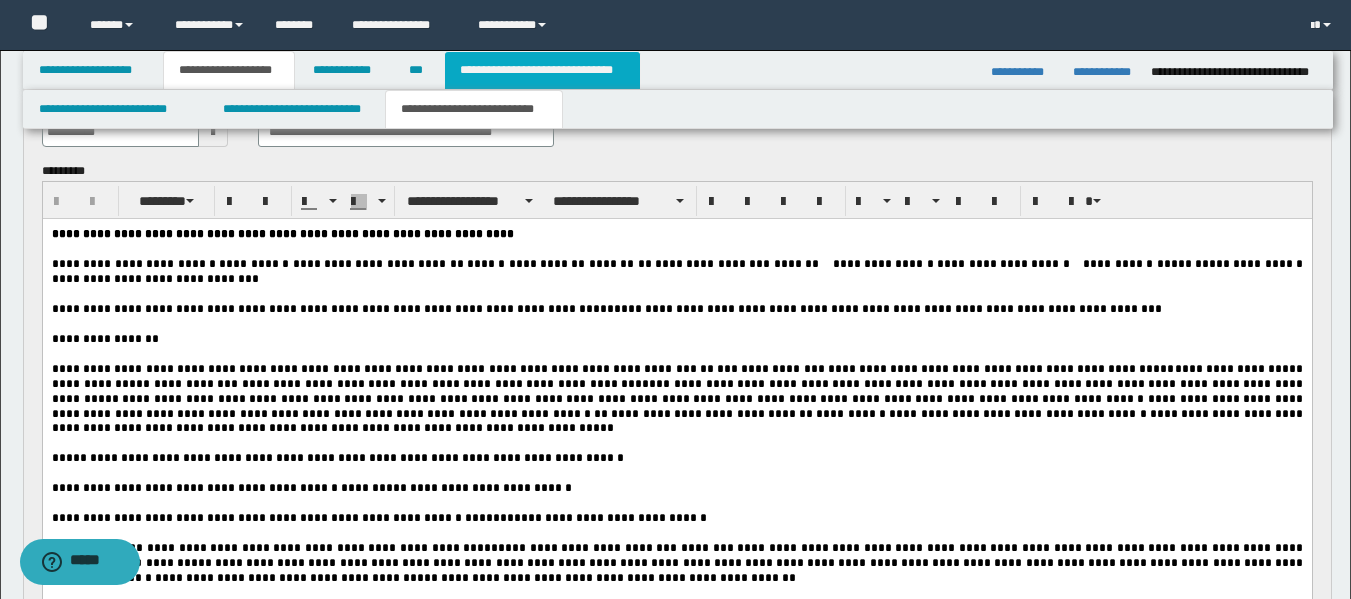 click on "**********" at bounding box center (542, 70) 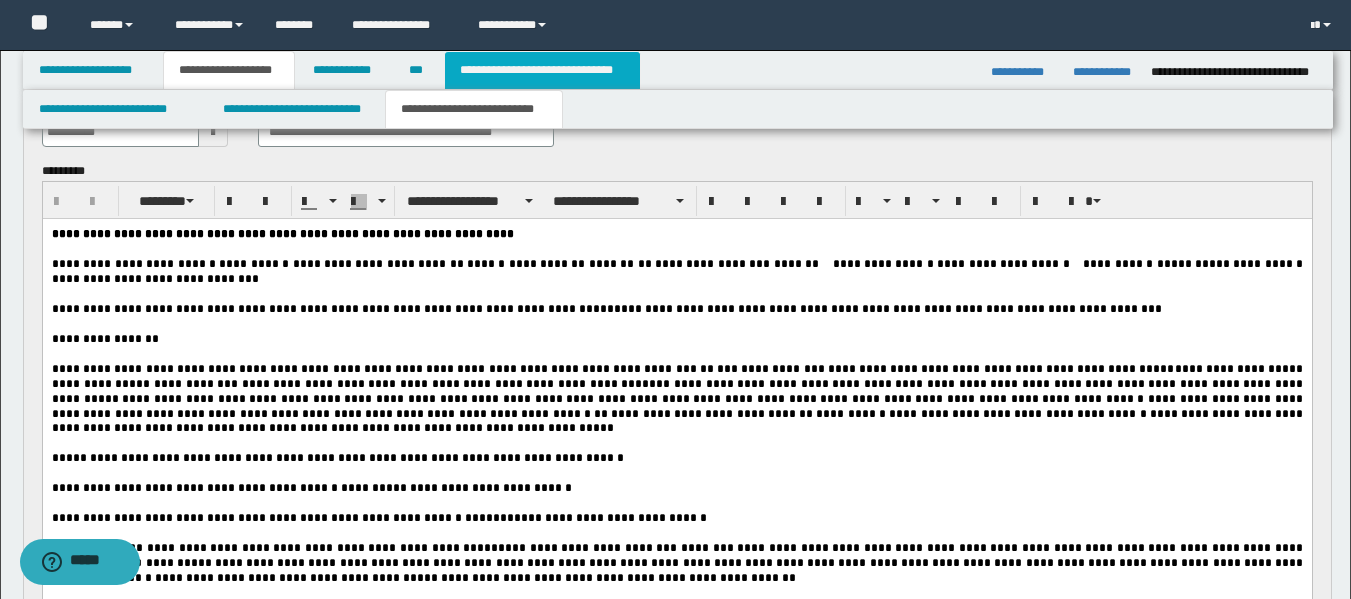 type on "**********" 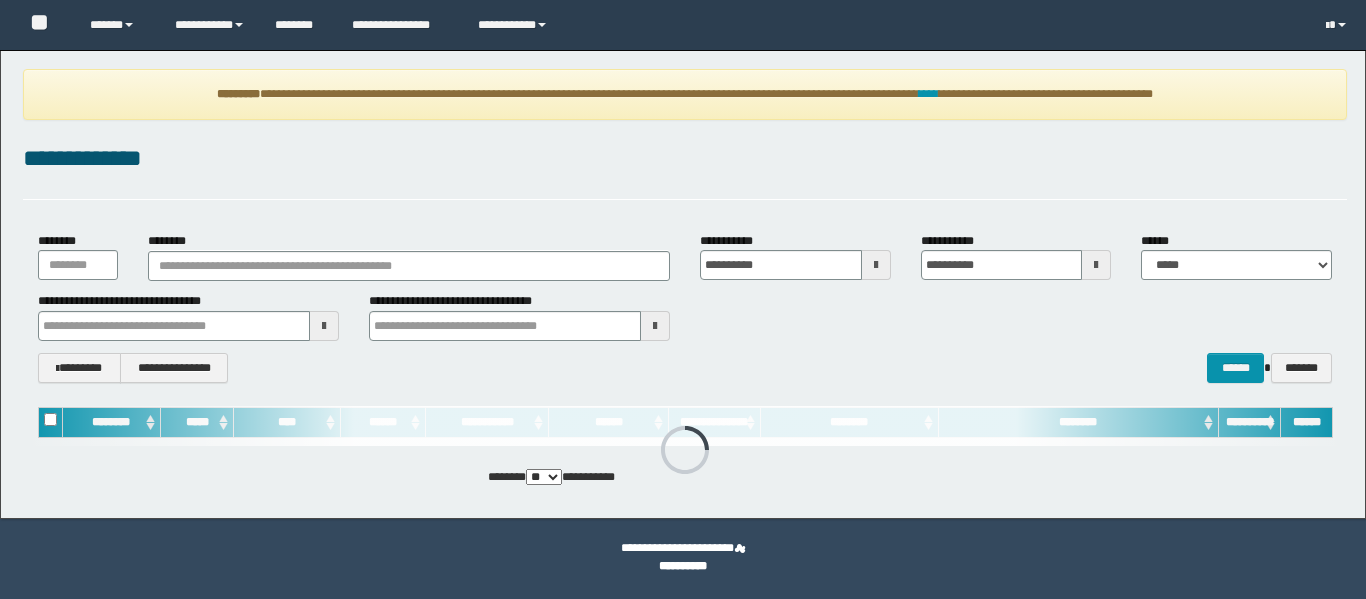 scroll, scrollTop: 0, scrollLeft: 0, axis: both 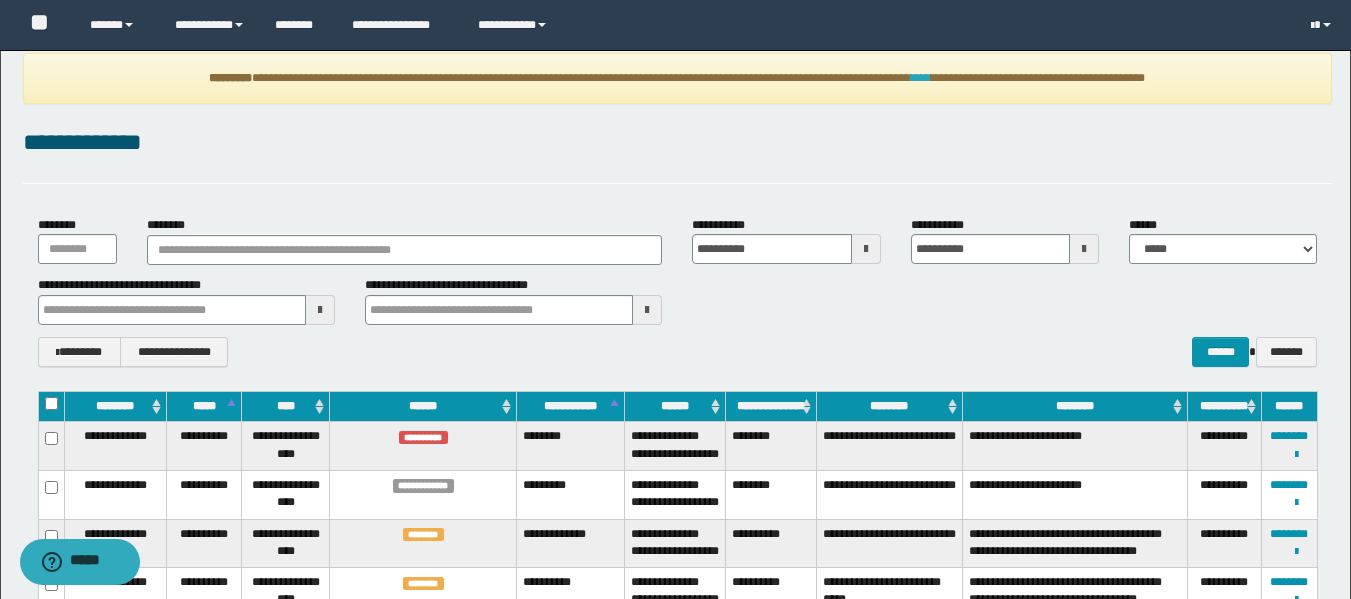 click on "****" at bounding box center [921, 78] 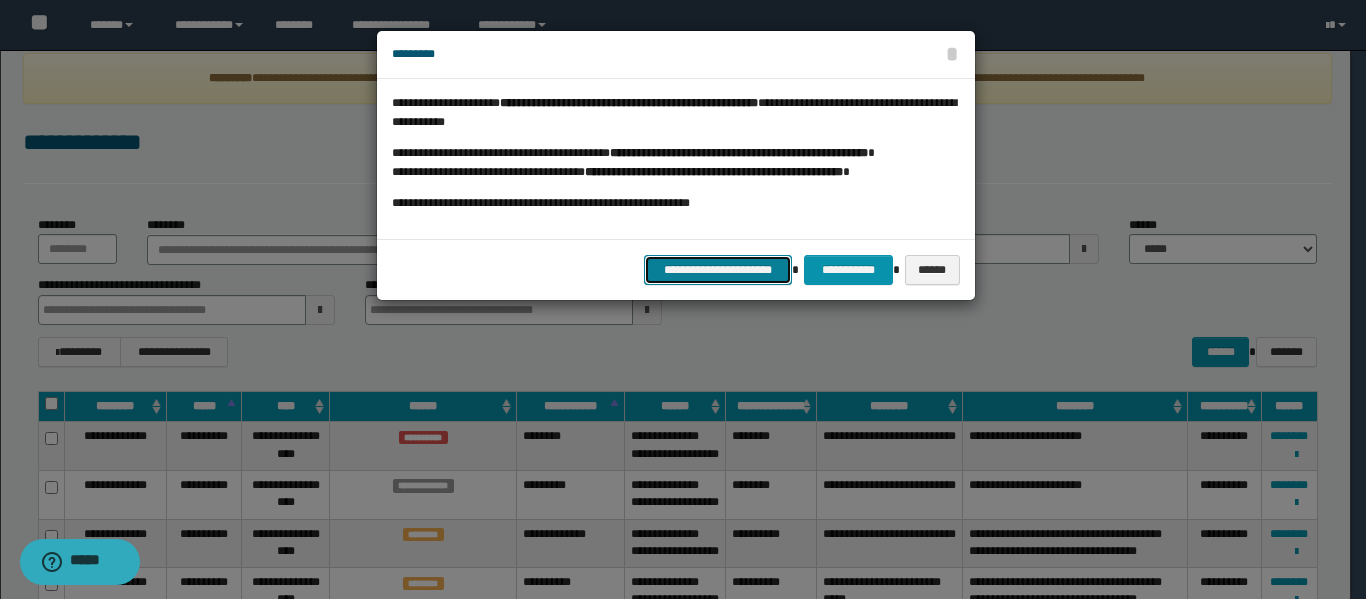 click on "**********" at bounding box center [718, 270] 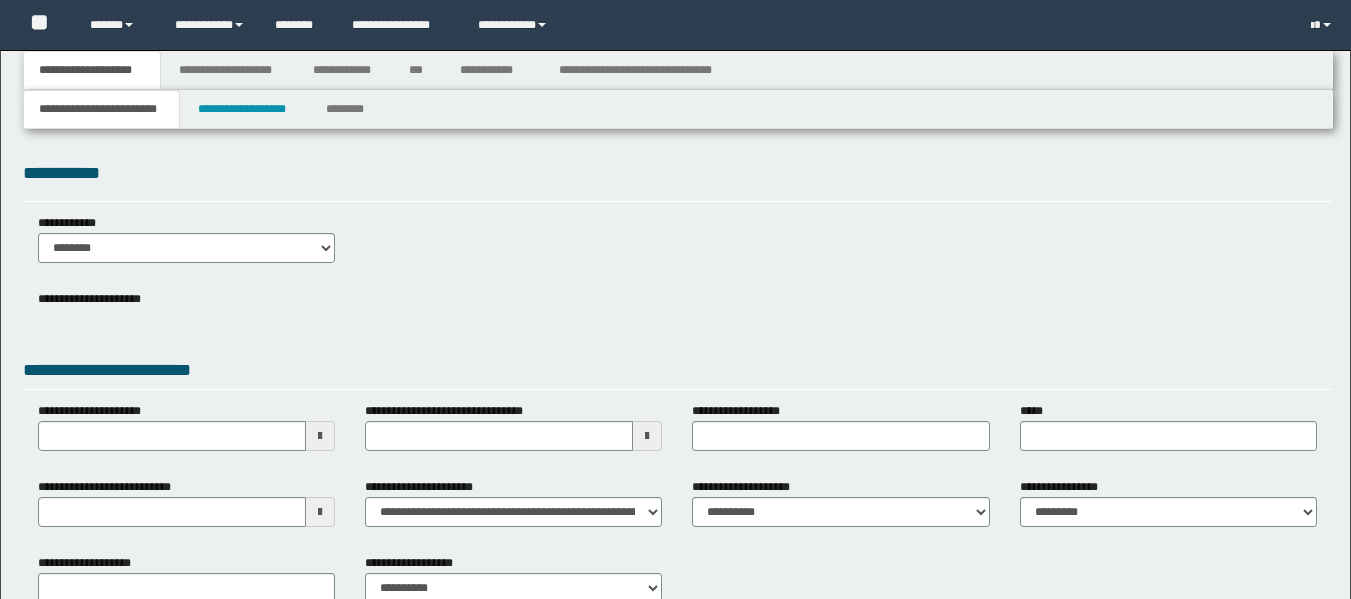 type 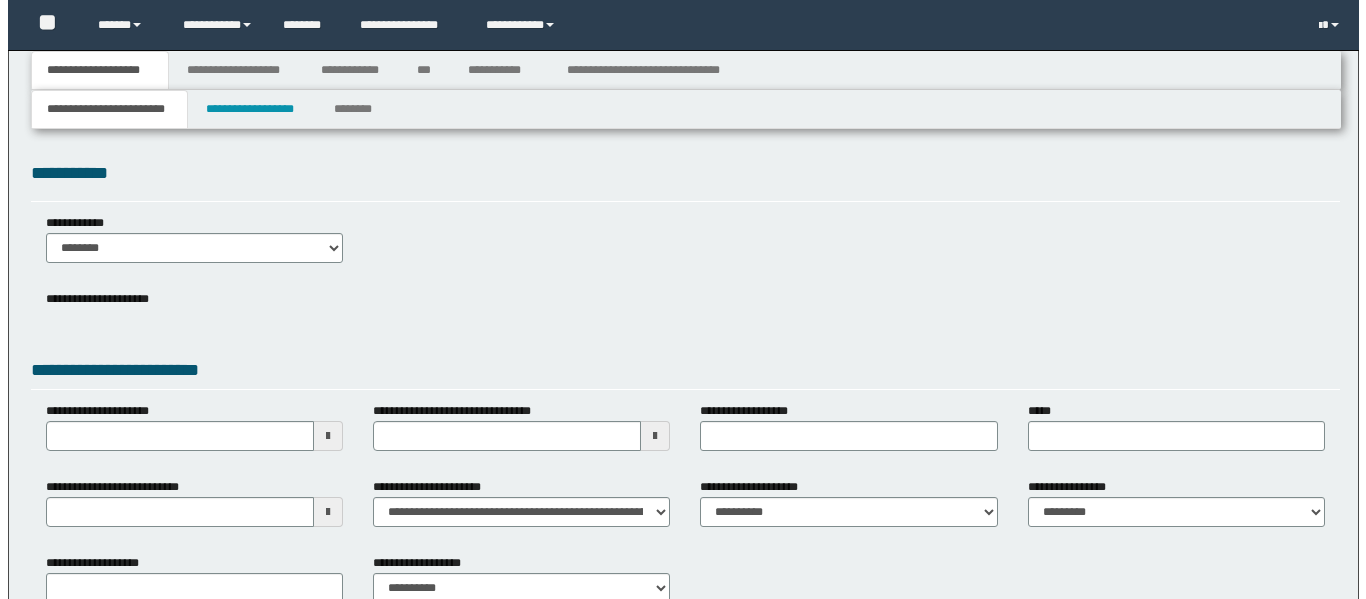 scroll, scrollTop: 0, scrollLeft: 0, axis: both 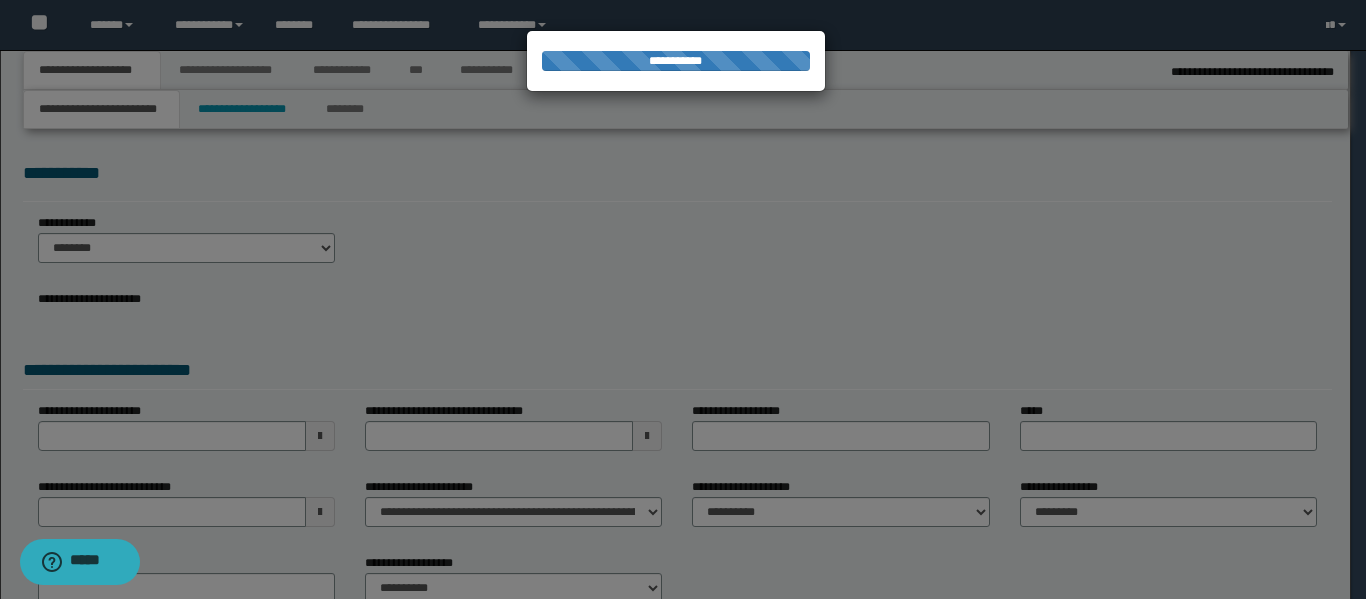 type on "**********" 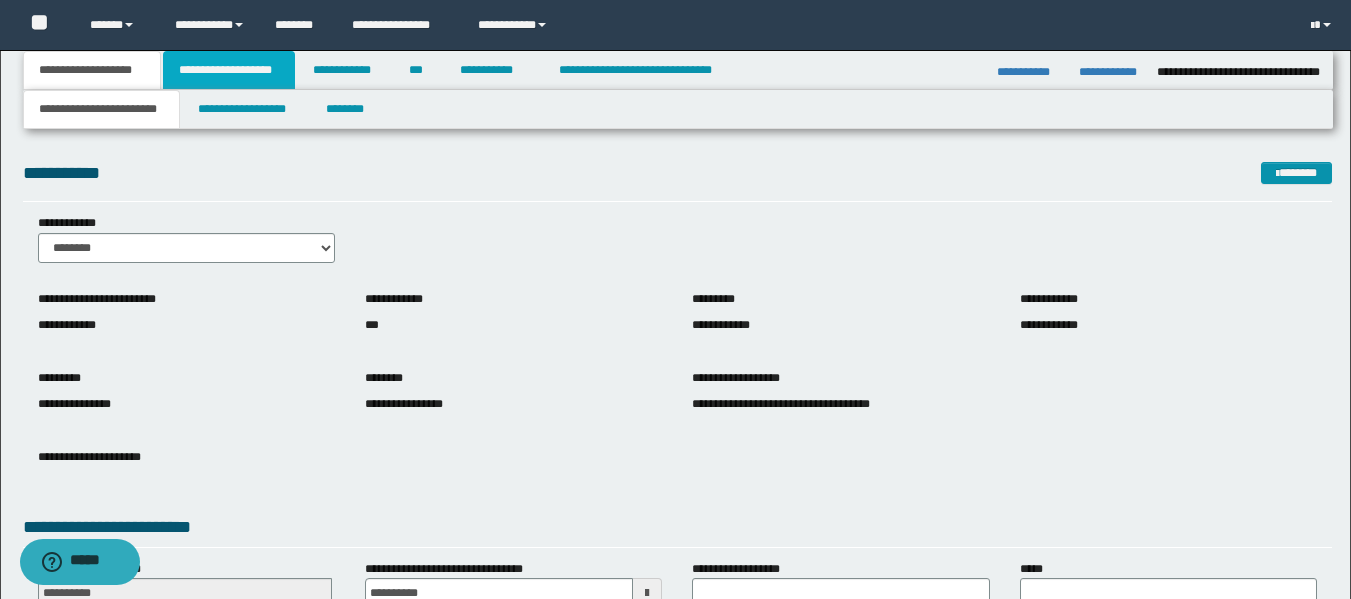 click on "**********" at bounding box center [229, 70] 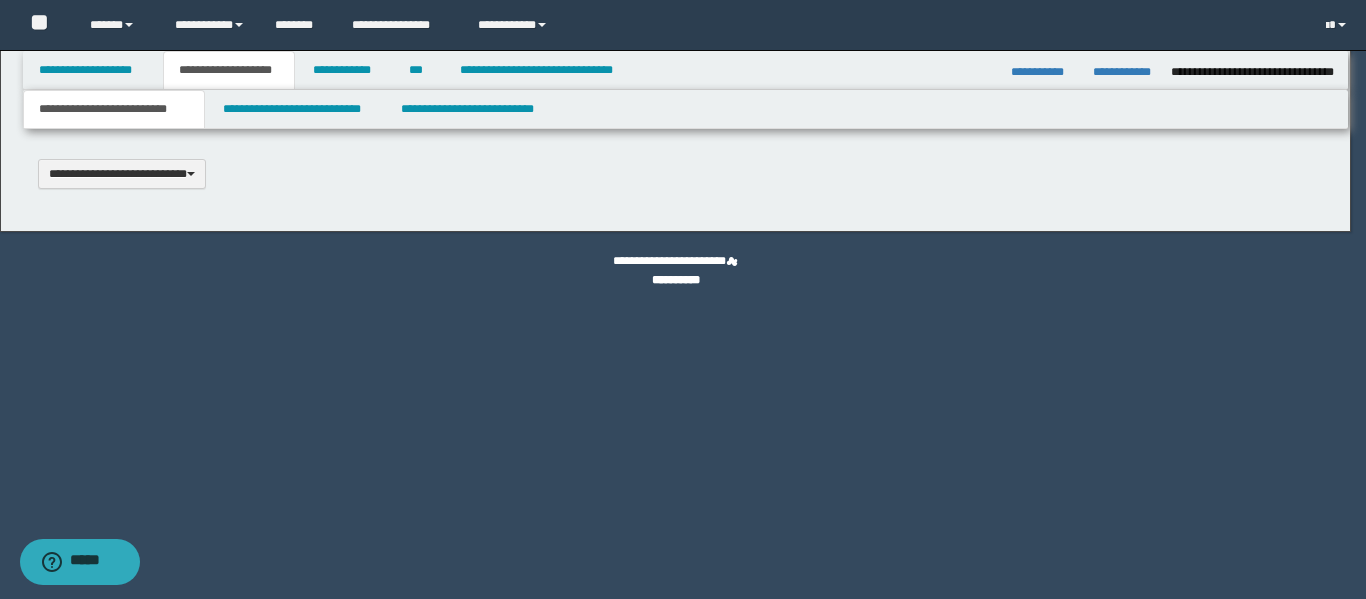 type 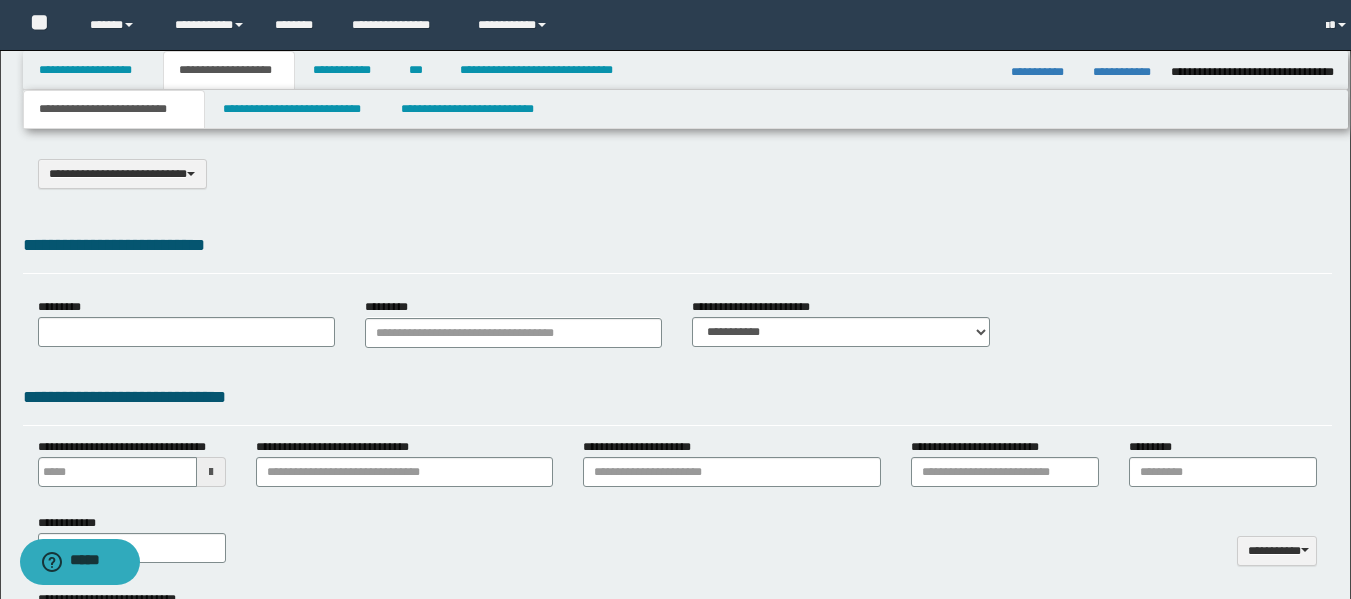 type on "**********" 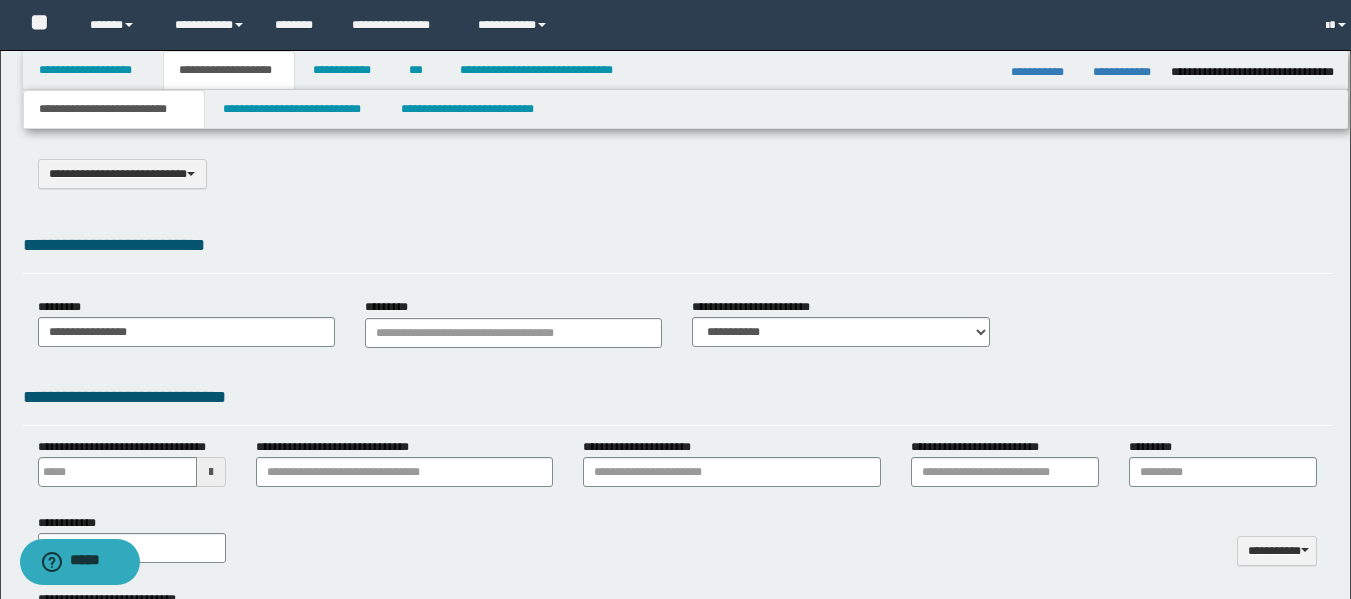 scroll, scrollTop: 0, scrollLeft: 0, axis: both 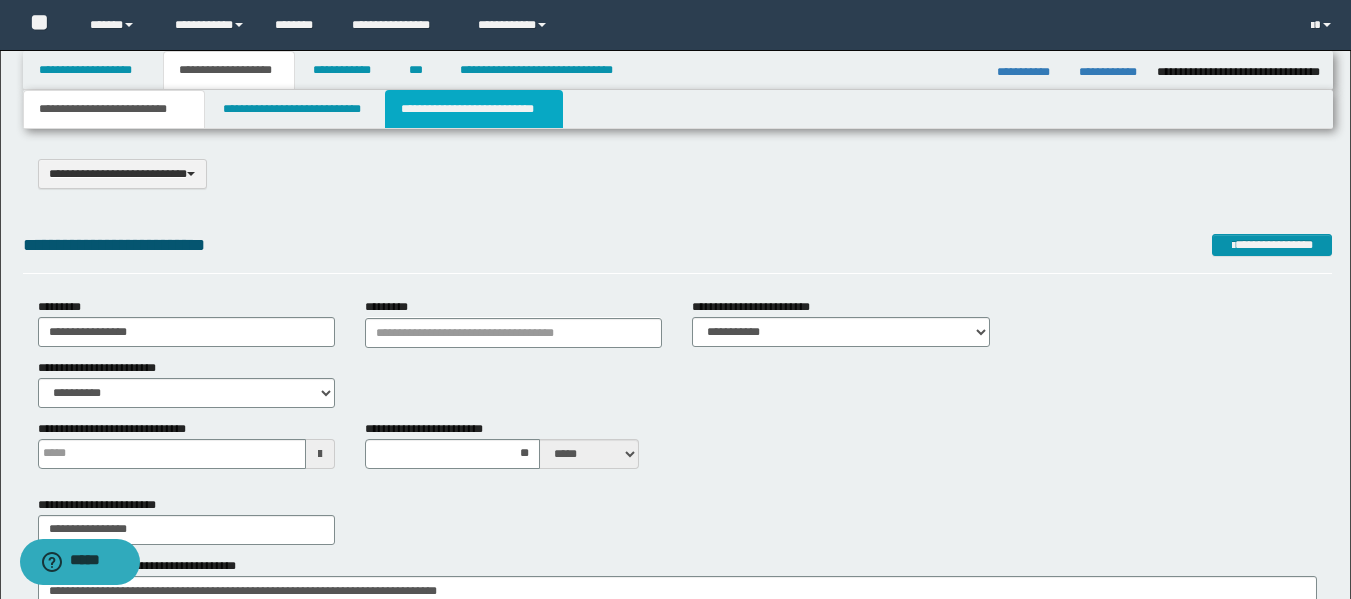 click on "**********" at bounding box center [474, 109] 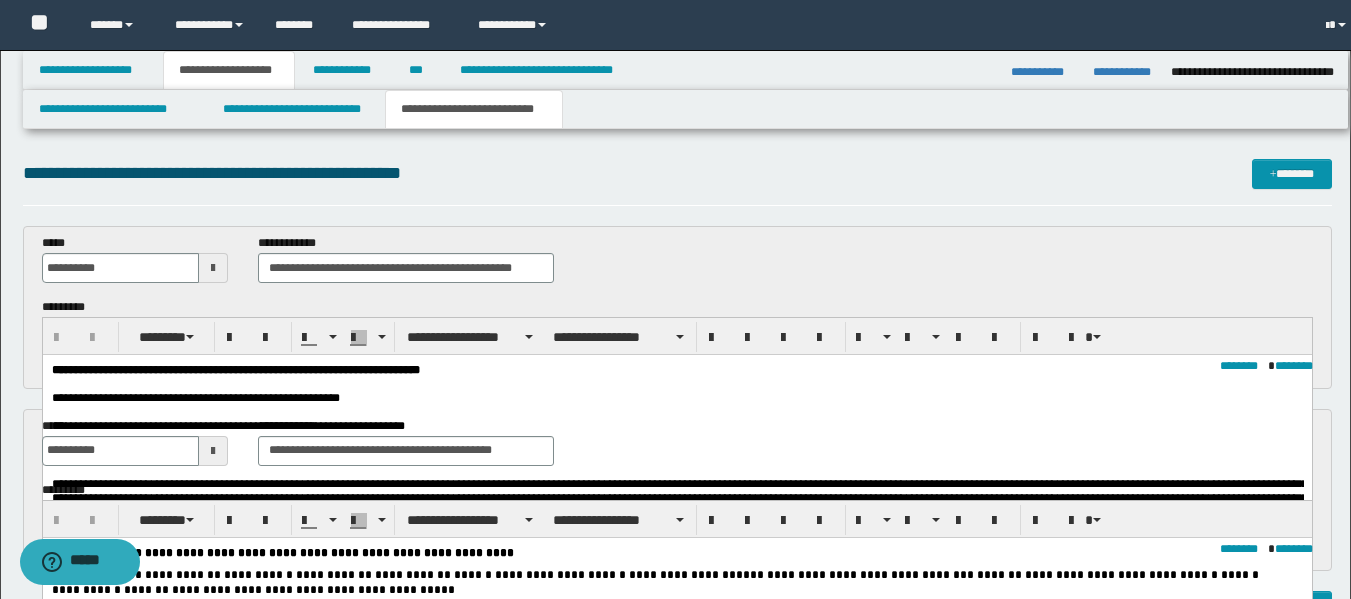 scroll, scrollTop: 0, scrollLeft: 0, axis: both 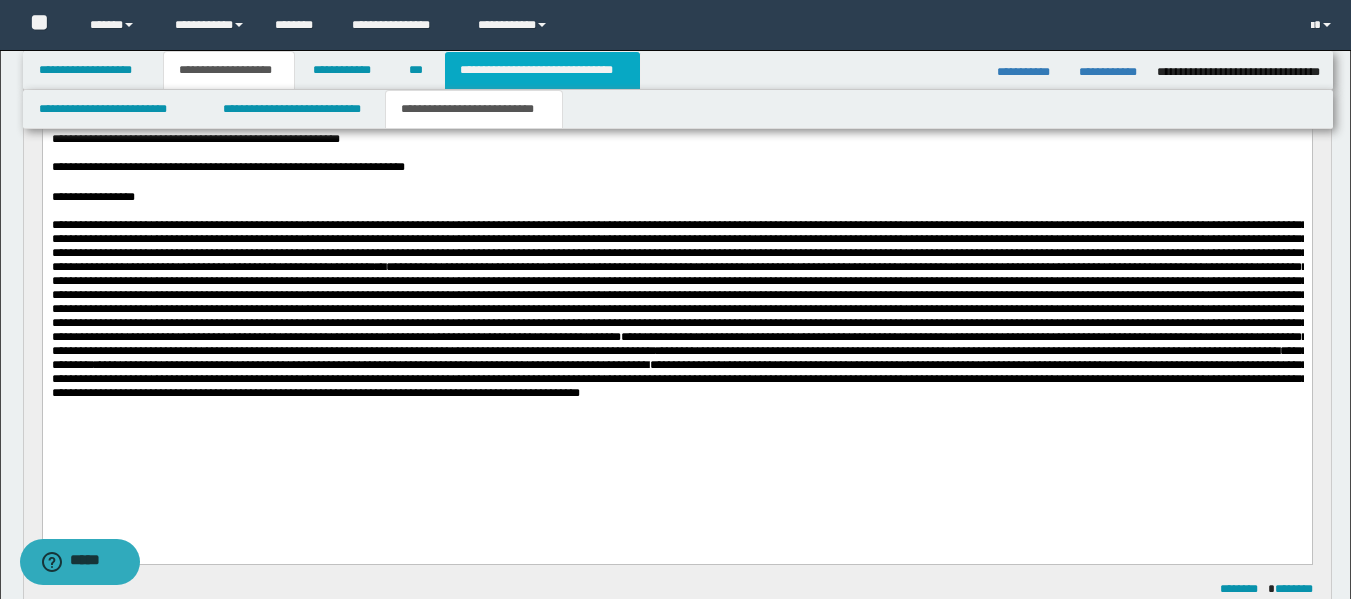 click on "**********" at bounding box center [542, 70] 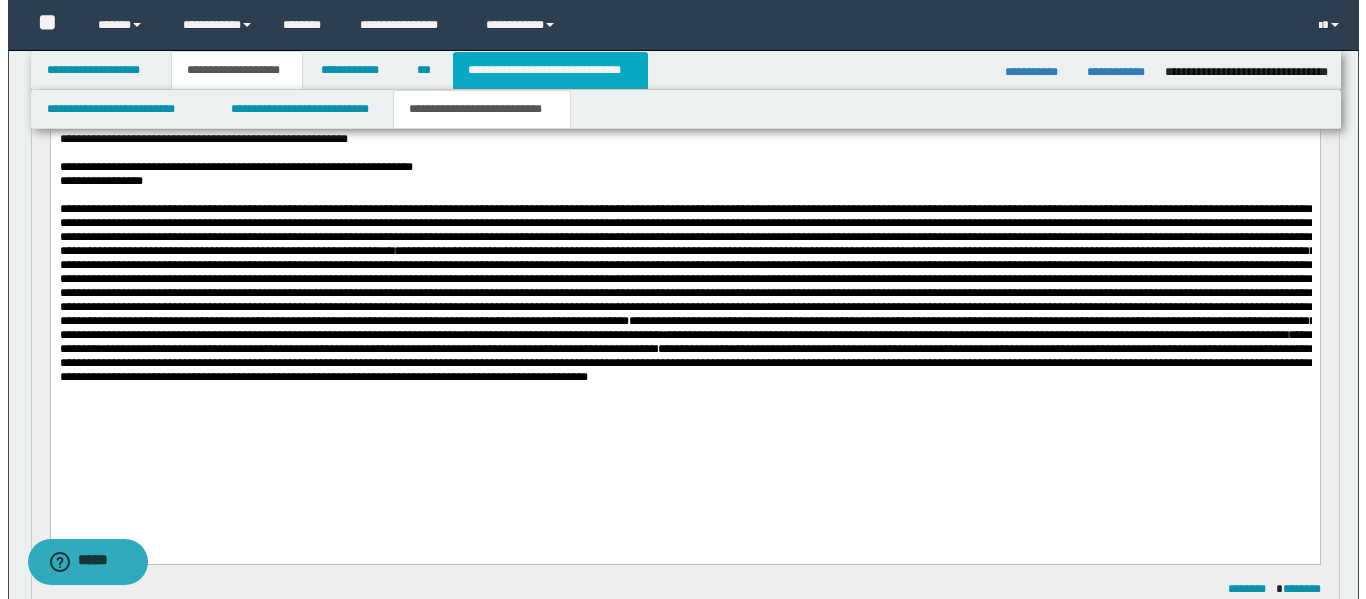 scroll, scrollTop: 0, scrollLeft: 0, axis: both 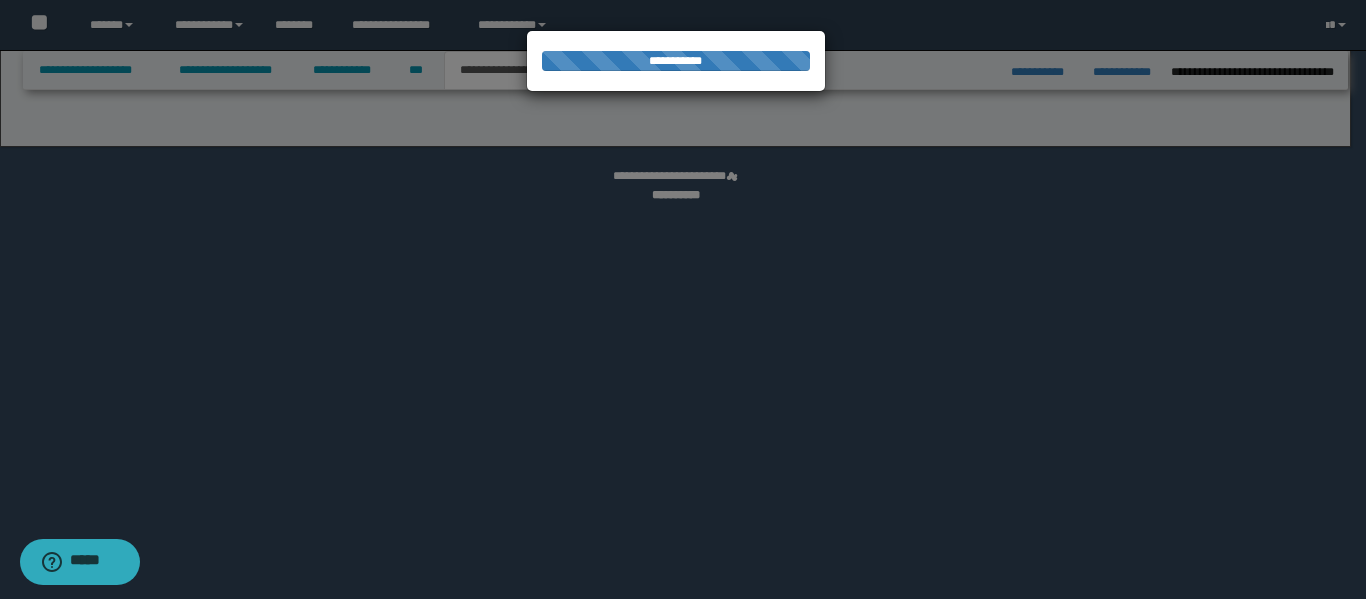 select on "*" 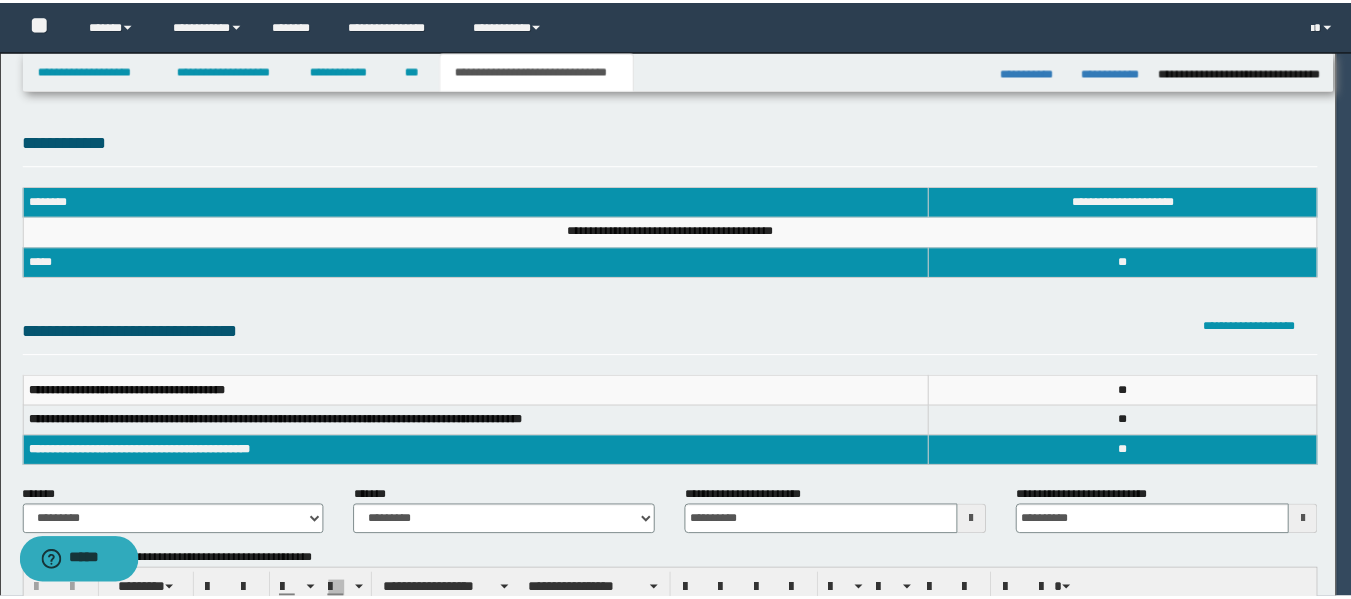 scroll, scrollTop: 0, scrollLeft: 0, axis: both 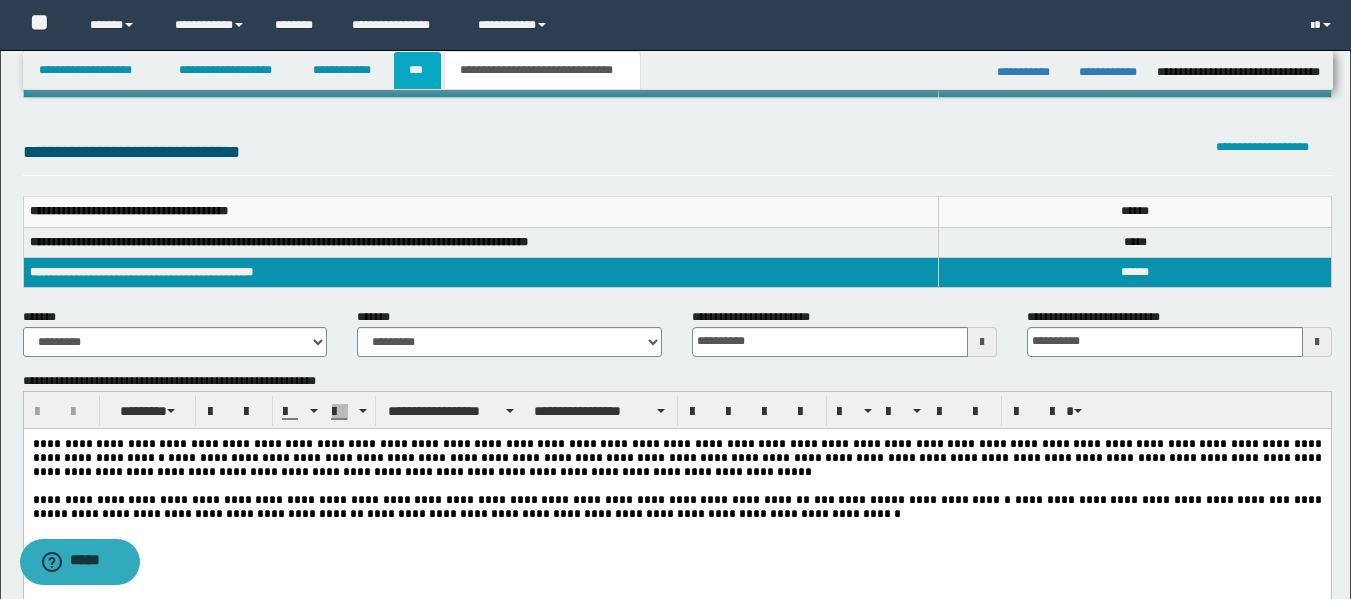 click on "***" at bounding box center [417, 70] 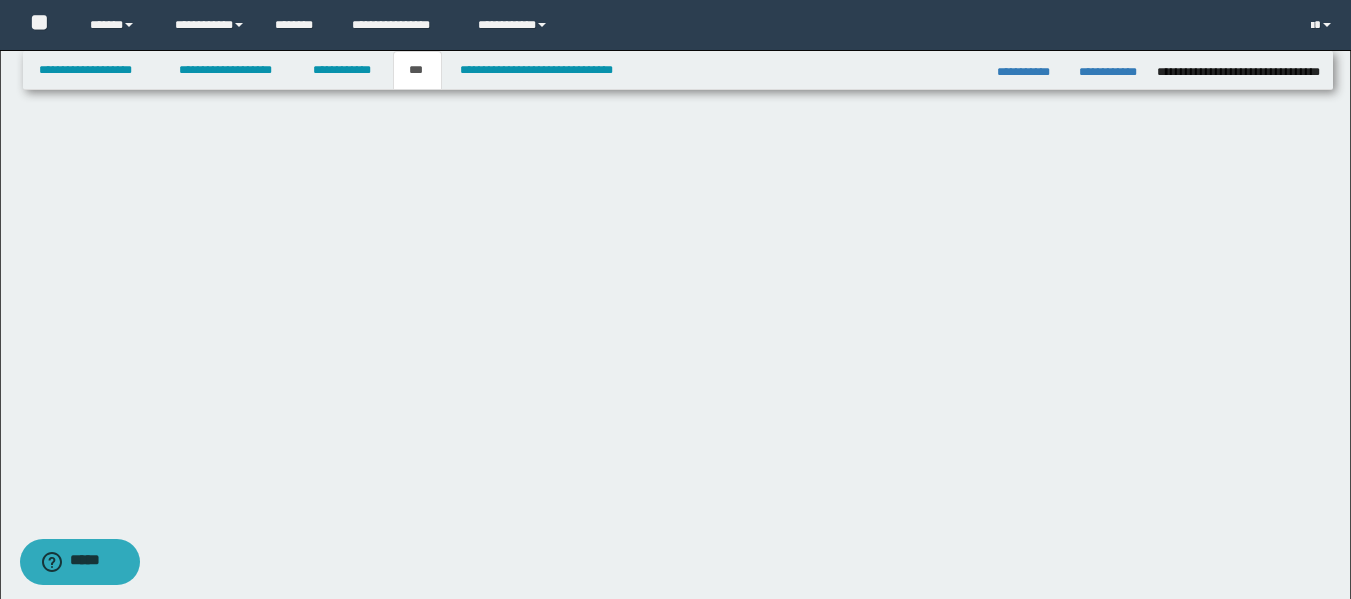 scroll, scrollTop: 0, scrollLeft: 0, axis: both 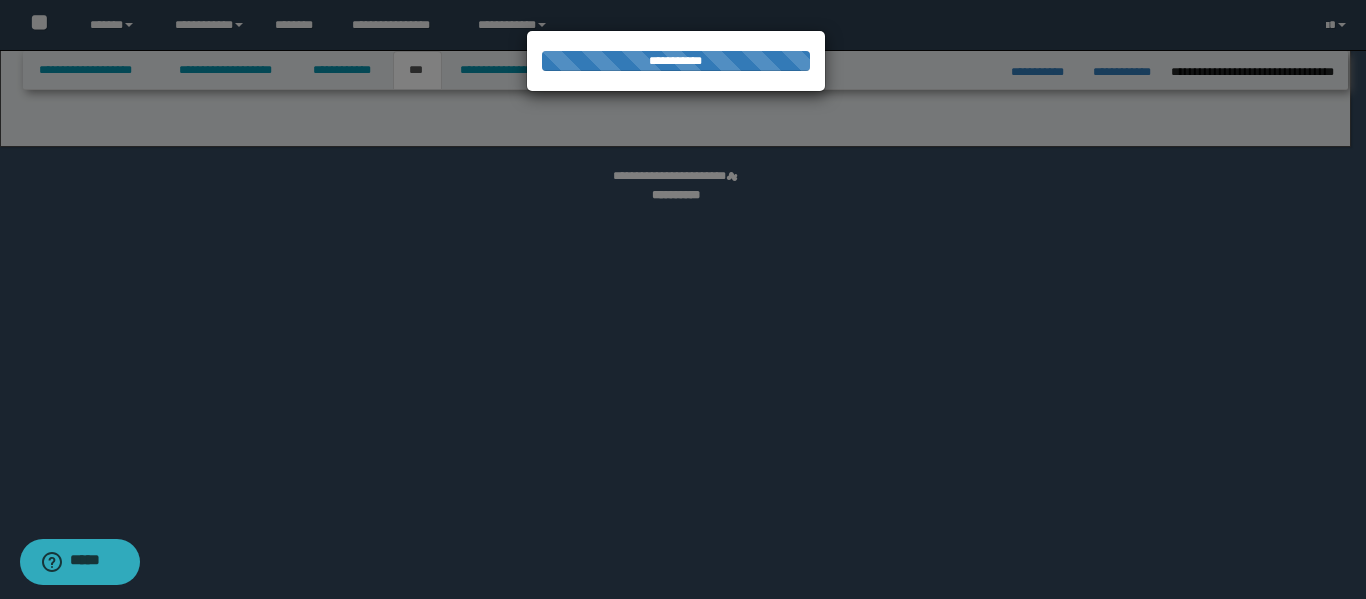 select on "**" 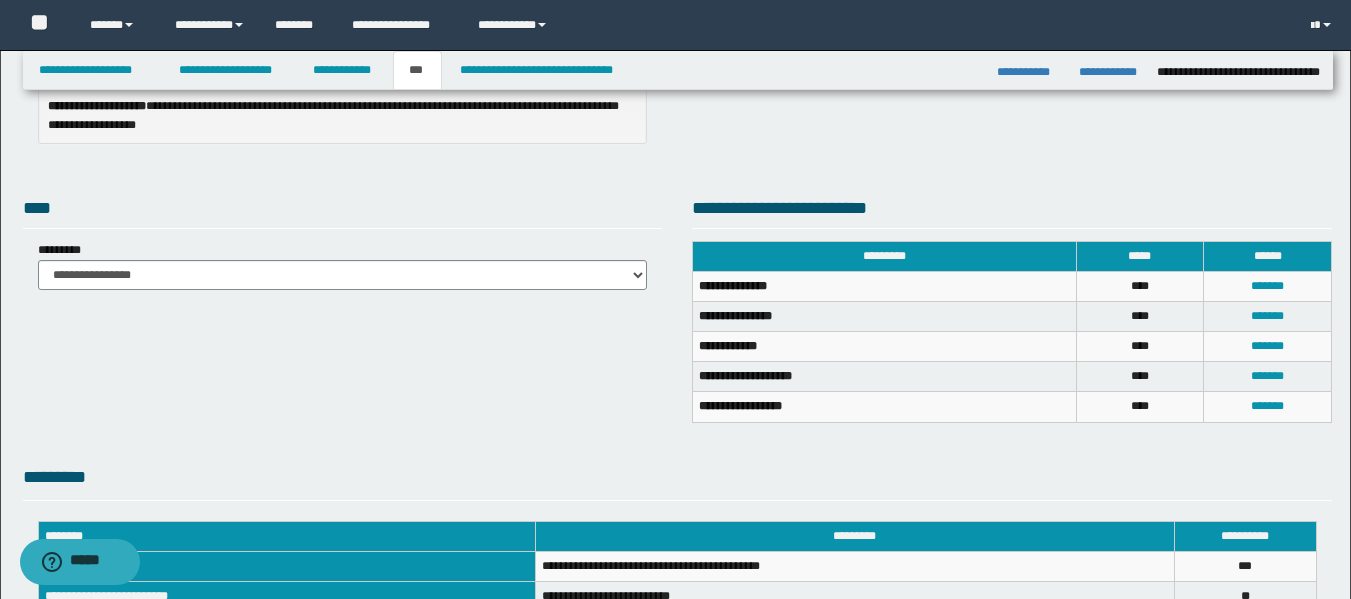 scroll, scrollTop: 0, scrollLeft: 0, axis: both 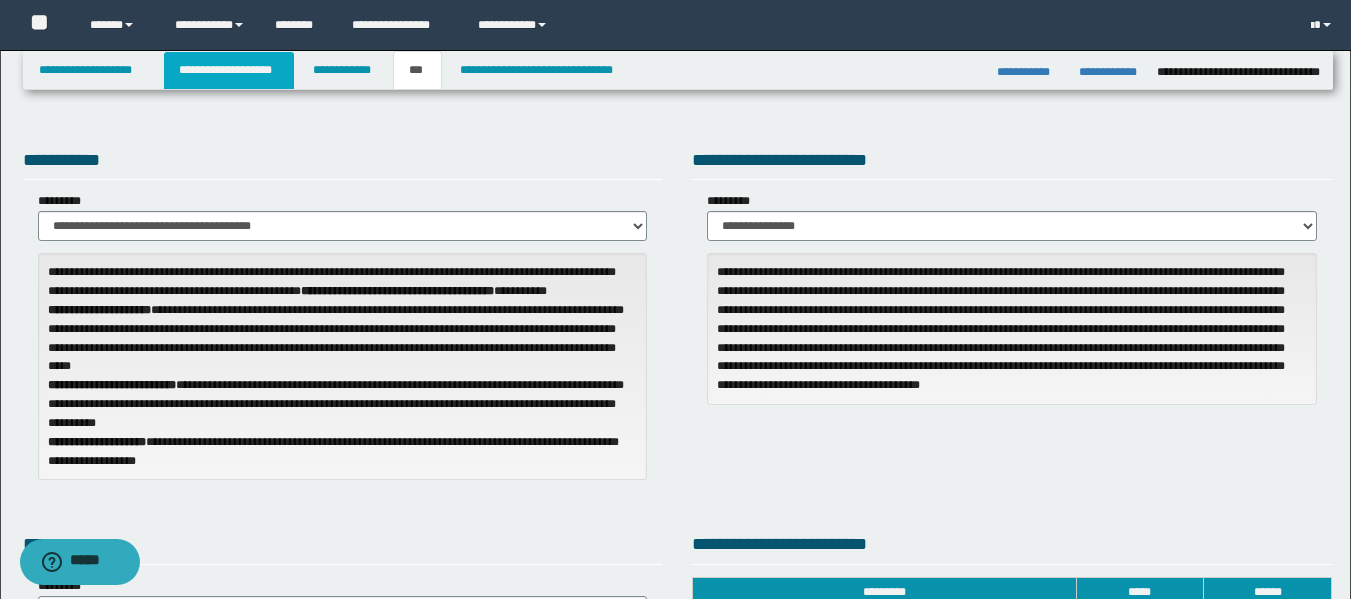 click on "**********" at bounding box center (229, 70) 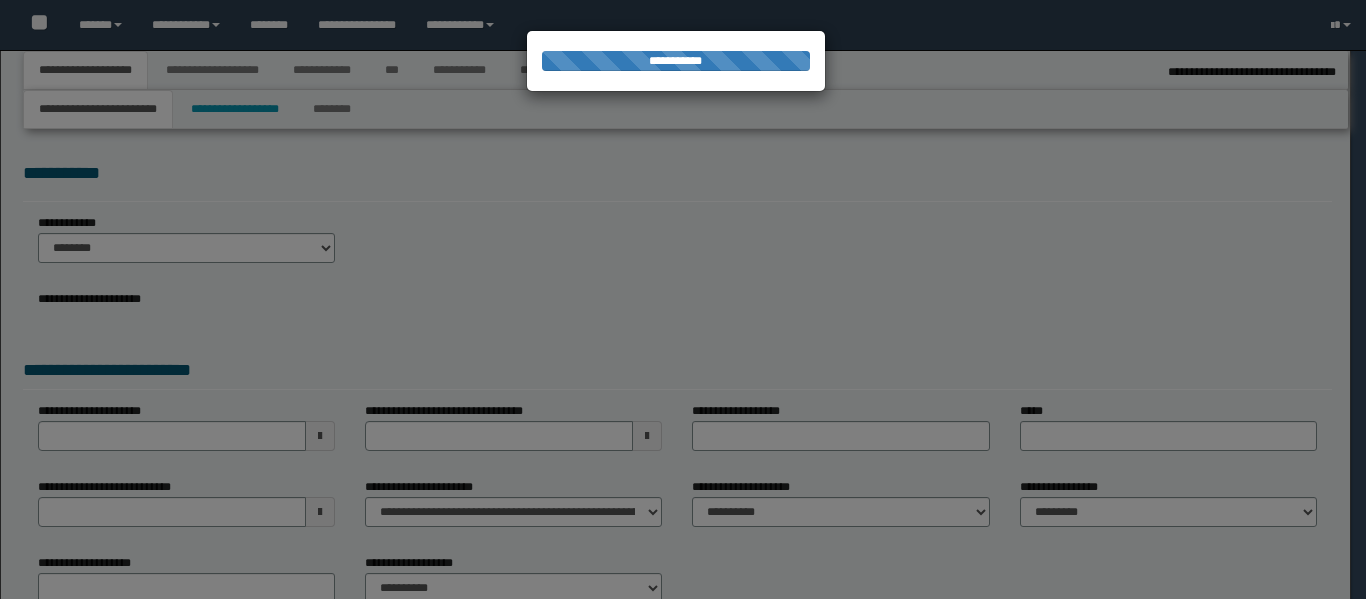 select on "**" 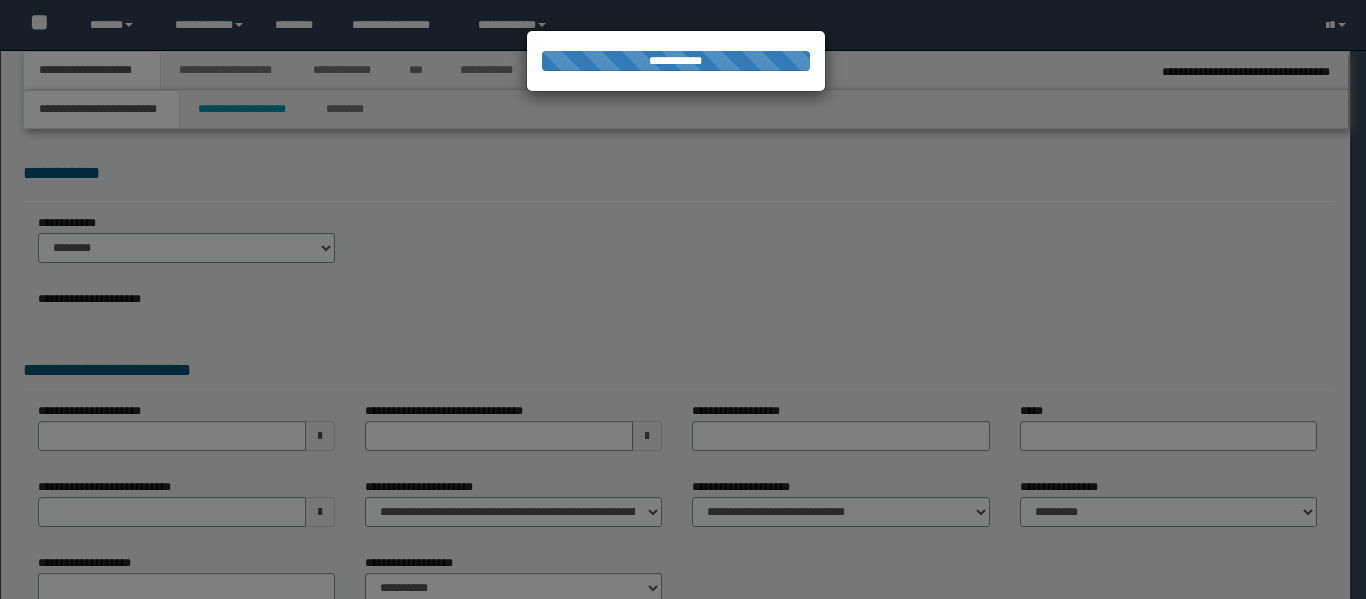 scroll, scrollTop: 0, scrollLeft: 0, axis: both 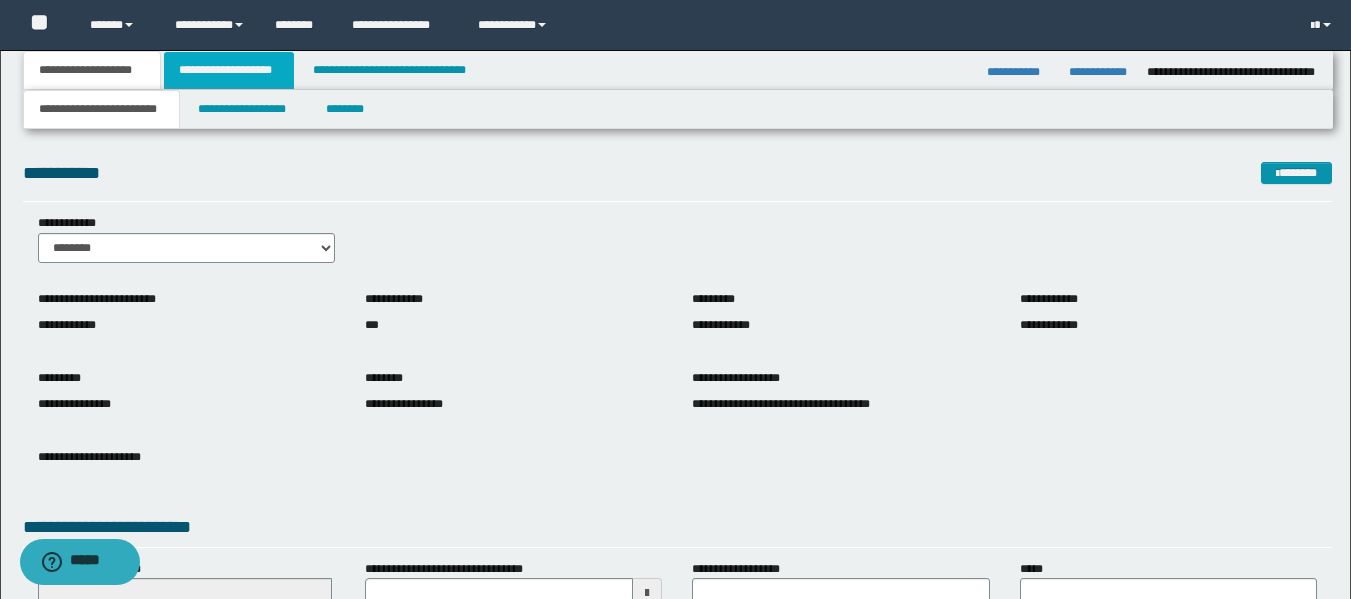click on "**********" at bounding box center [229, 70] 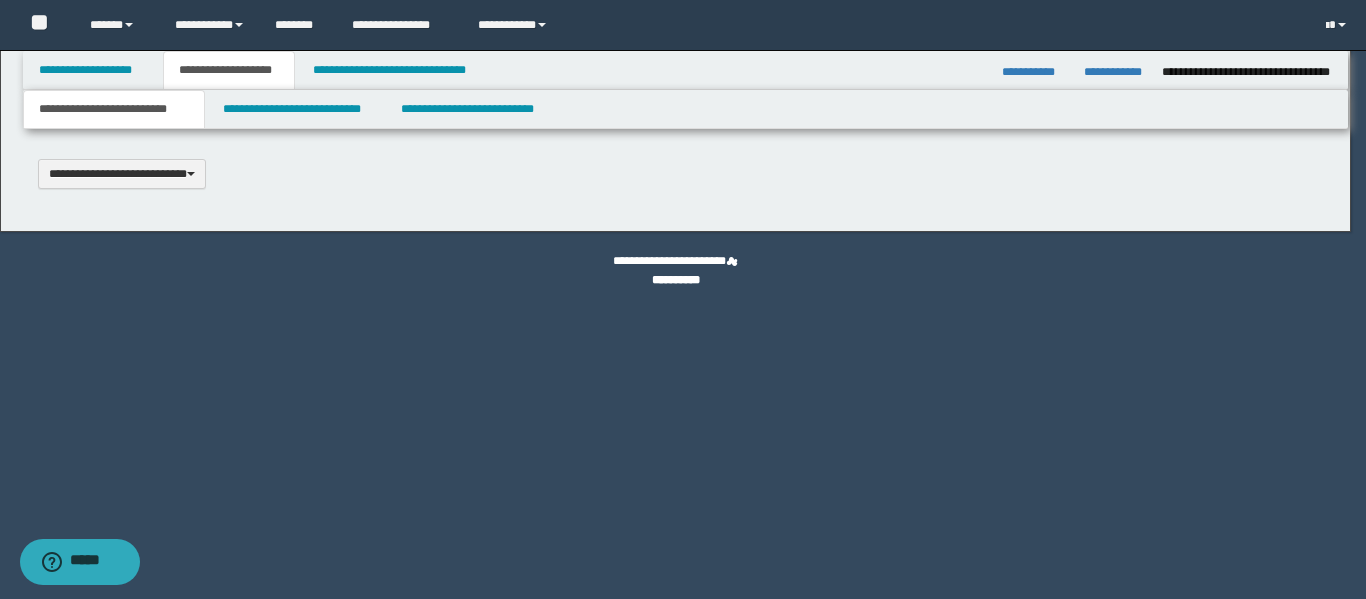 type 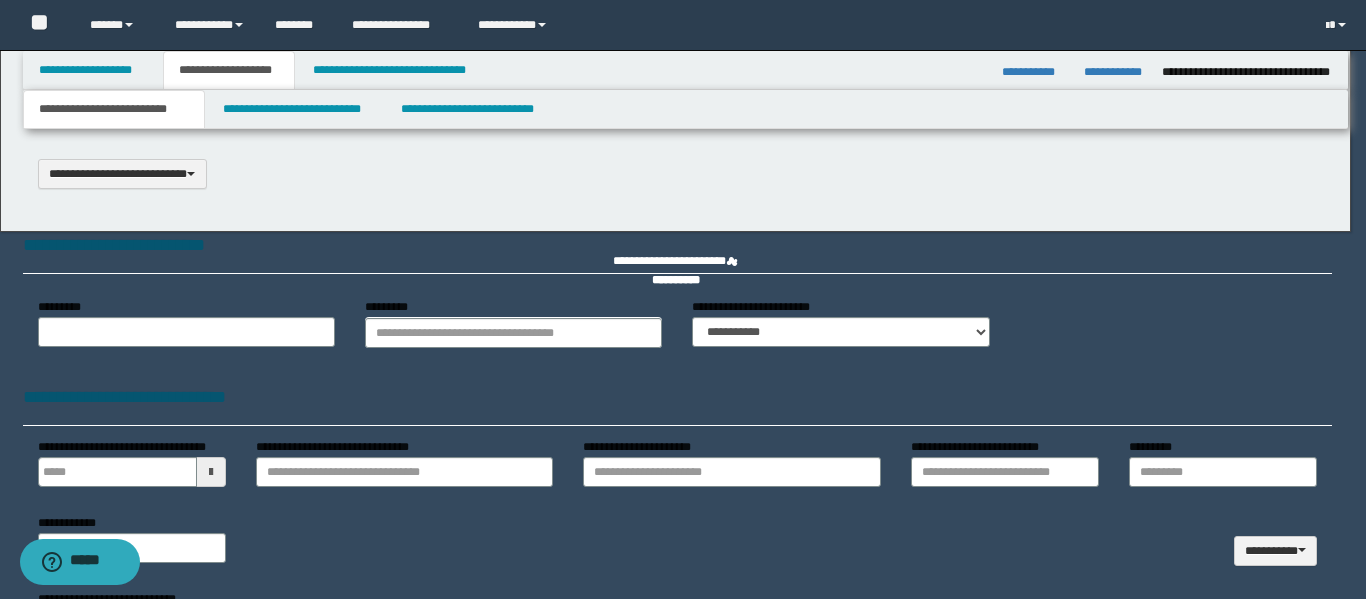 type on "**********" 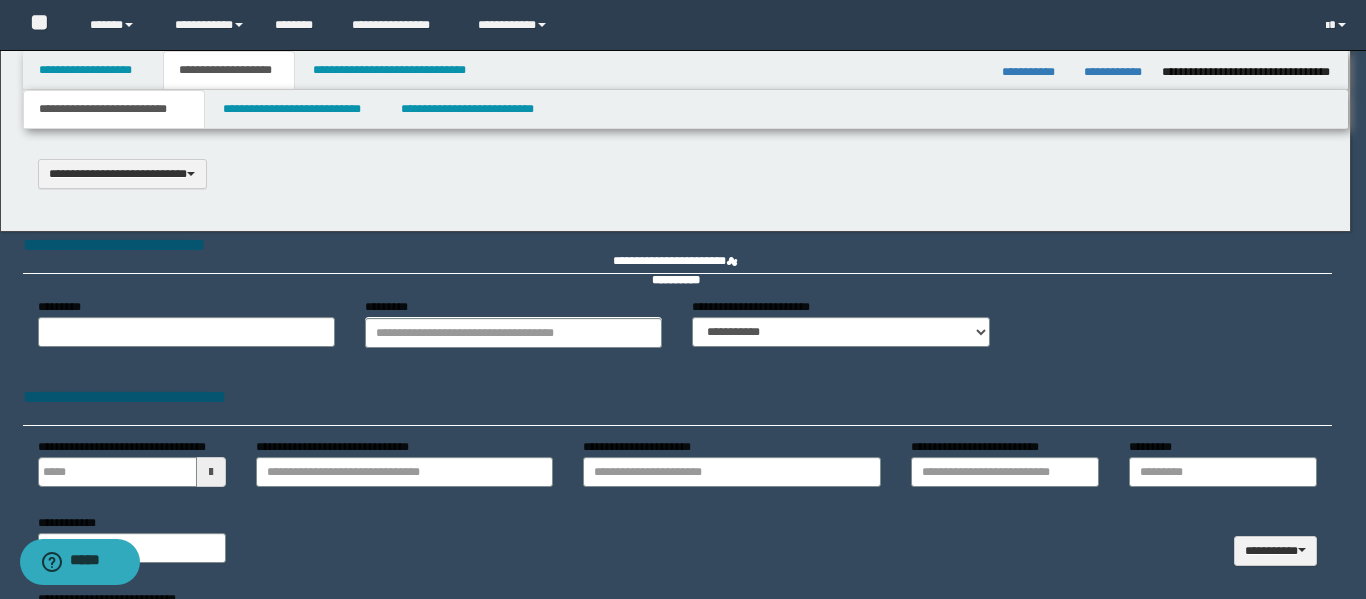 select on "*" 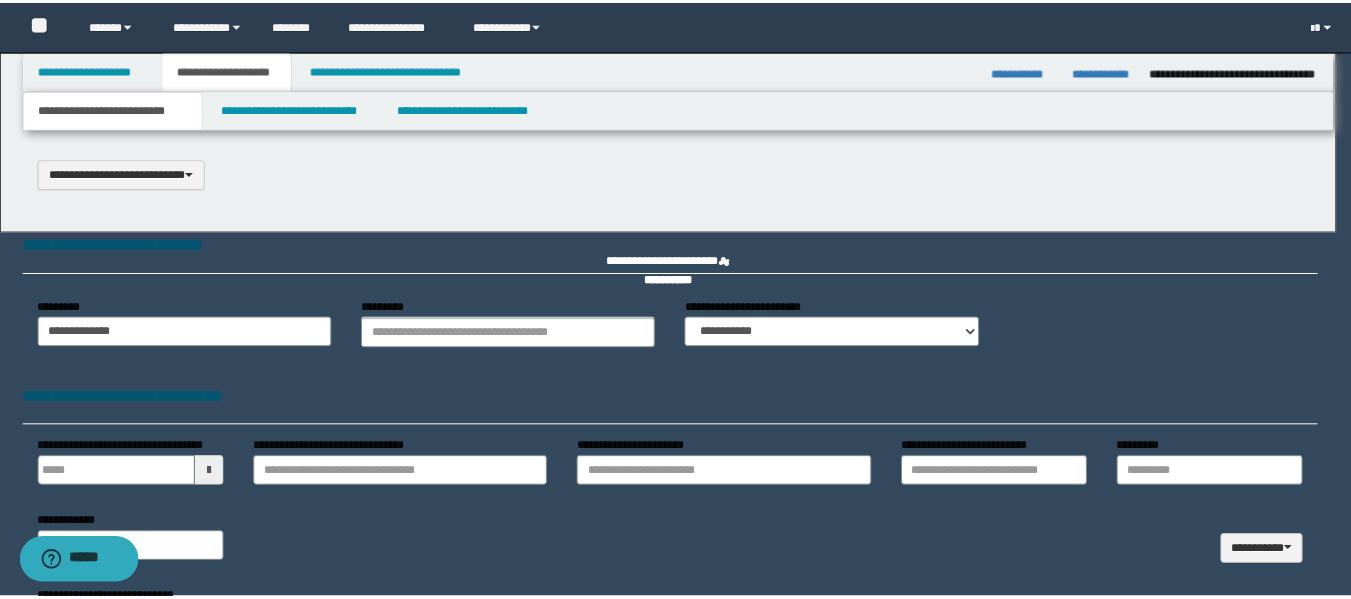 scroll, scrollTop: 0, scrollLeft: 0, axis: both 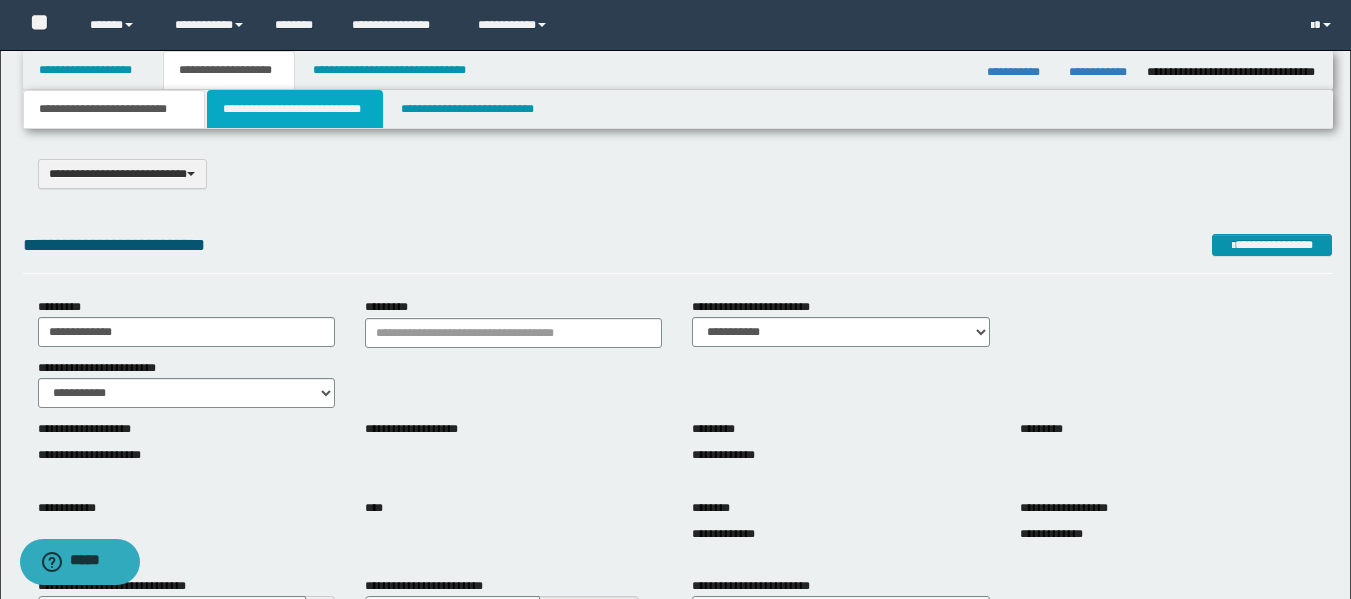 click on "**********" at bounding box center (295, 109) 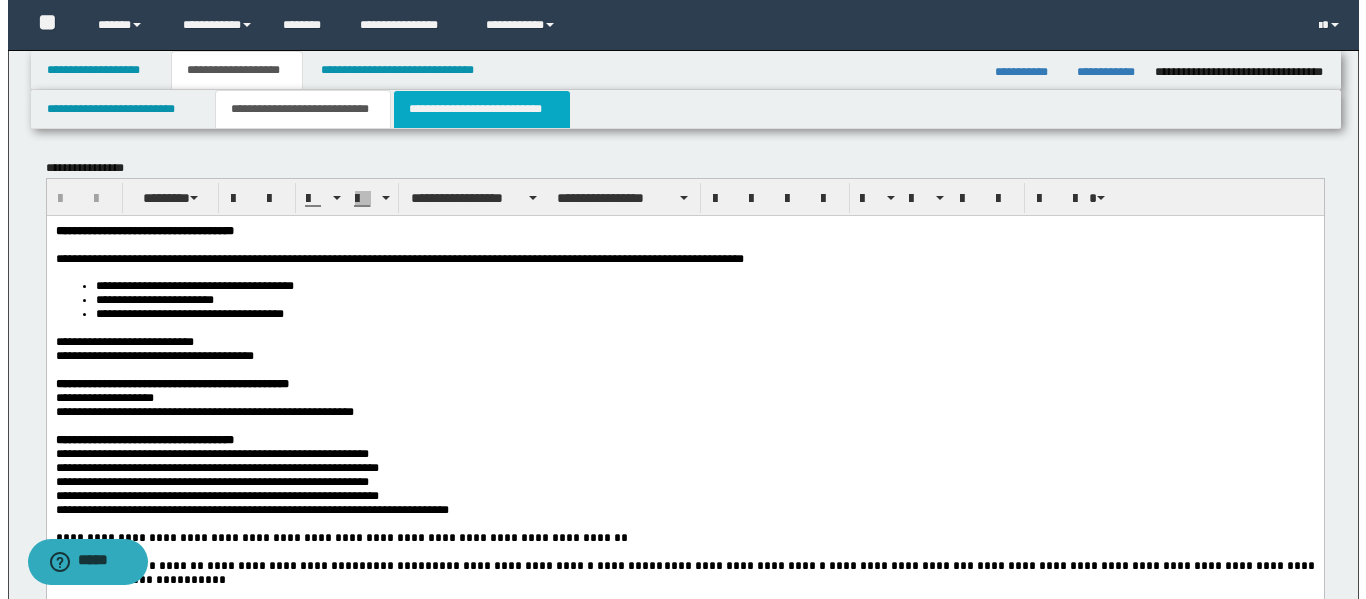 scroll, scrollTop: 0, scrollLeft: 0, axis: both 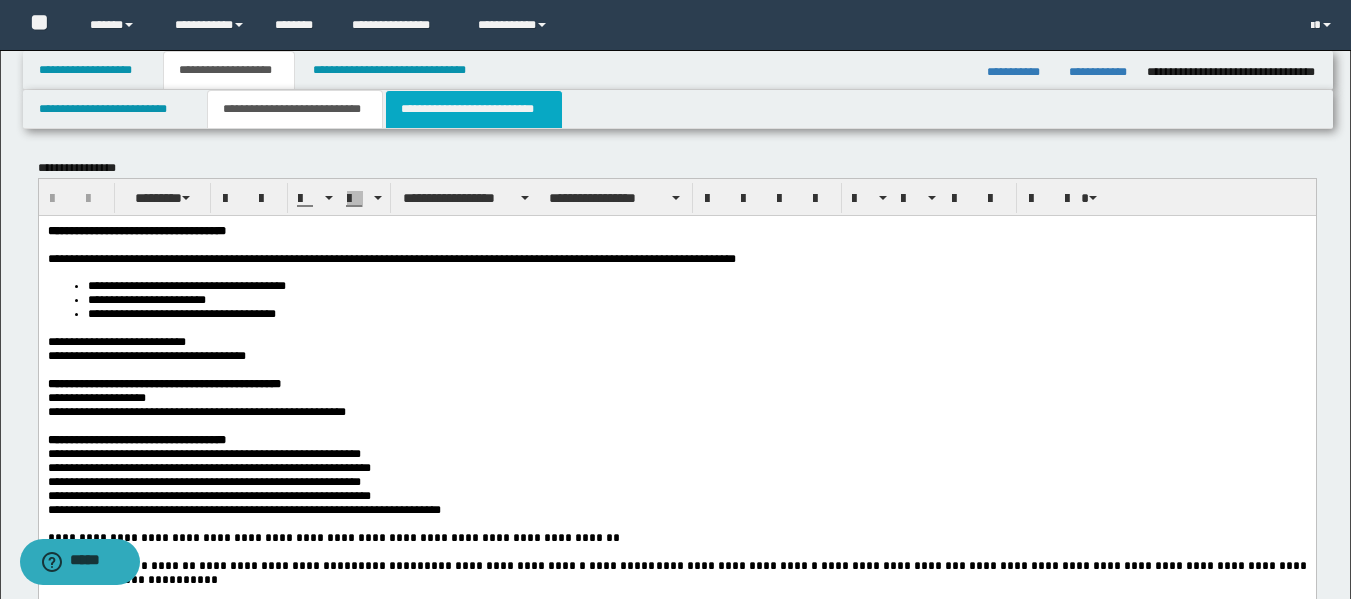 click on "**********" at bounding box center [474, 109] 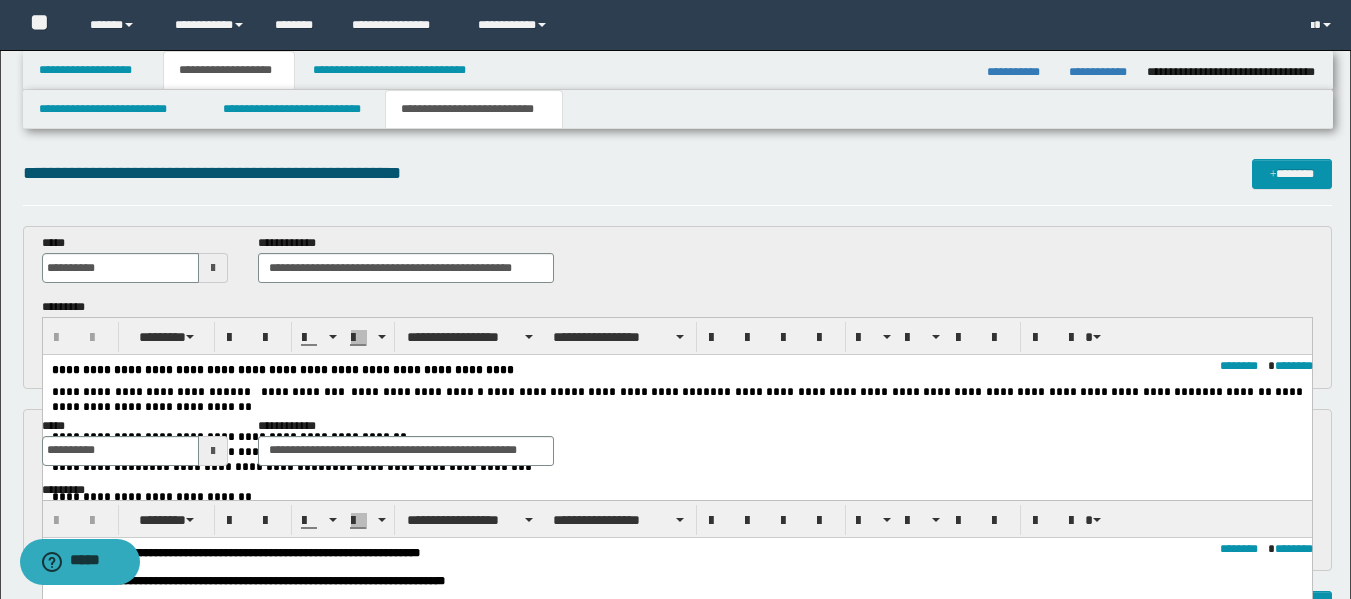 scroll, scrollTop: 0, scrollLeft: 0, axis: both 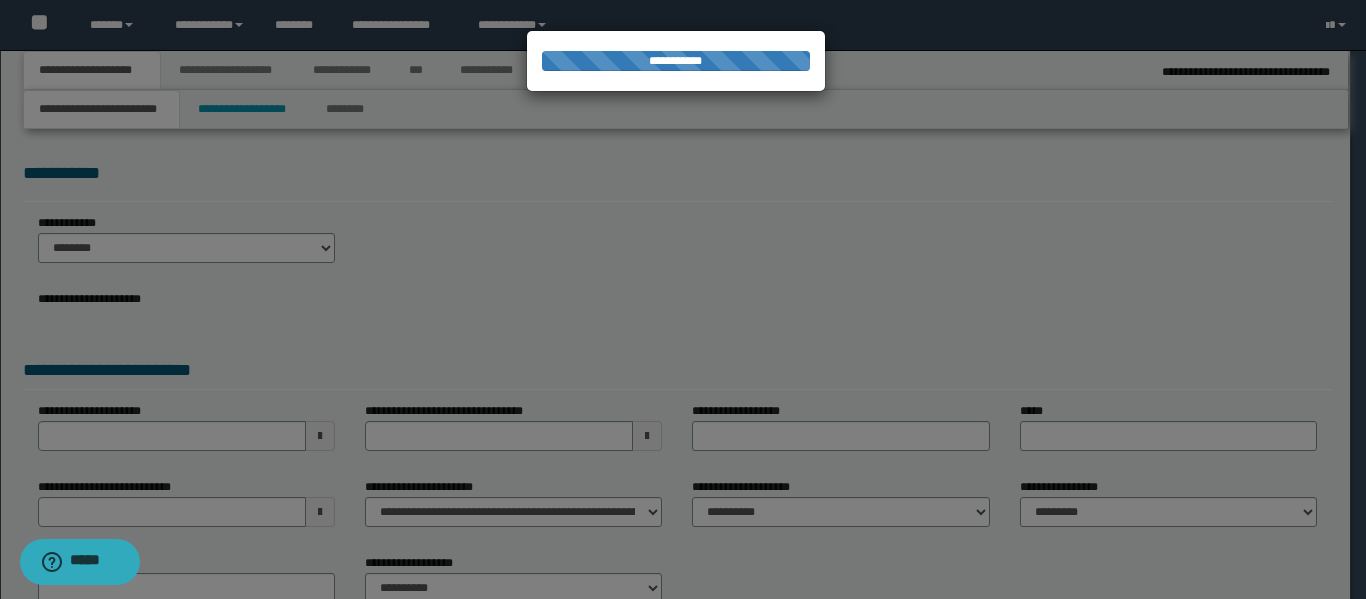select on "**" 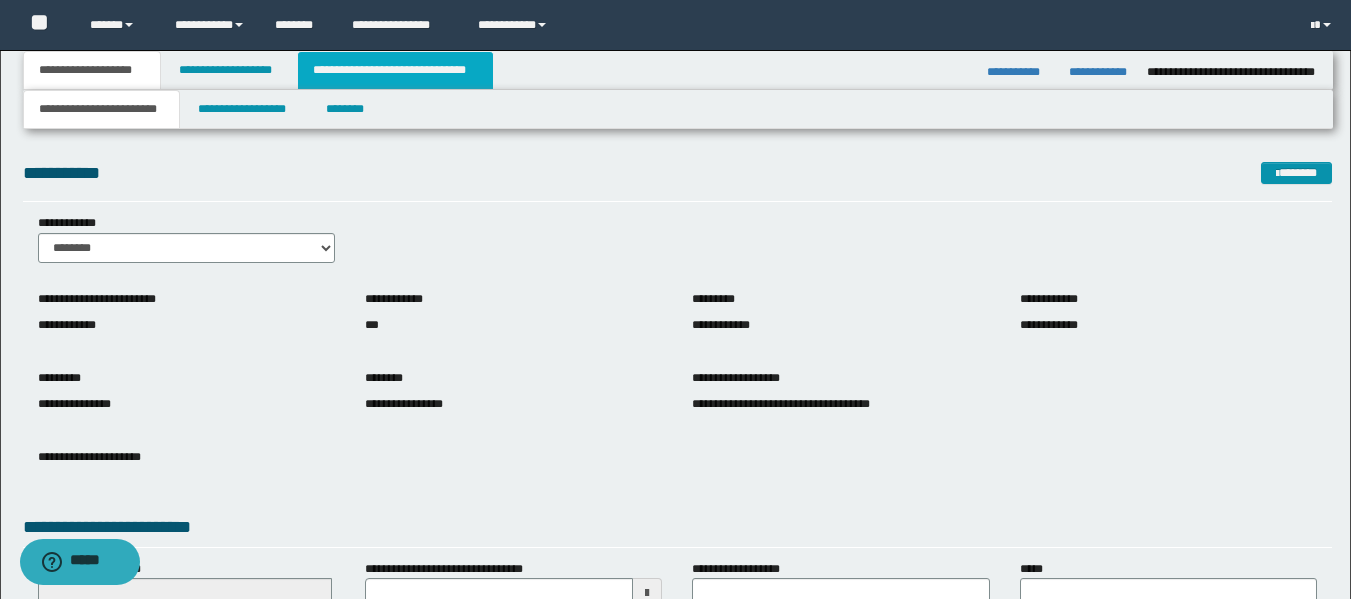 click on "**********" at bounding box center [395, 70] 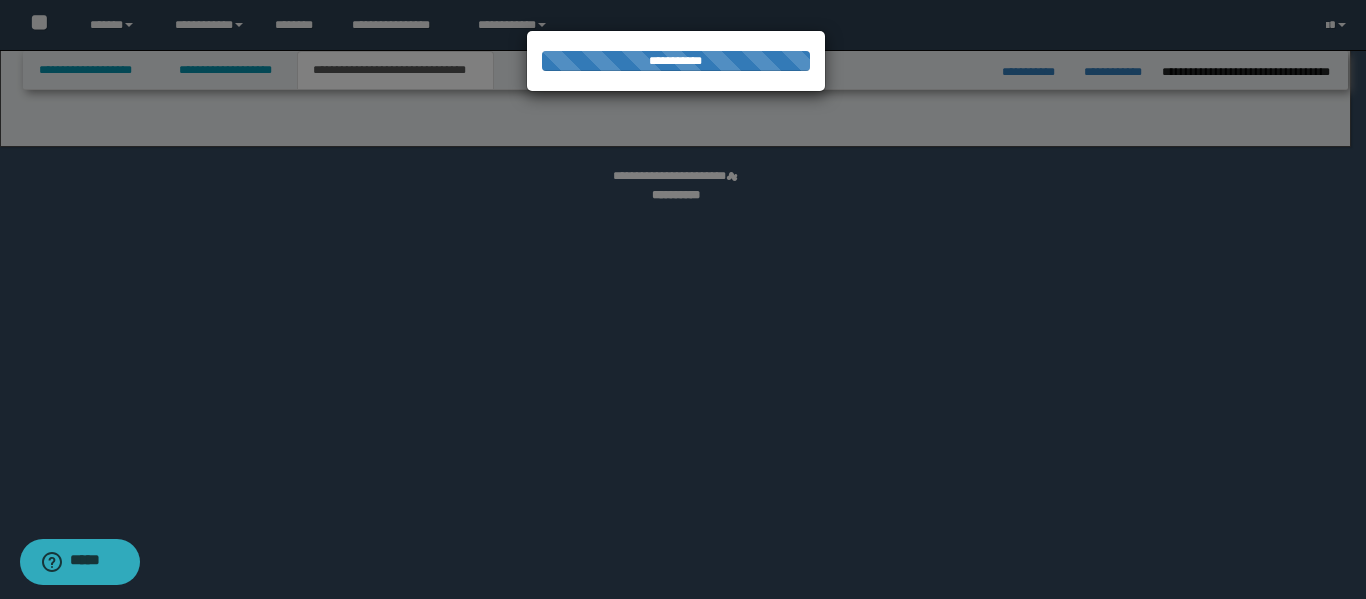 select on "*" 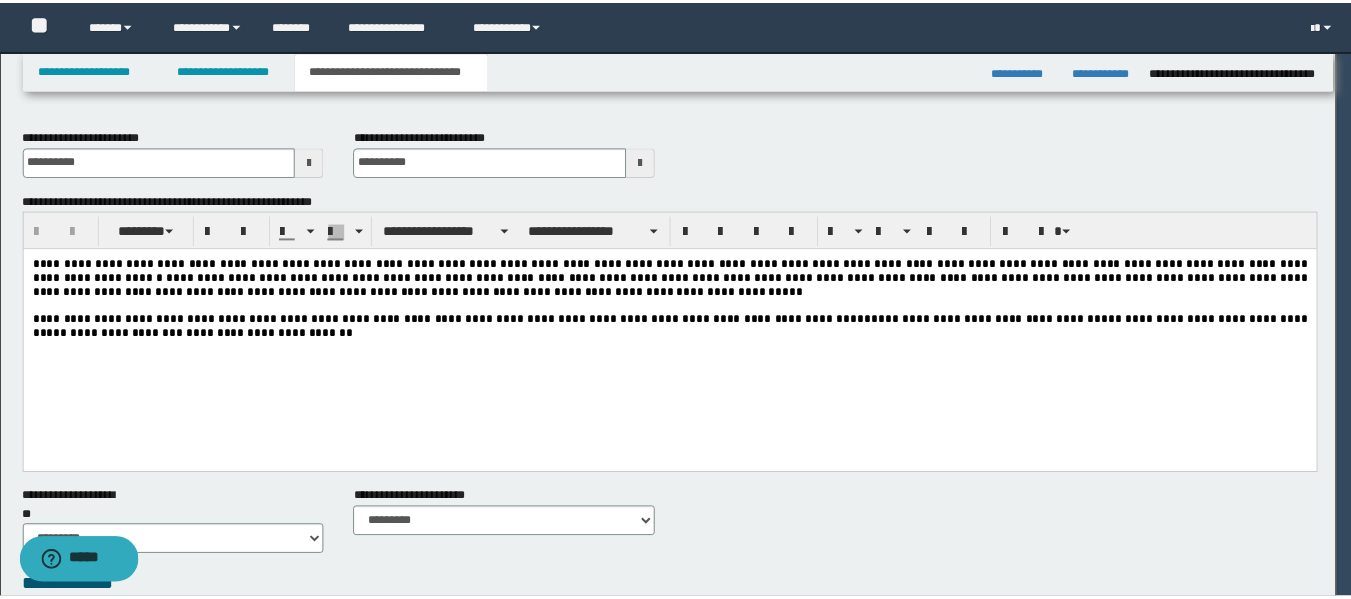 scroll, scrollTop: 0, scrollLeft: 0, axis: both 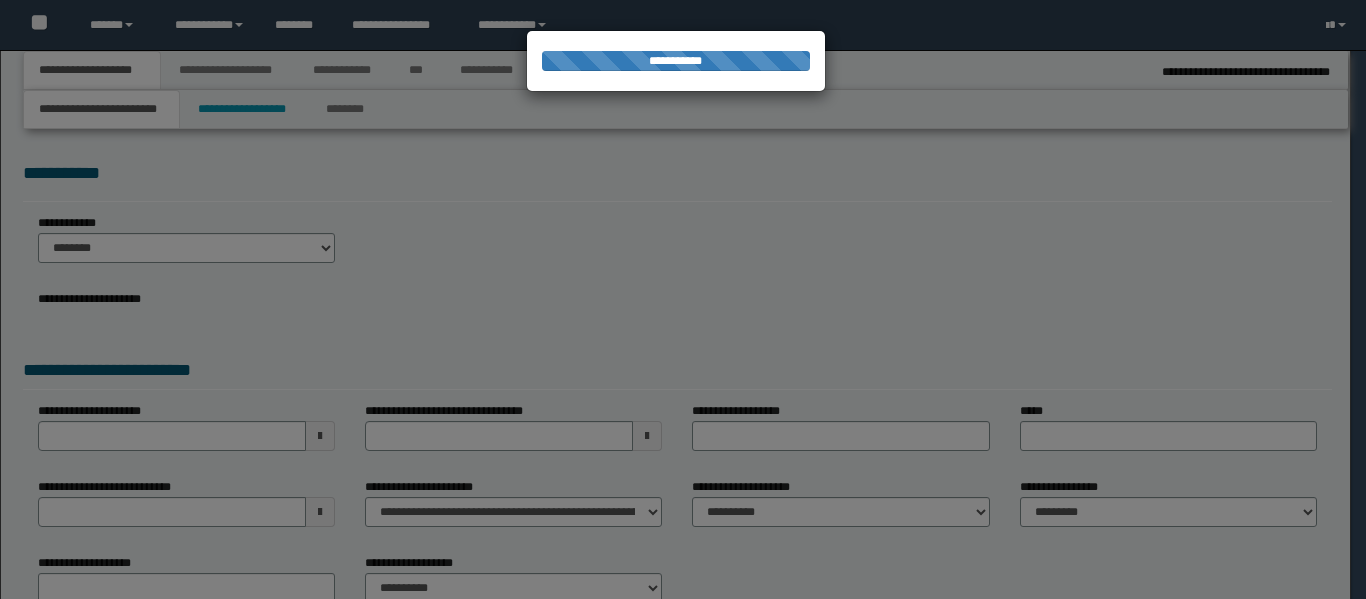 select on "**" 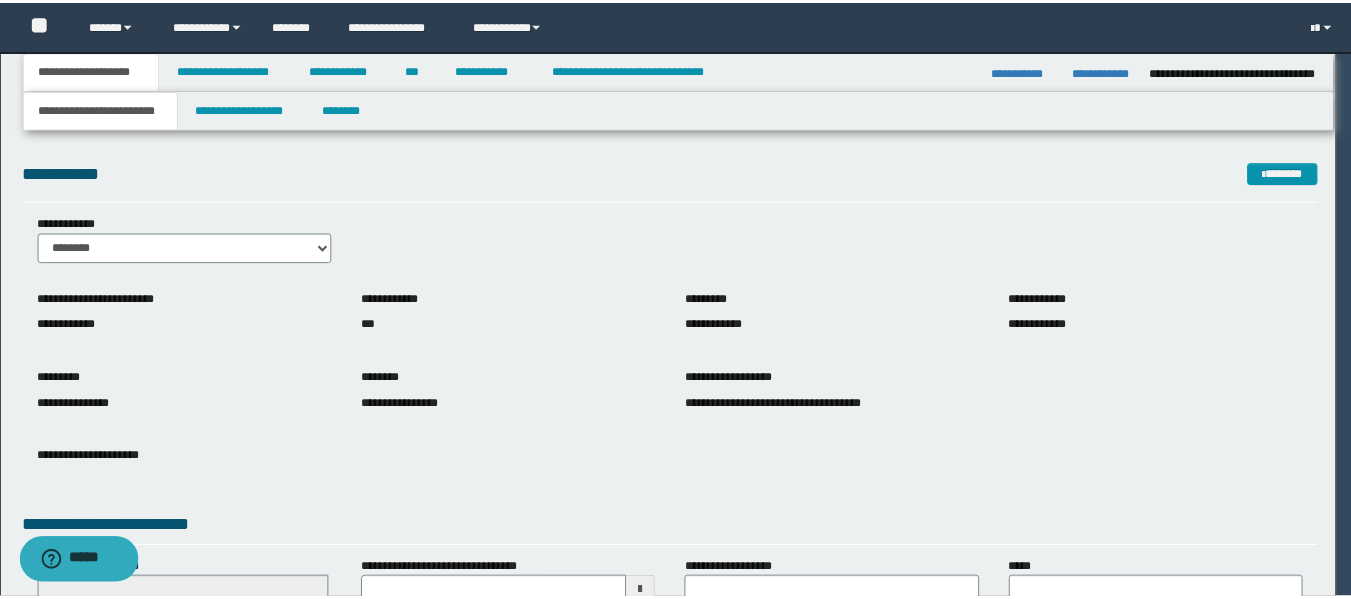 scroll, scrollTop: 0, scrollLeft: 0, axis: both 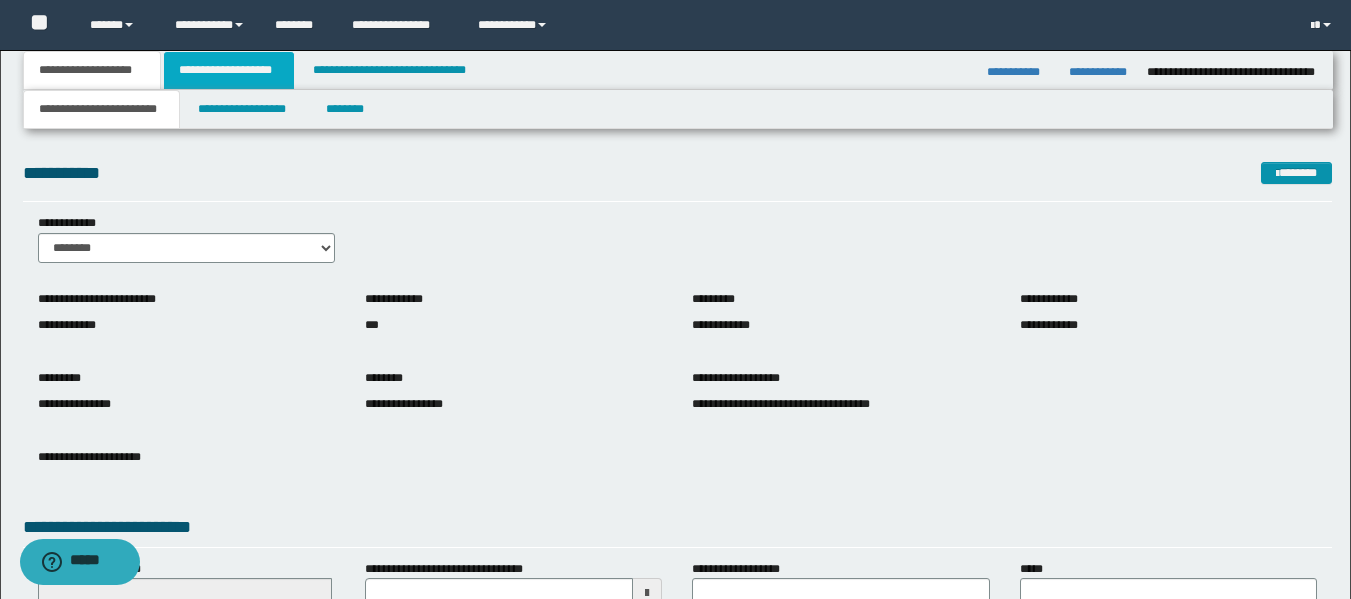click on "**********" at bounding box center [229, 70] 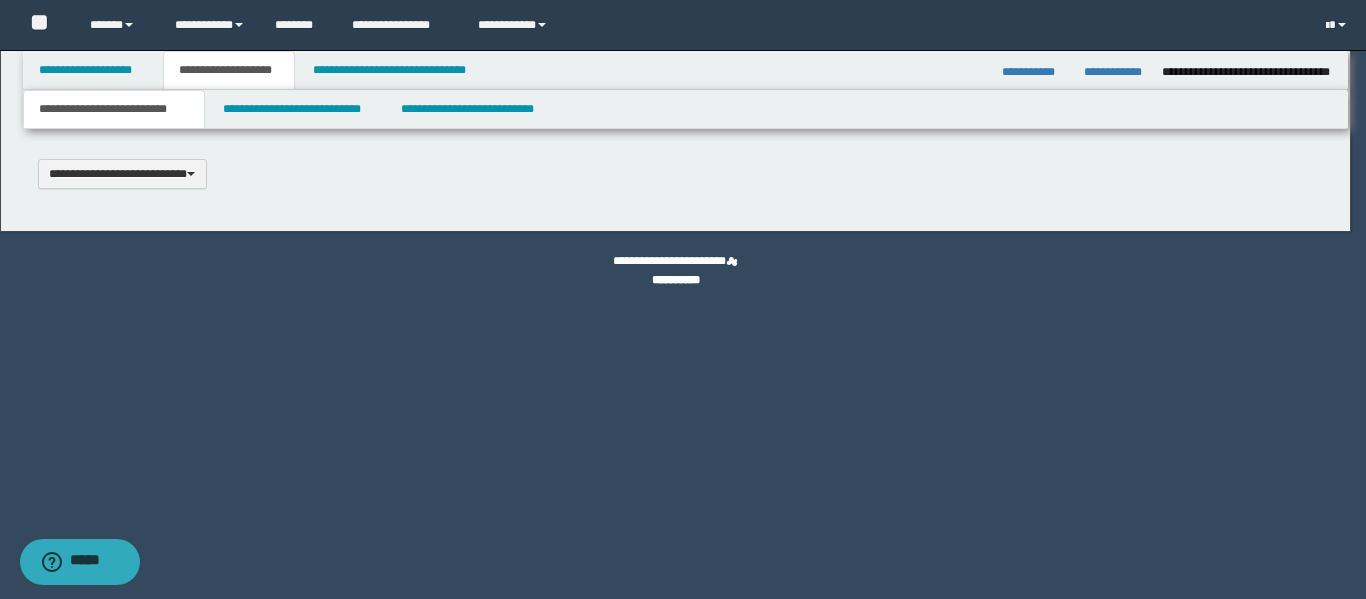 type 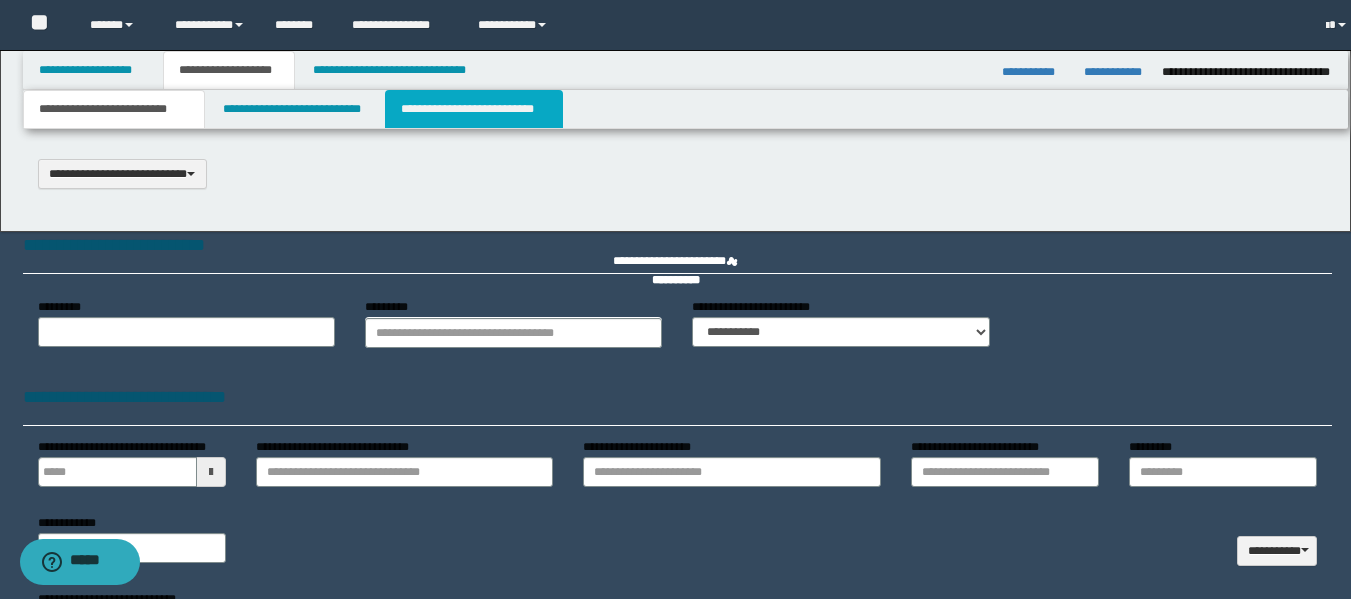 scroll, scrollTop: 0, scrollLeft: 0, axis: both 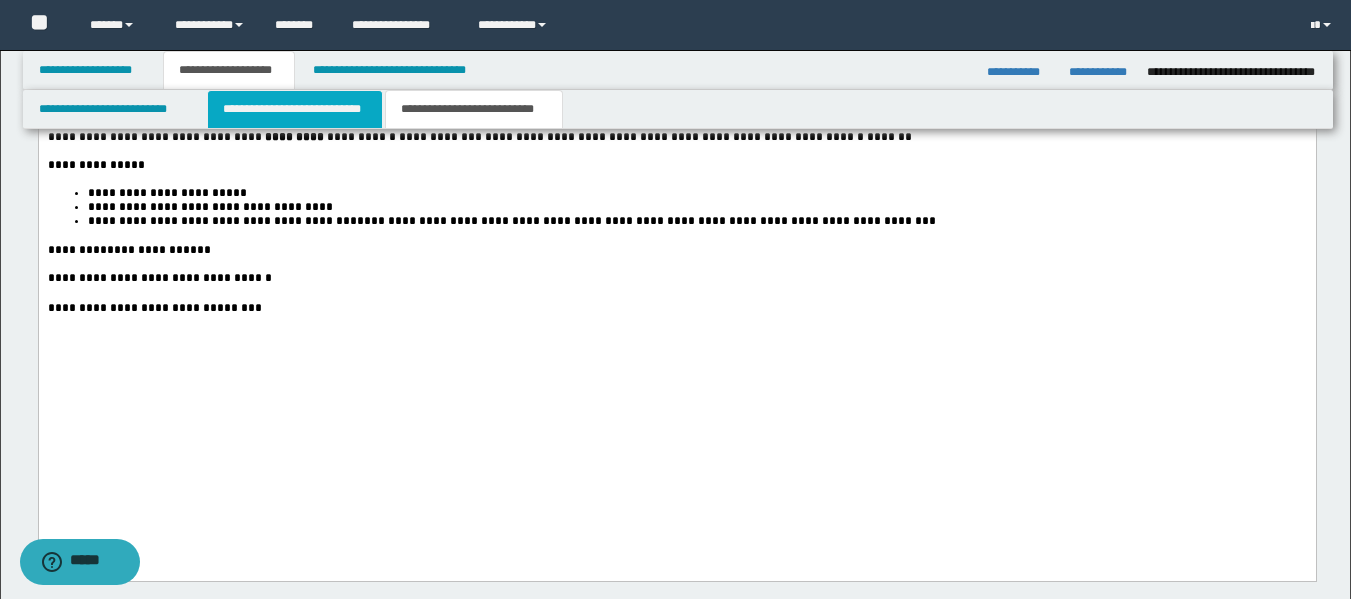 click on "**********" at bounding box center [295, 109] 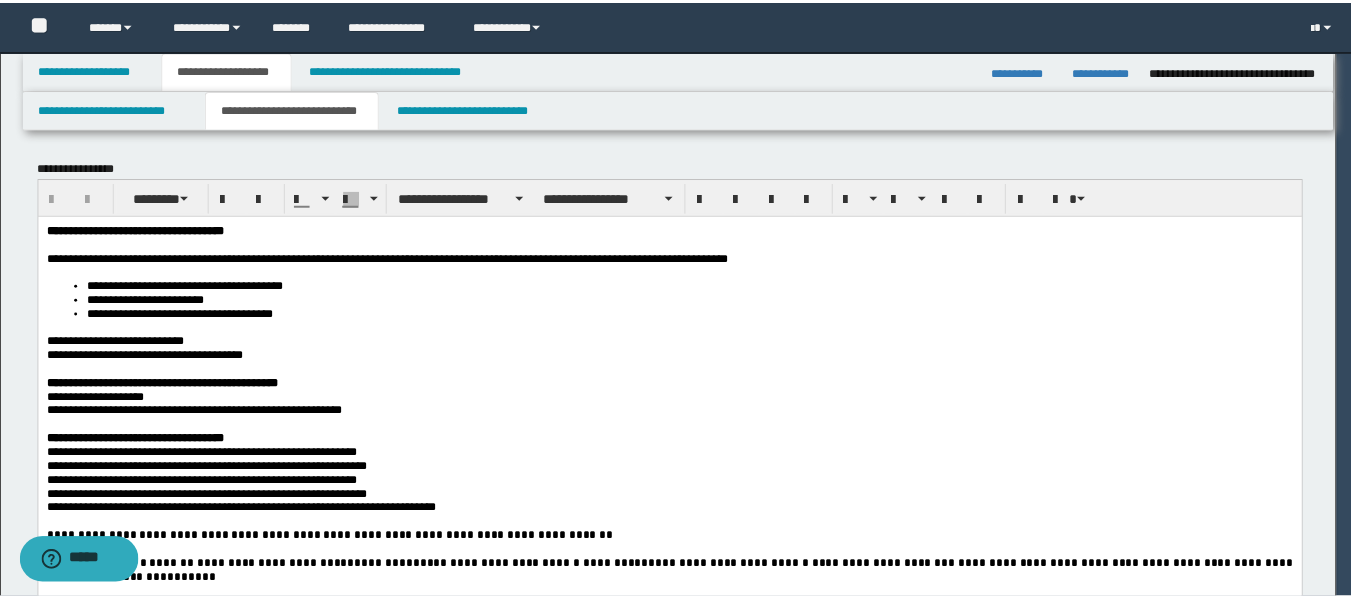 scroll, scrollTop: 0, scrollLeft: 0, axis: both 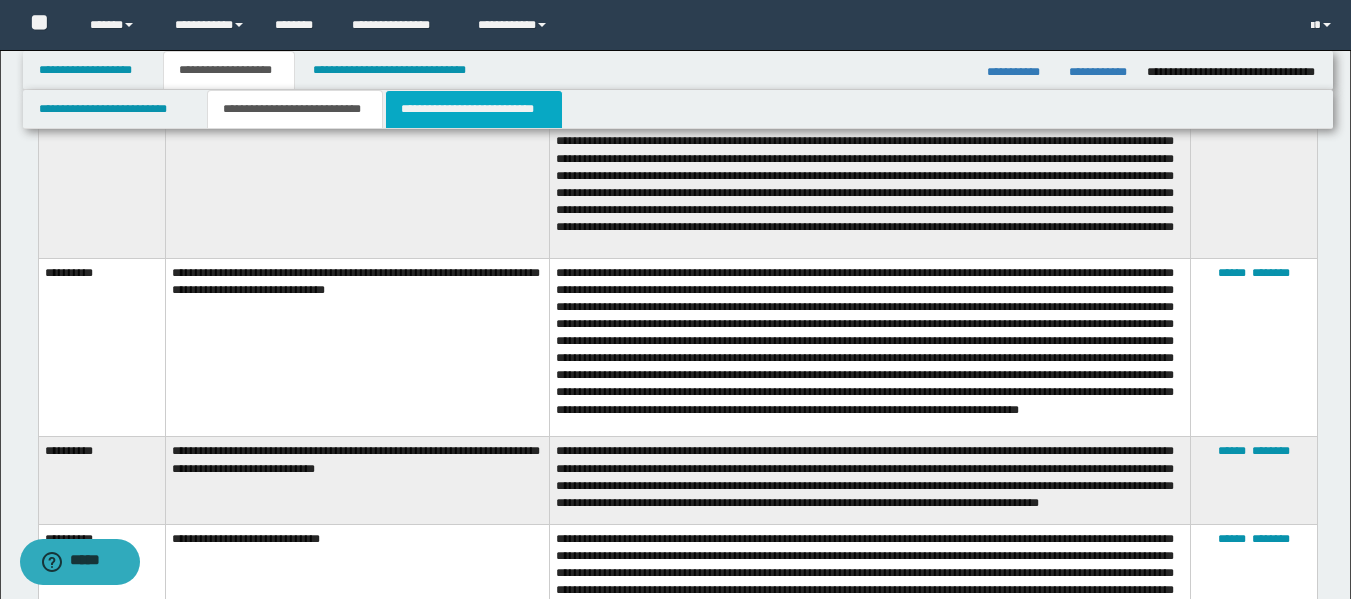 click on "**********" at bounding box center (474, 109) 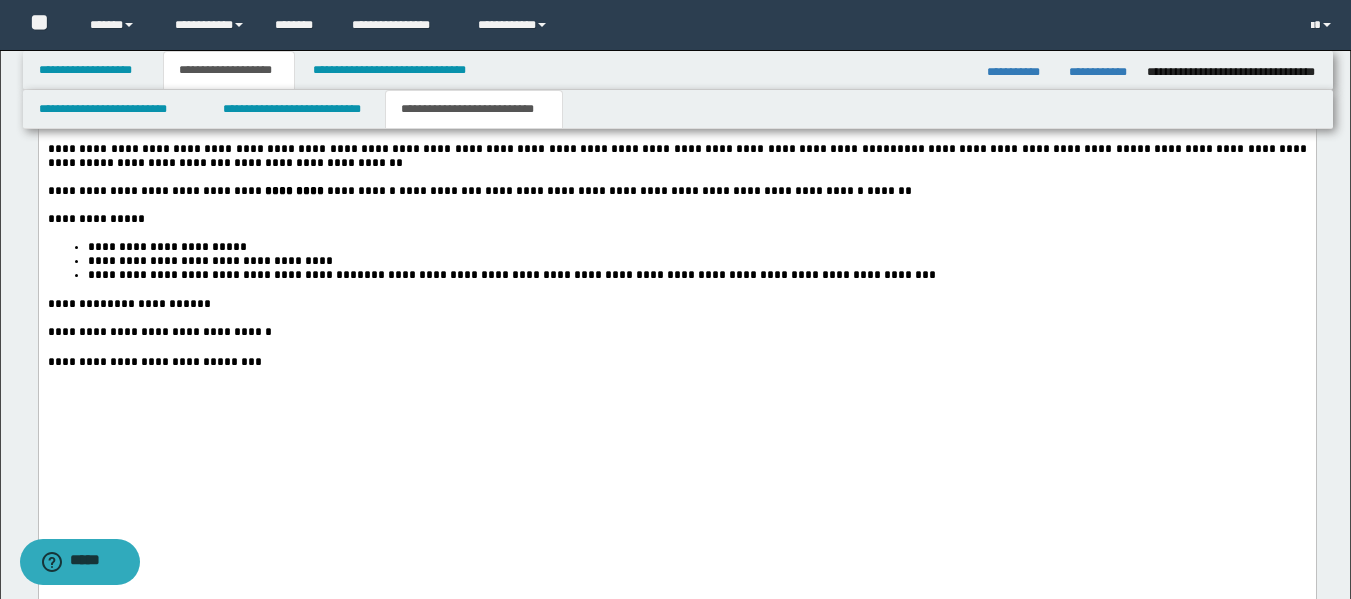 scroll, scrollTop: 3515, scrollLeft: 0, axis: vertical 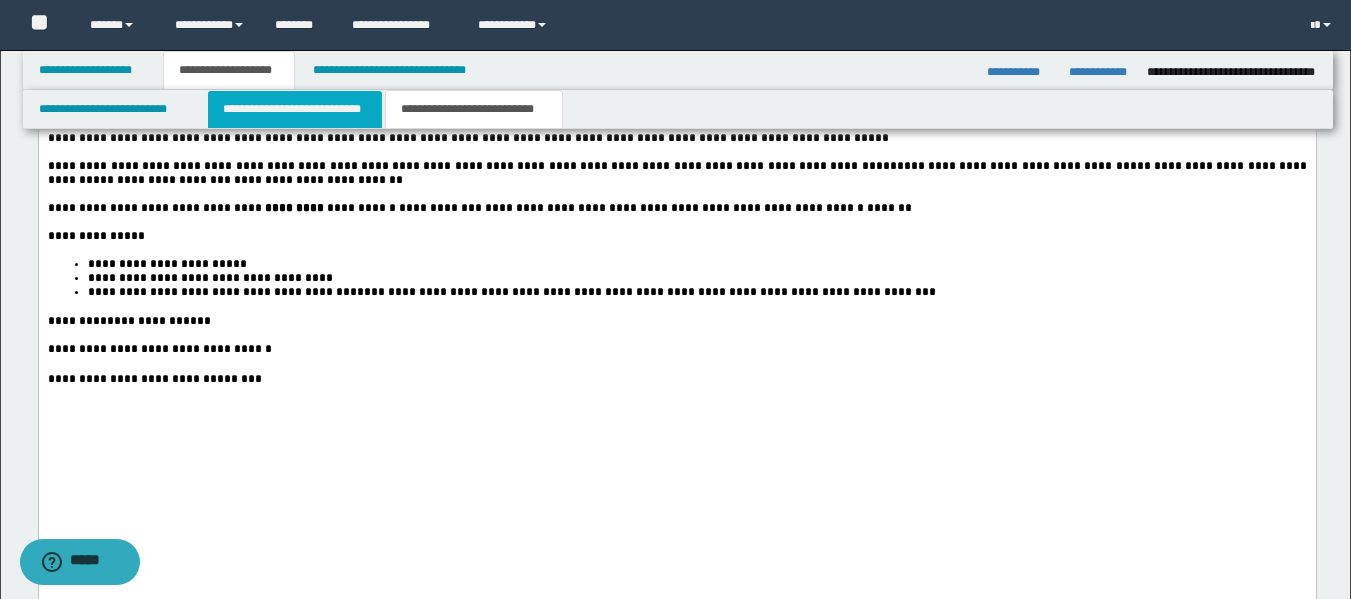 click on "**********" at bounding box center (295, 109) 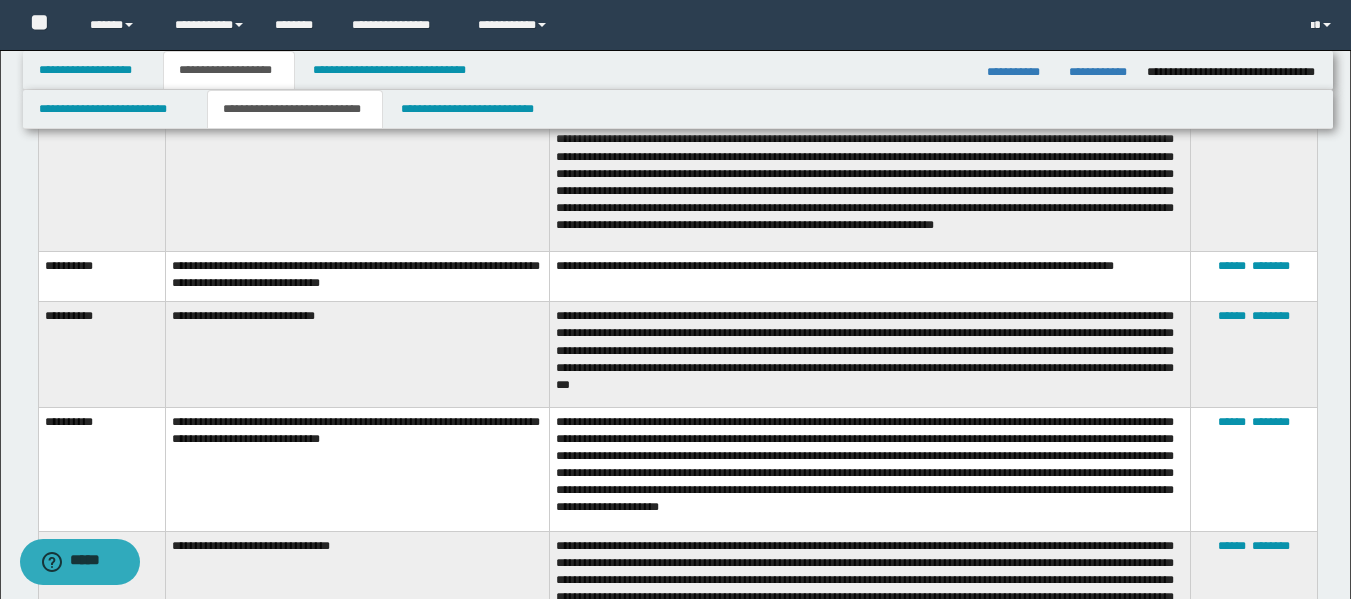 scroll, scrollTop: 1967, scrollLeft: 0, axis: vertical 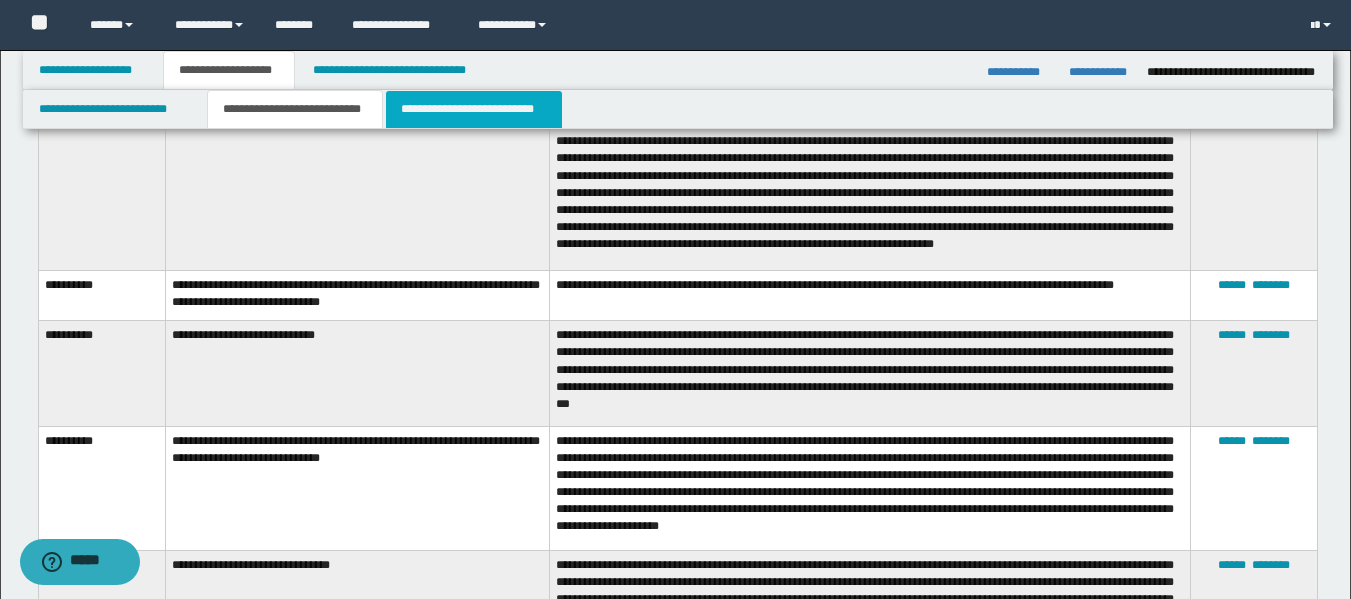 click on "**********" at bounding box center [474, 109] 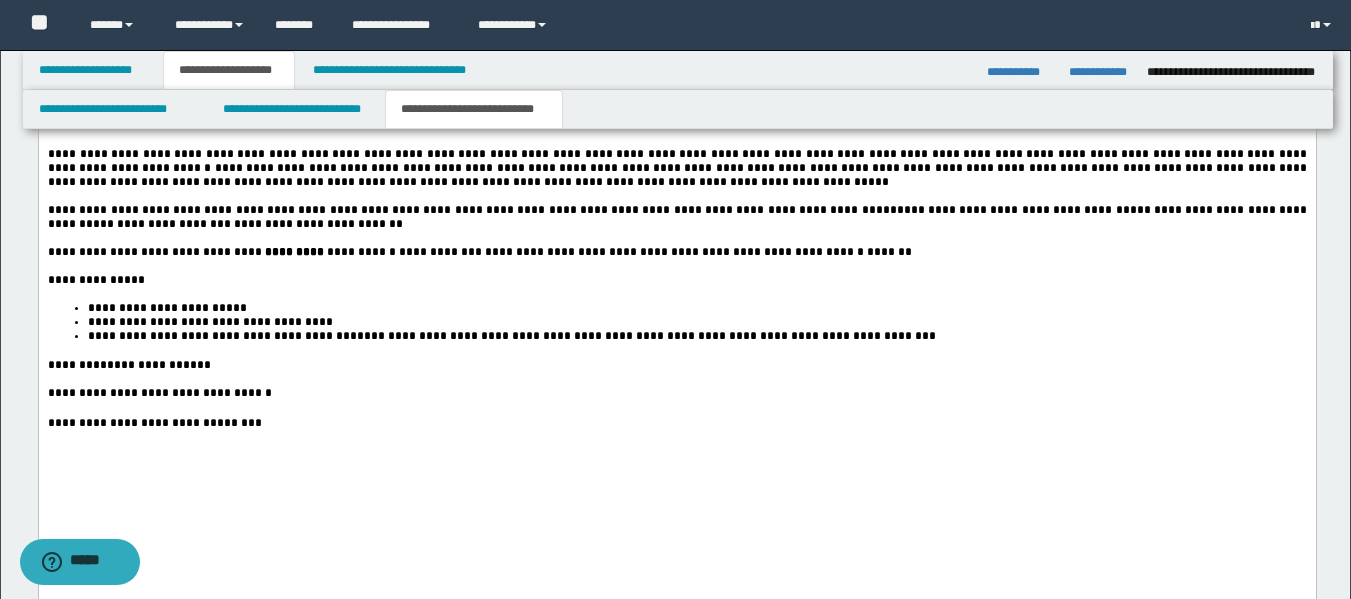 scroll, scrollTop: 3488, scrollLeft: 0, axis: vertical 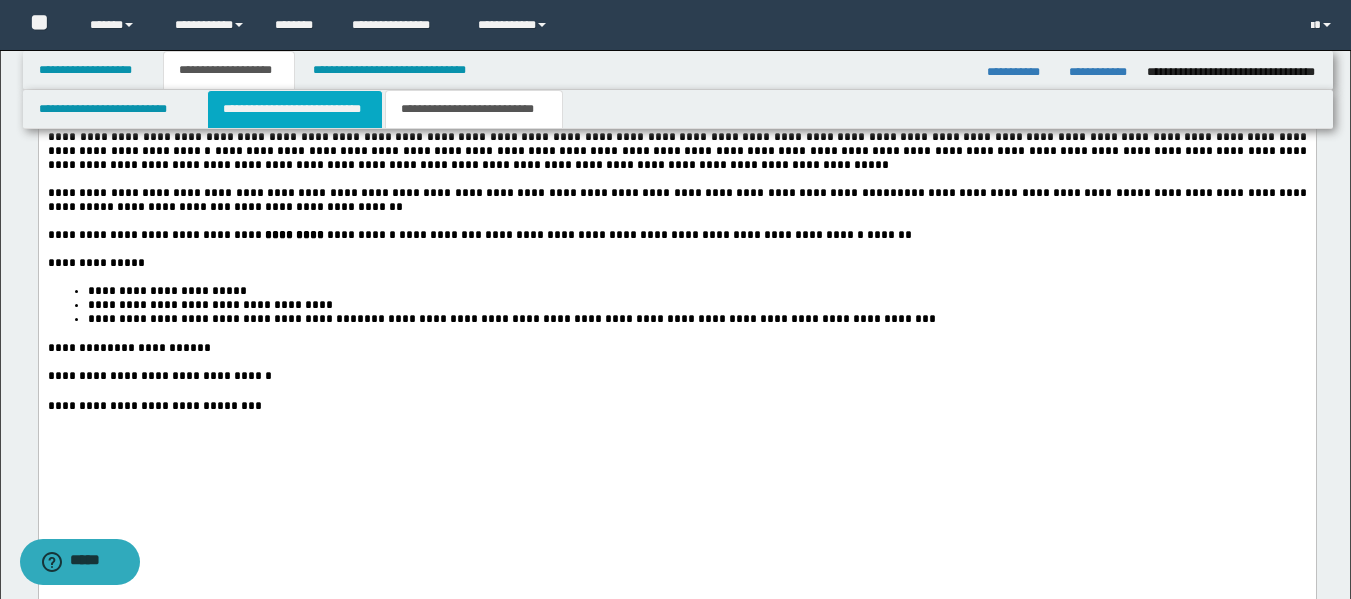 click on "**********" at bounding box center [295, 109] 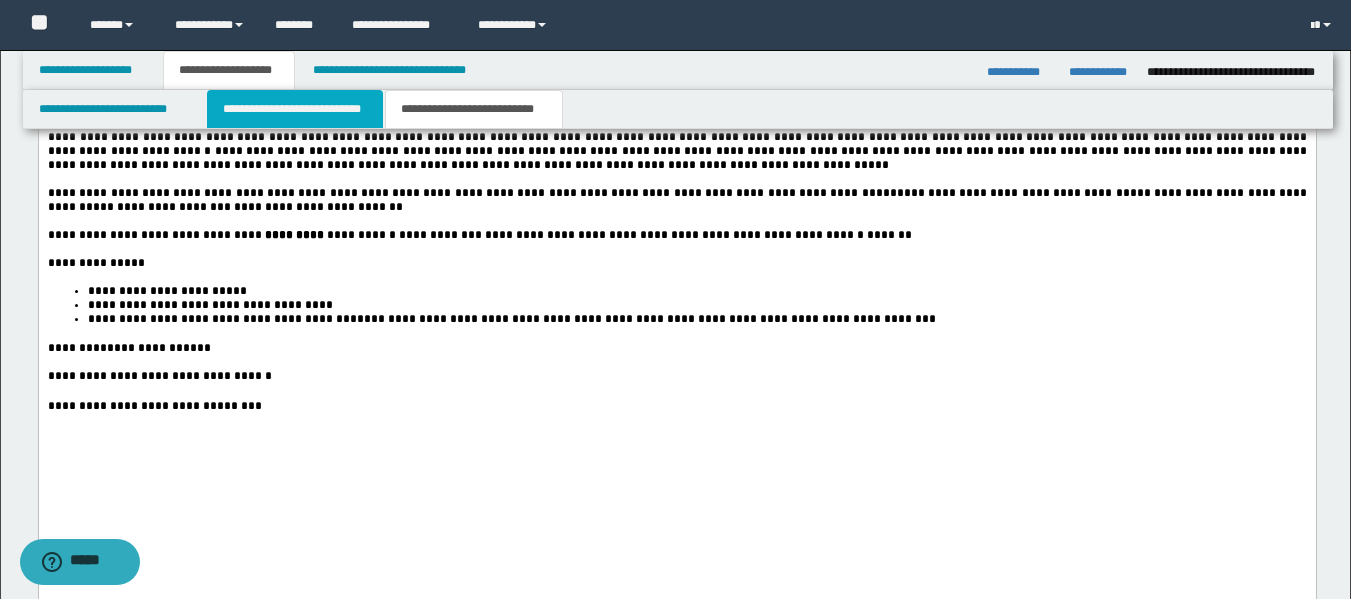 type 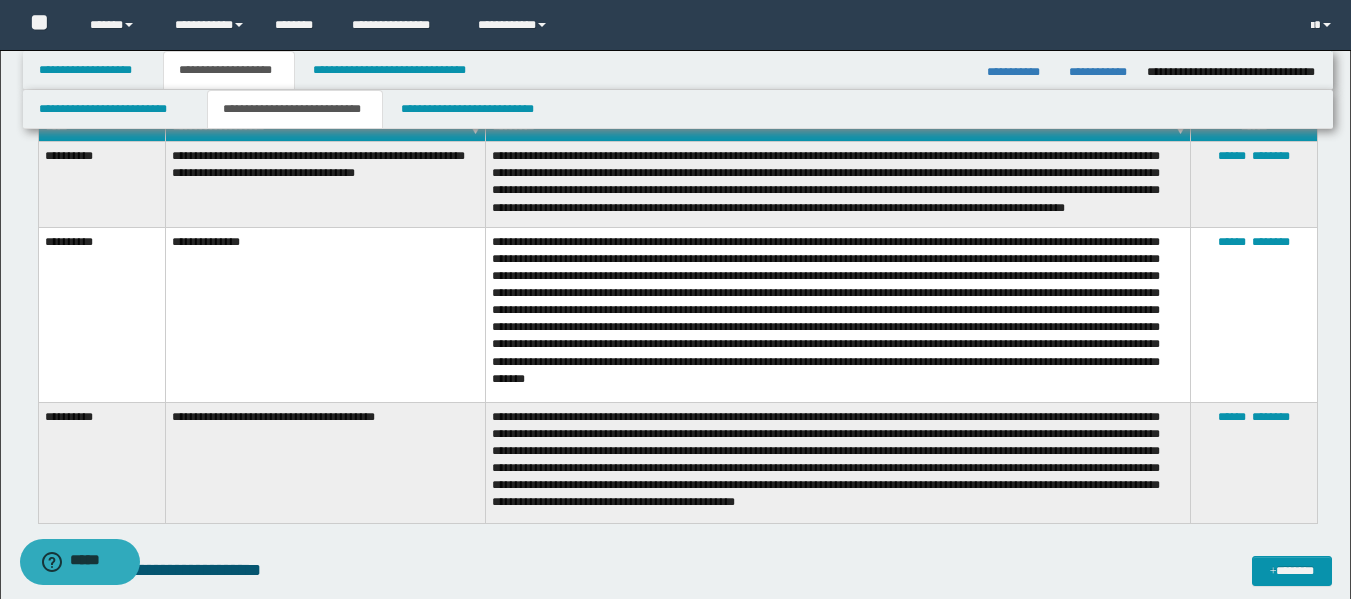 scroll, scrollTop: 4173, scrollLeft: 0, axis: vertical 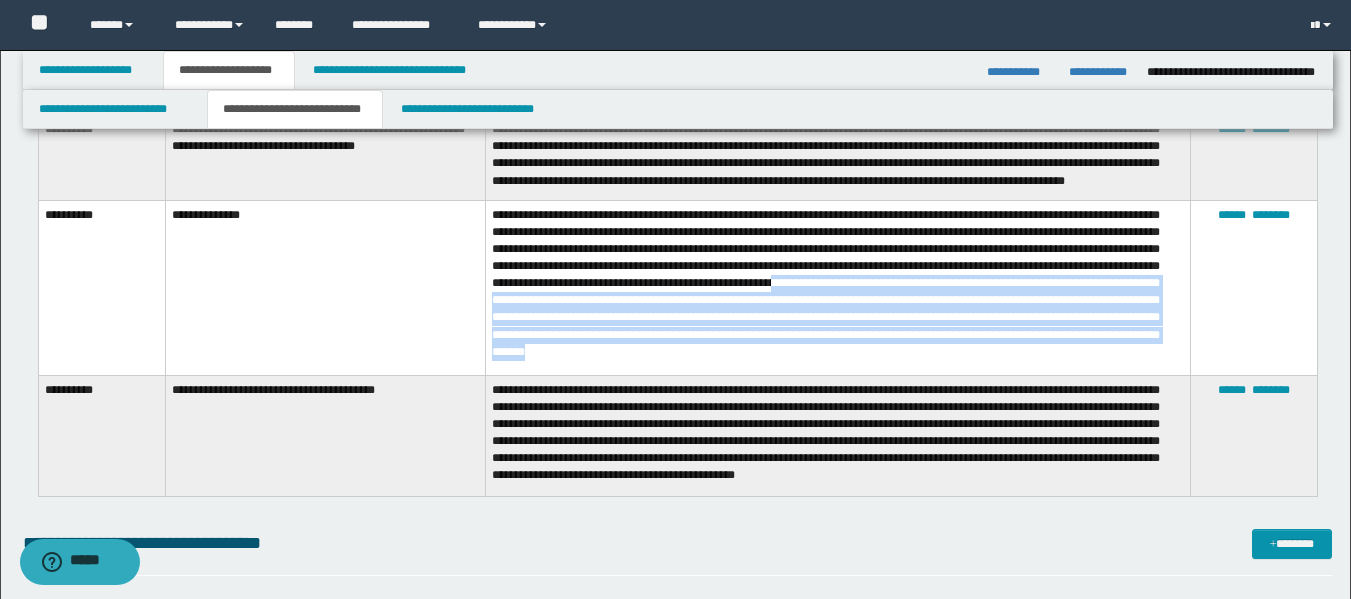 drag, startPoint x: 989, startPoint y: 298, endPoint x: 964, endPoint y: 363, distance: 69.641945 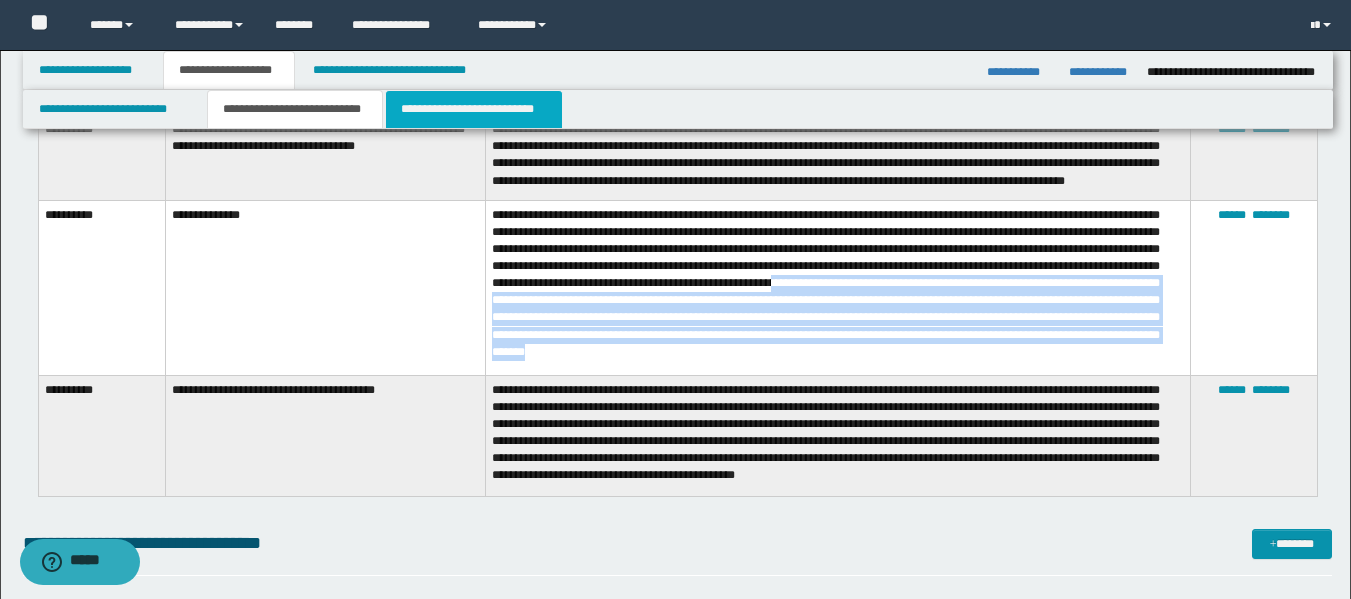 click on "**********" at bounding box center (474, 109) 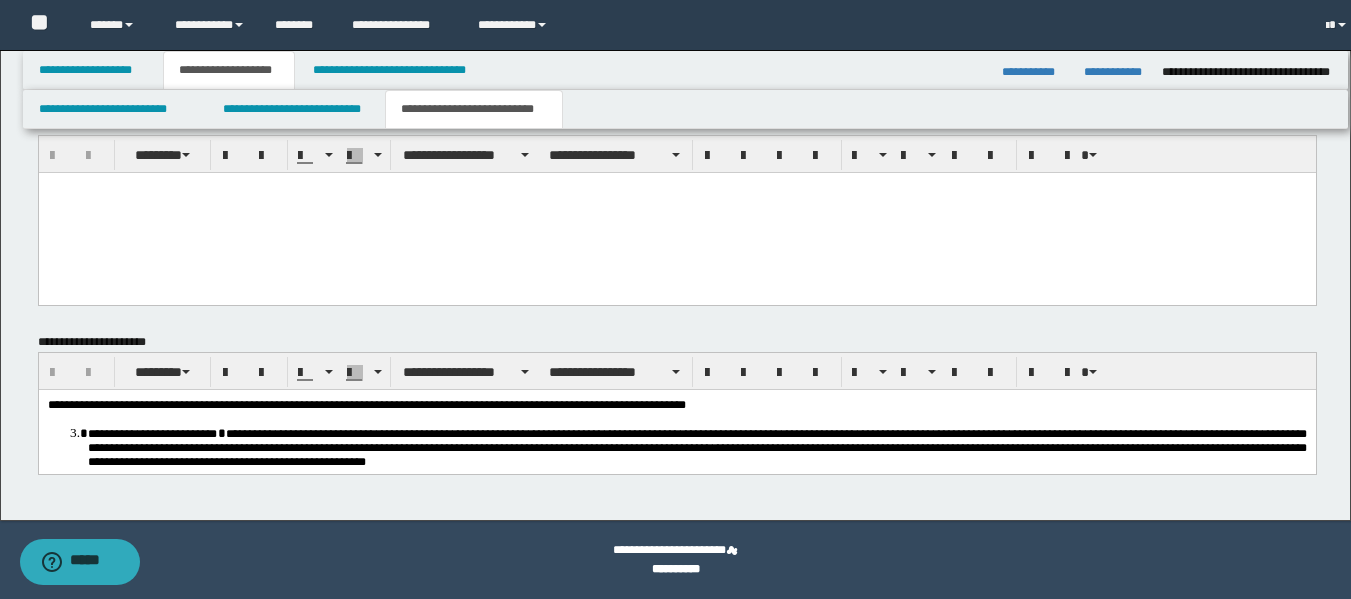 scroll, scrollTop: 4079, scrollLeft: 0, axis: vertical 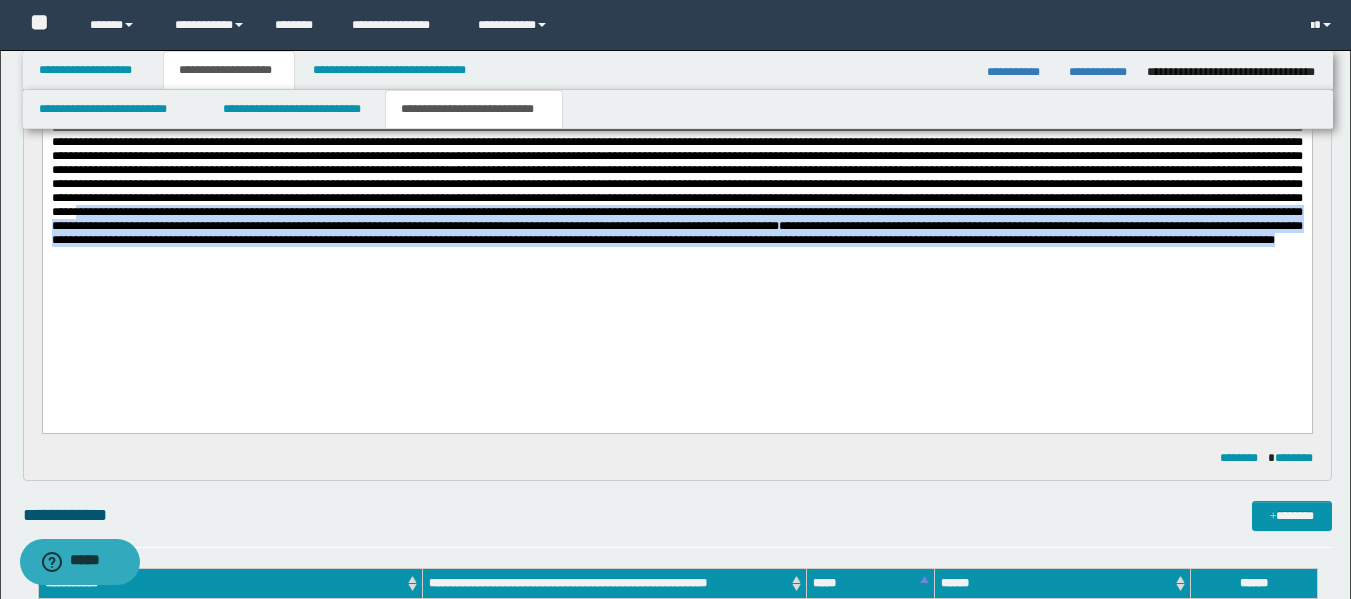 drag, startPoint x: 138, startPoint y: 267, endPoint x: 494, endPoint y: 326, distance: 360.85593 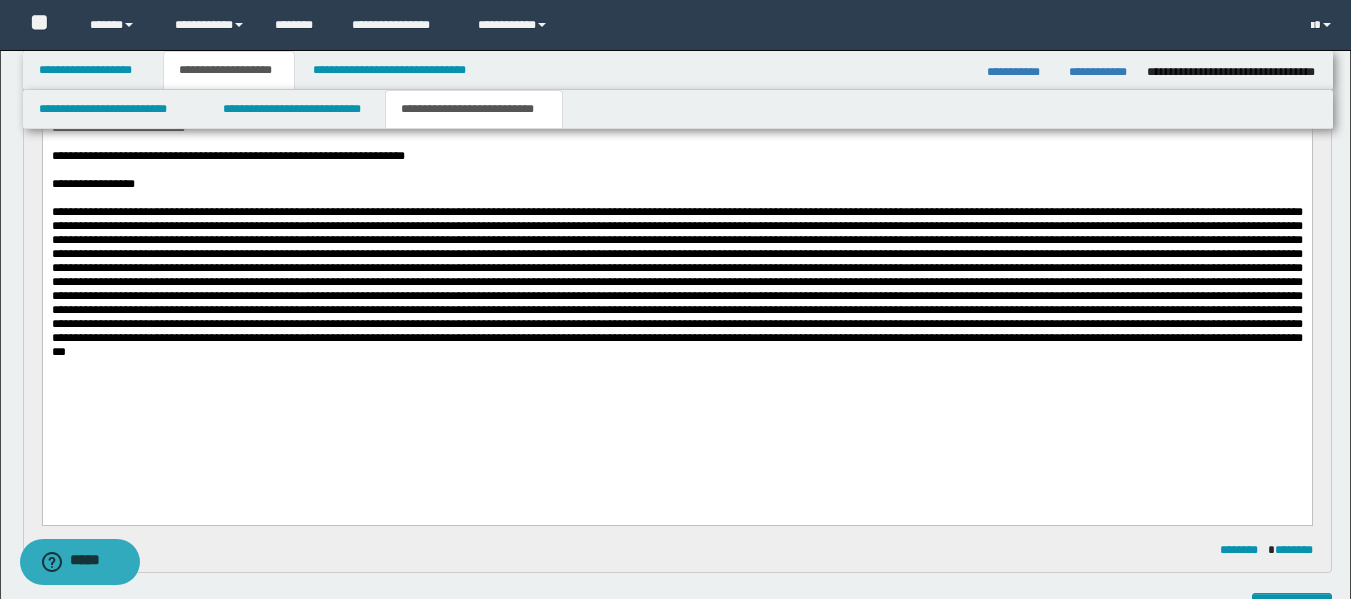 scroll, scrollTop: 1322, scrollLeft: 0, axis: vertical 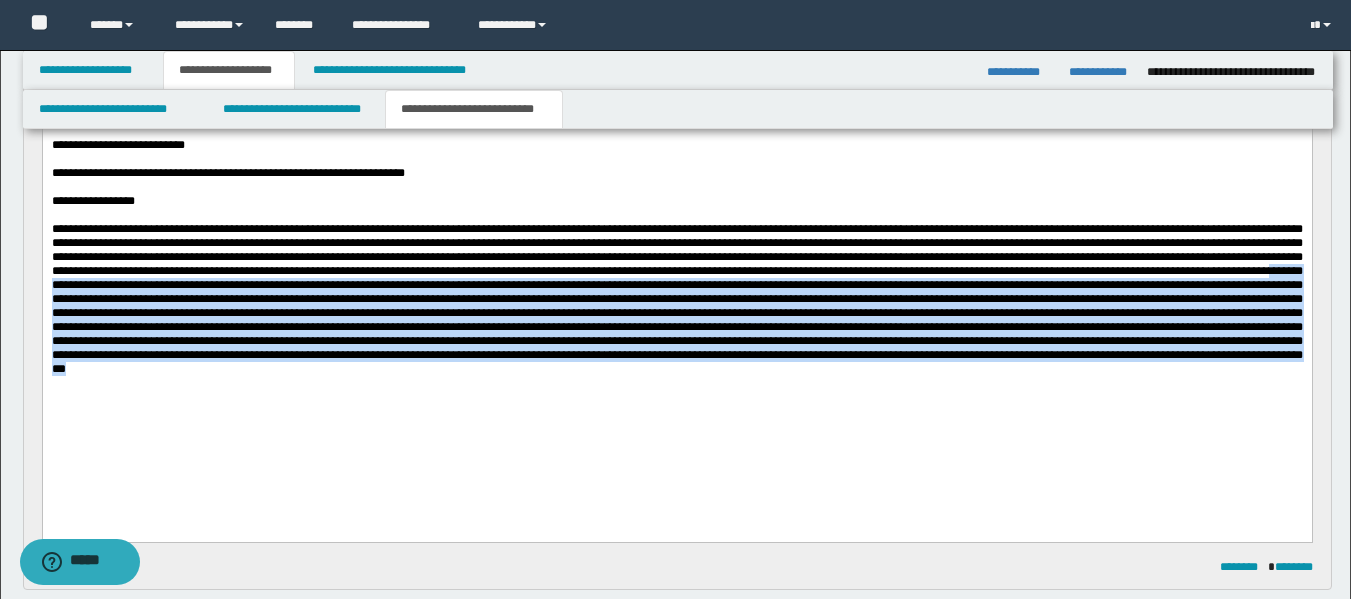 drag, startPoint x: 570, startPoint y: 316, endPoint x: 563, endPoint y: 432, distance: 116.21101 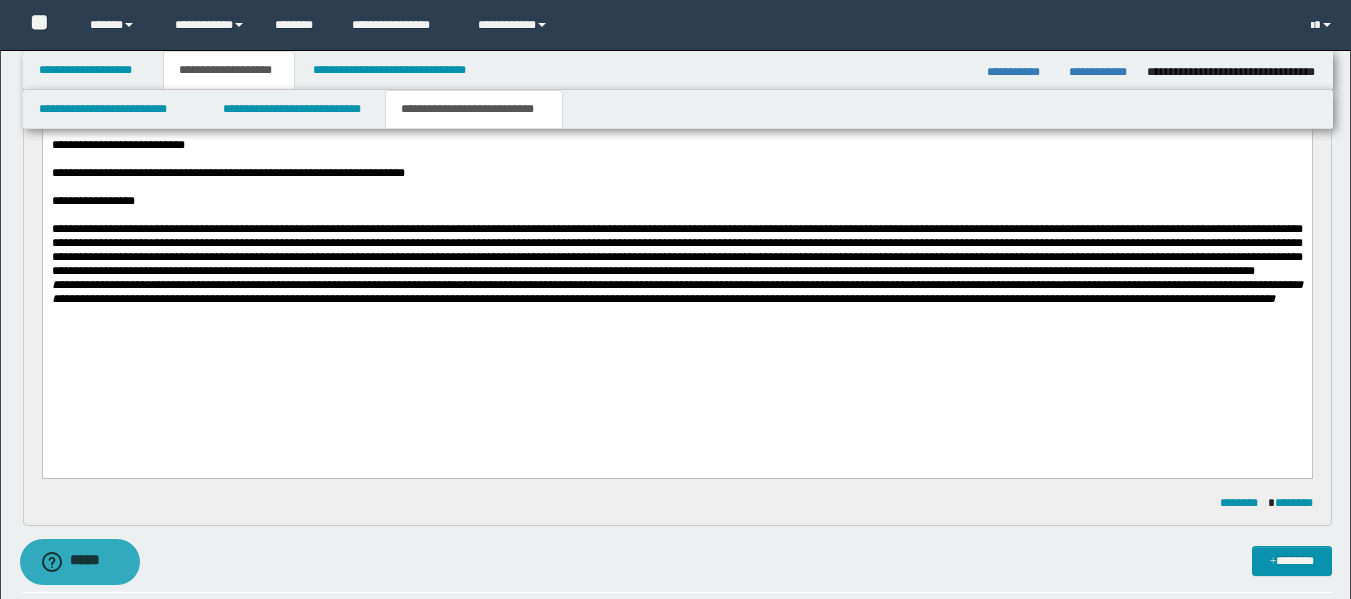 click on "**********" at bounding box center [676, 249] 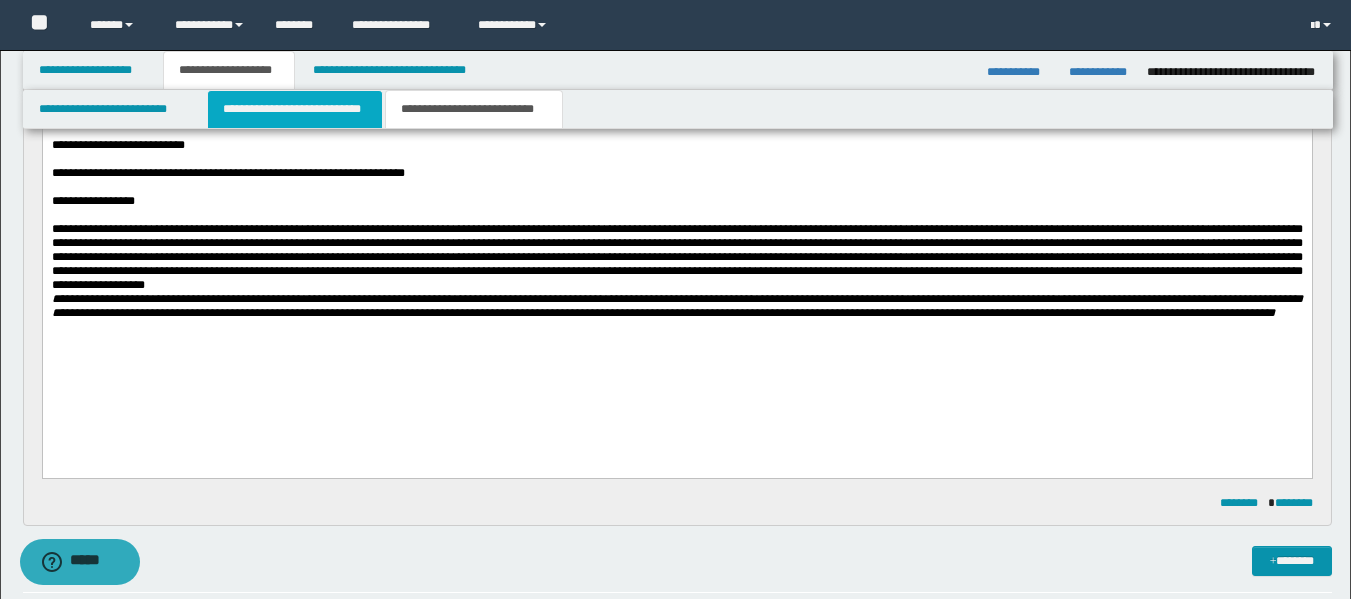 click on "**********" at bounding box center [295, 109] 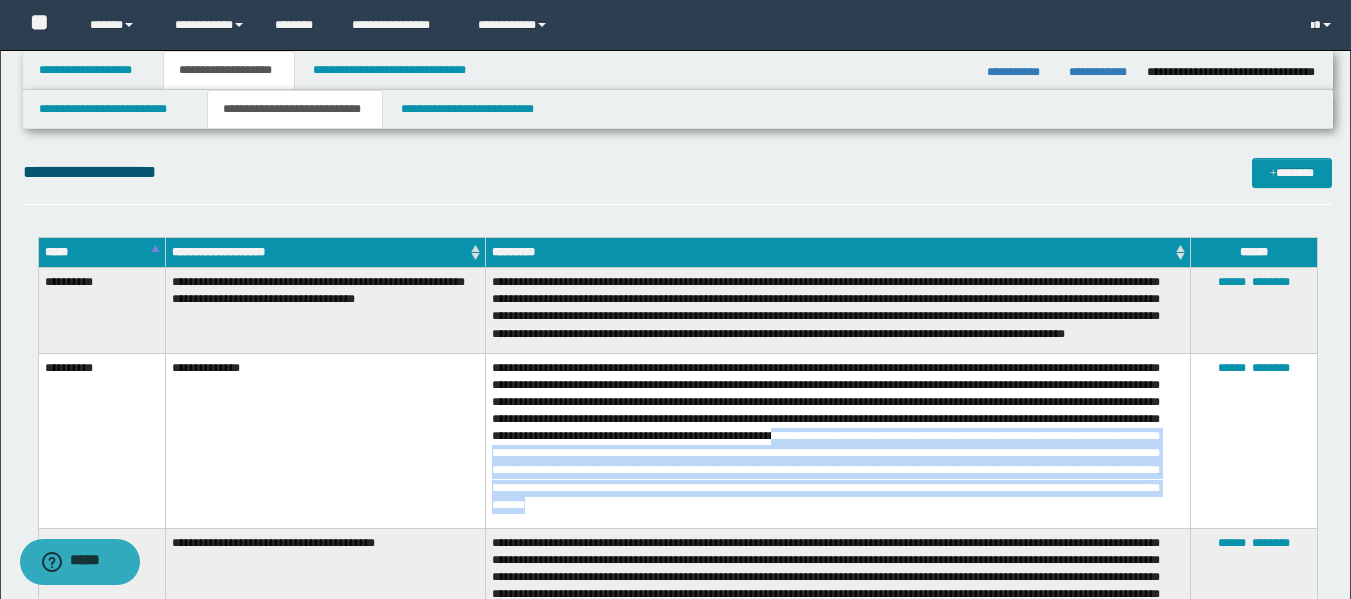 scroll, scrollTop: 4094, scrollLeft: 0, axis: vertical 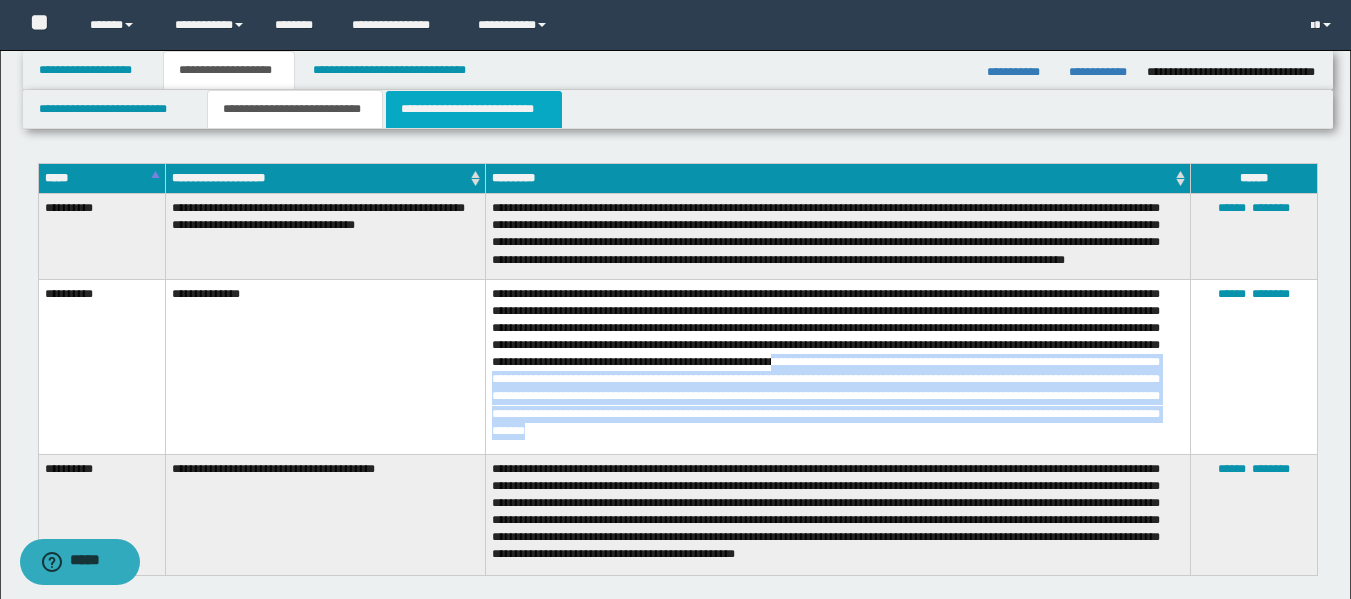 click on "**********" at bounding box center (474, 109) 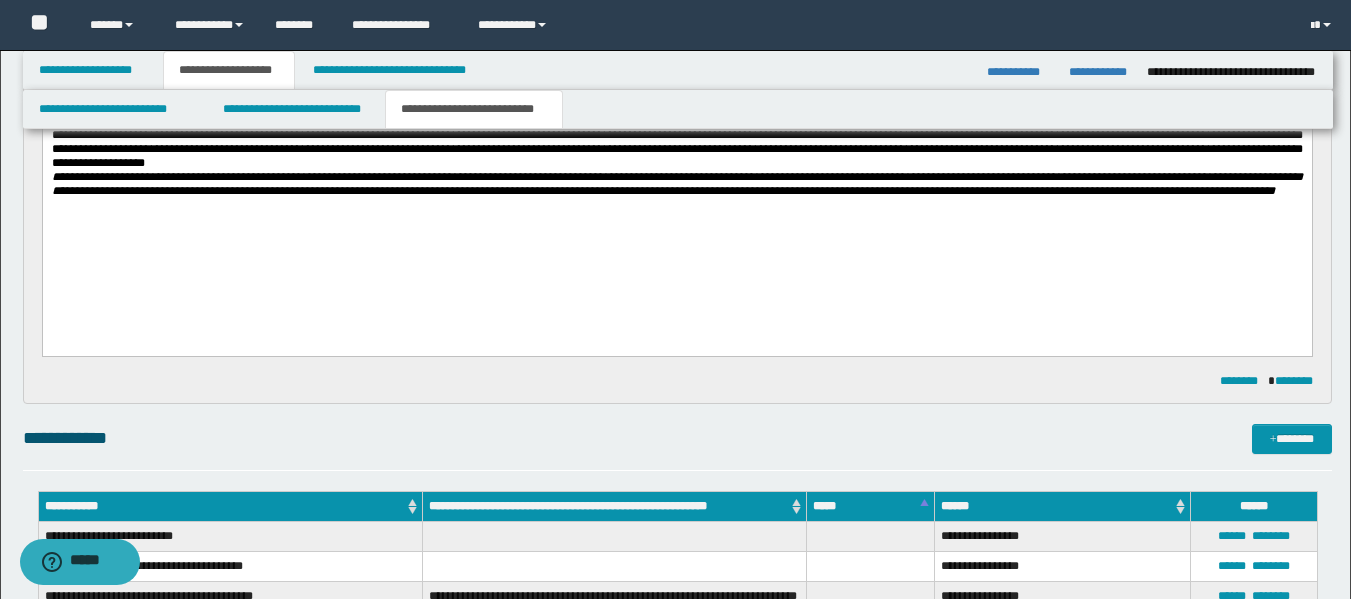 scroll, scrollTop: 1363, scrollLeft: 0, axis: vertical 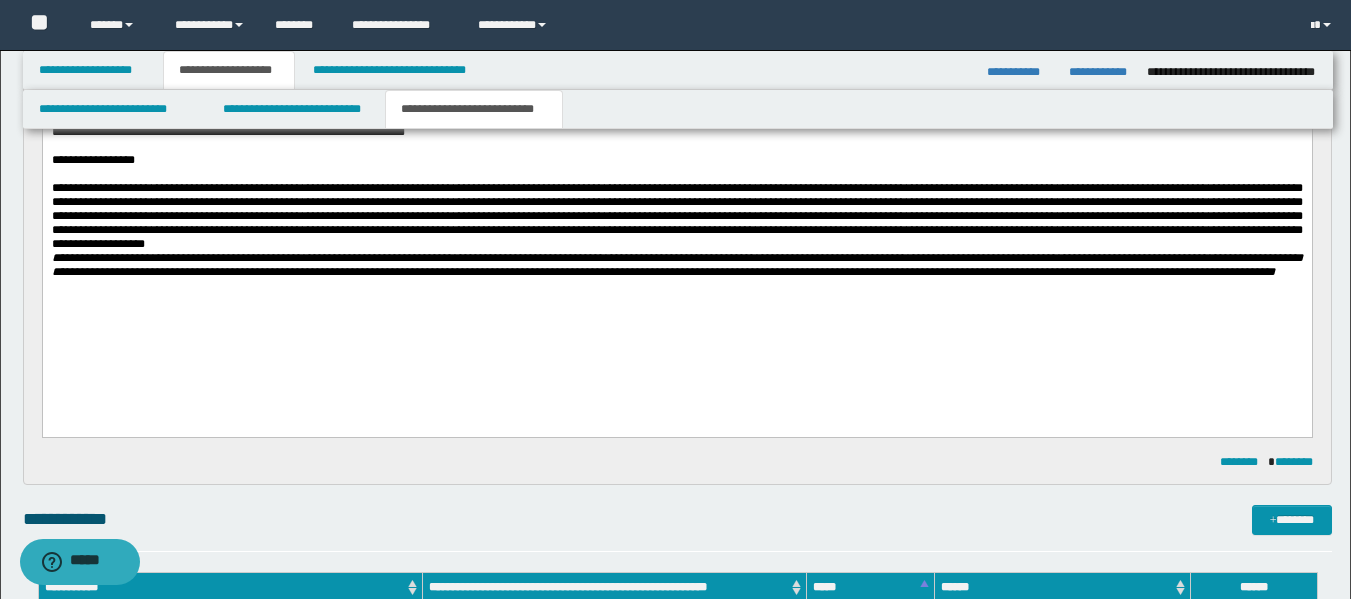 click on "**********" at bounding box center [676, 215] 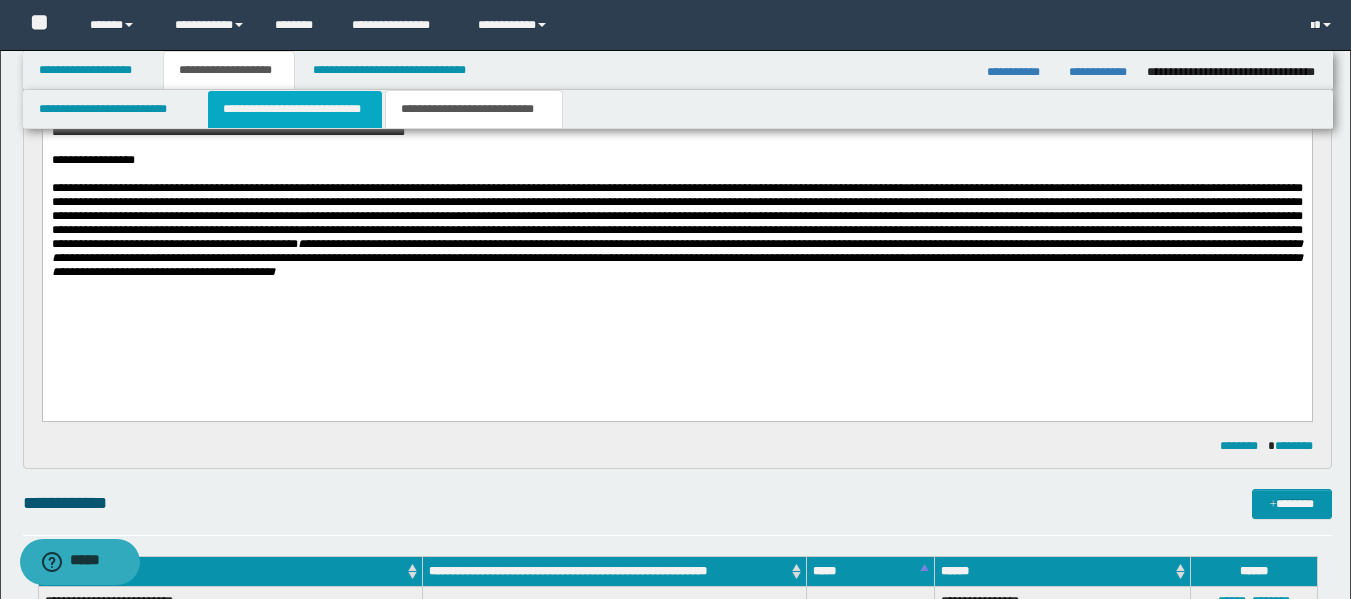 click on "**********" at bounding box center [295, 109] 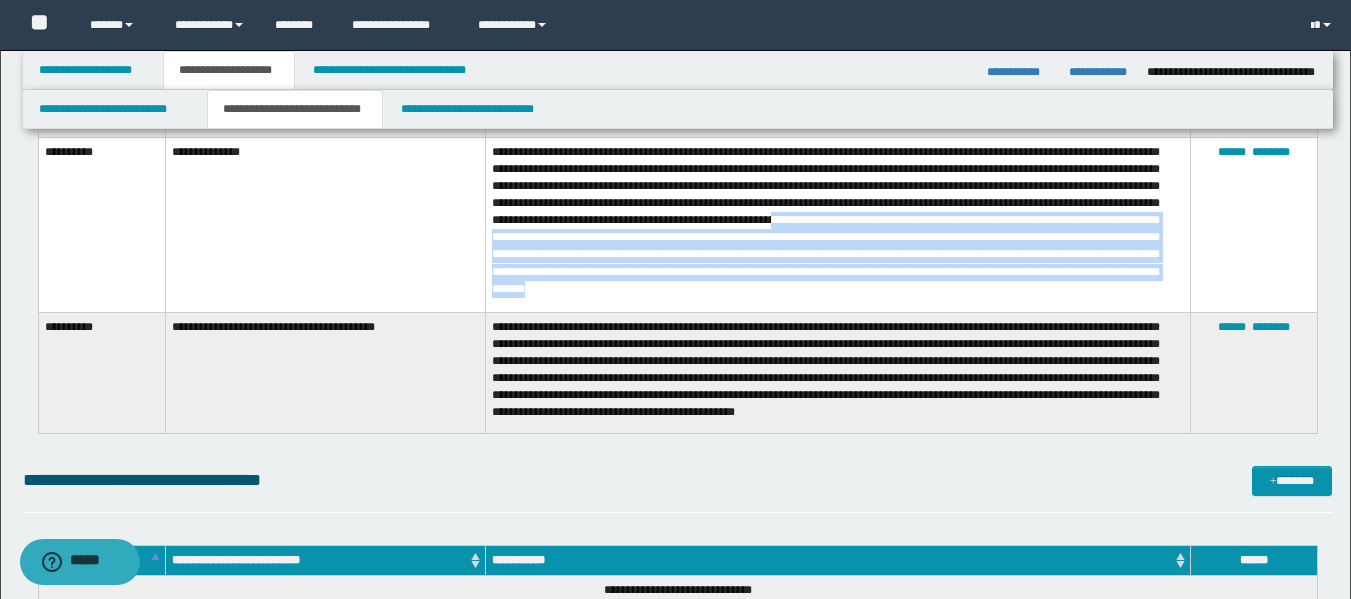 scroll, scrollTop: 4199, scrollLeft: 0, axis: vertical 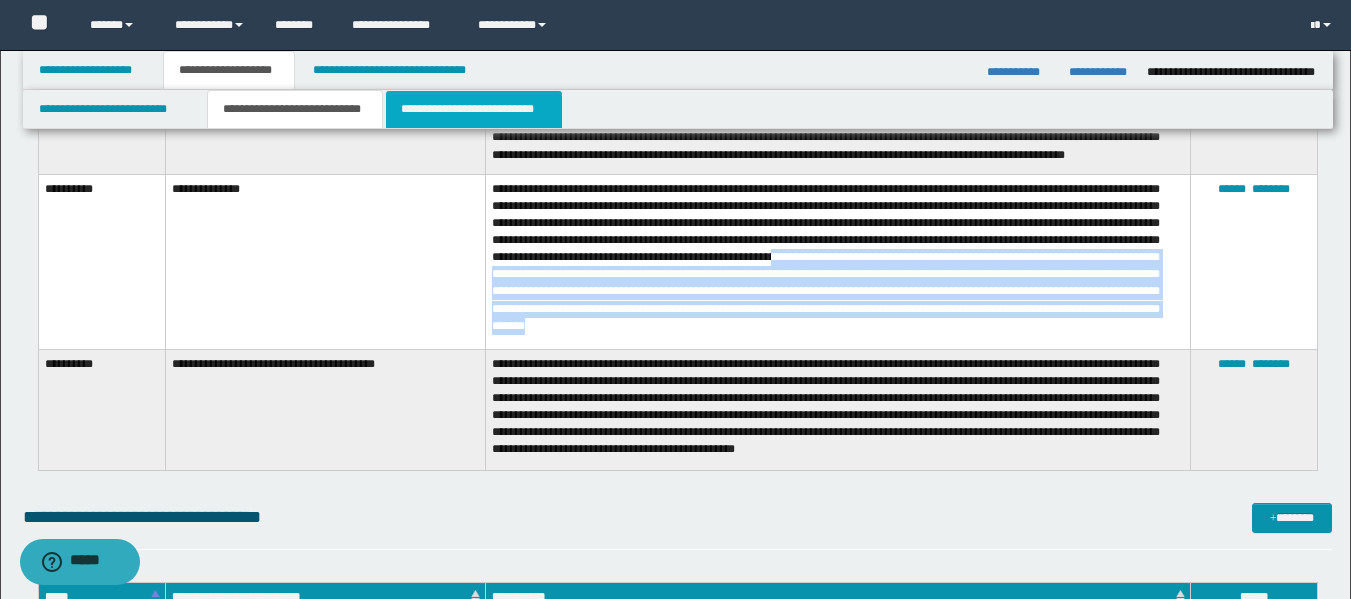 click on "**********" at bounding box center [474, 109] 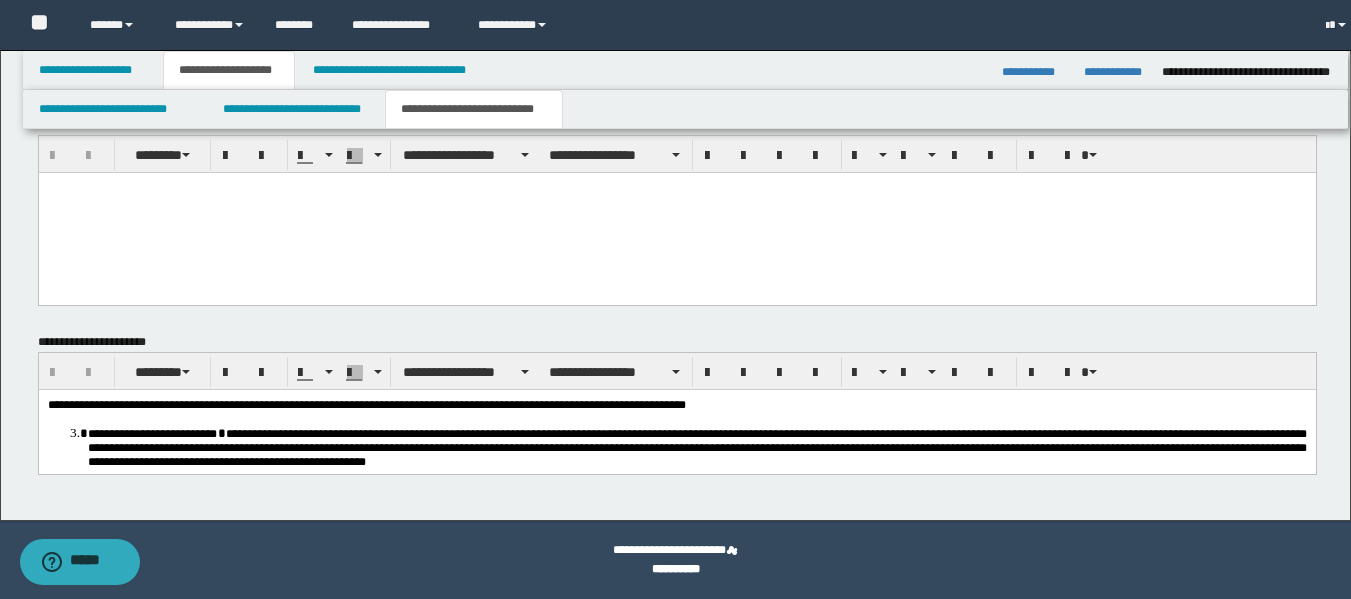 scroll, scrollTop: 3951, scrollLeft: 0, axis: vertical 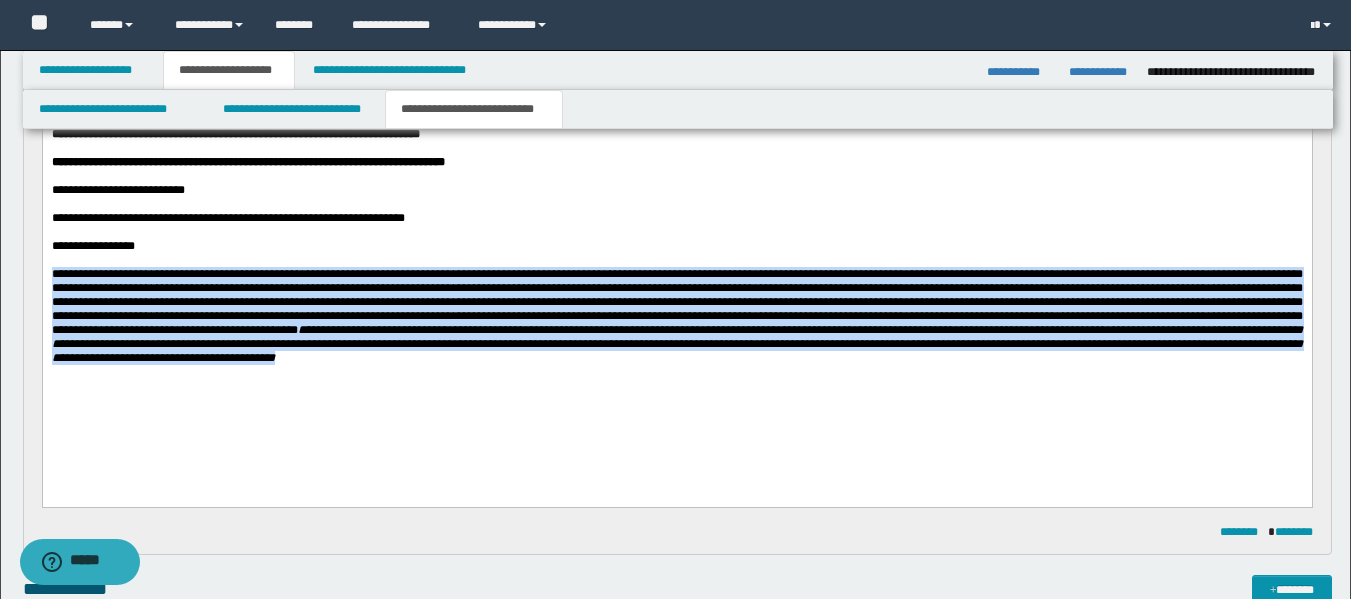 drag, startPoint x: 1135, startPoint y: 391, endPoint x: 47, endPoint y: 296, distance: 1092.1396 